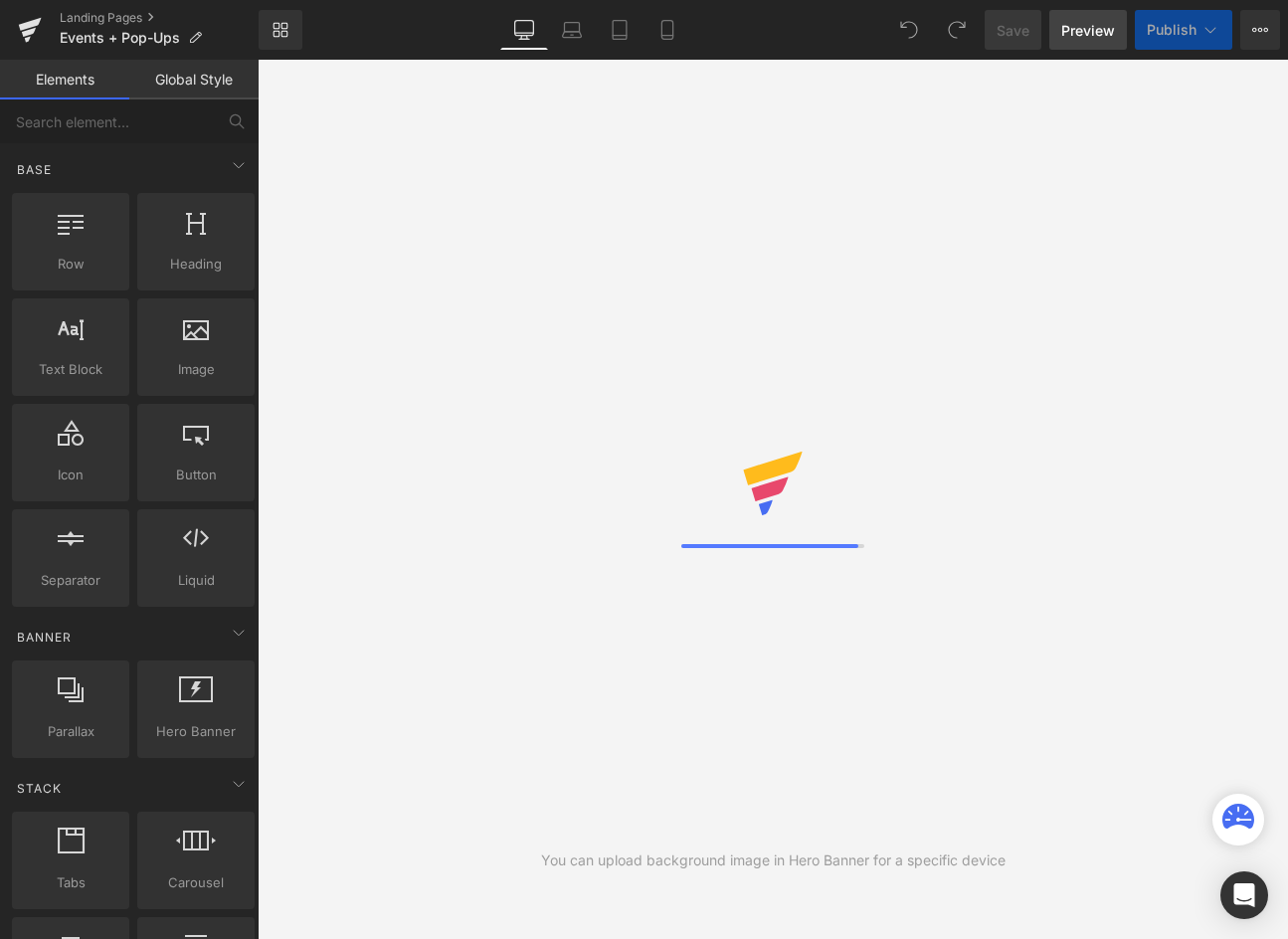 scroll, scrollTop: 0, scrollLeft: 0, axis: both 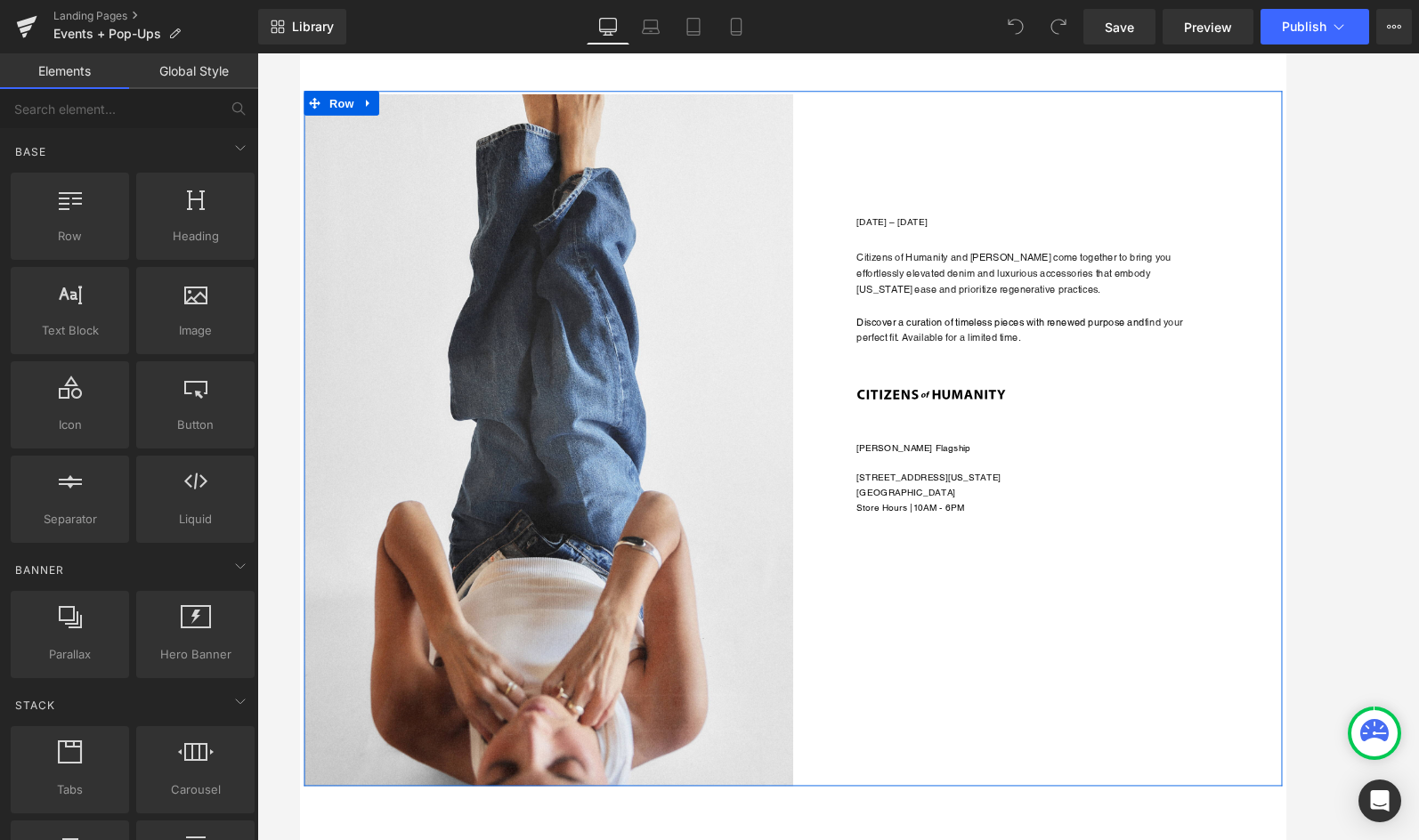 click on "Heading         [DATE] – [DATE] Heading         Citizens of Humanity and [PERSON_NAME] come together to bring you effortlessly elevated denim and luxurious accessories that embody [US_STATE] ease and prioritize regenerative practices. Discover a curation of timeless pieces with renewed purpose and  find your perfect fit. Available for a limited time. Text Block         Image         [PERSON_NAME] Flagship  [STREET_ADDRESS][US_STATE] Store Hours |  10AM - 6PM Heading" at bounding box center (1105, 327) 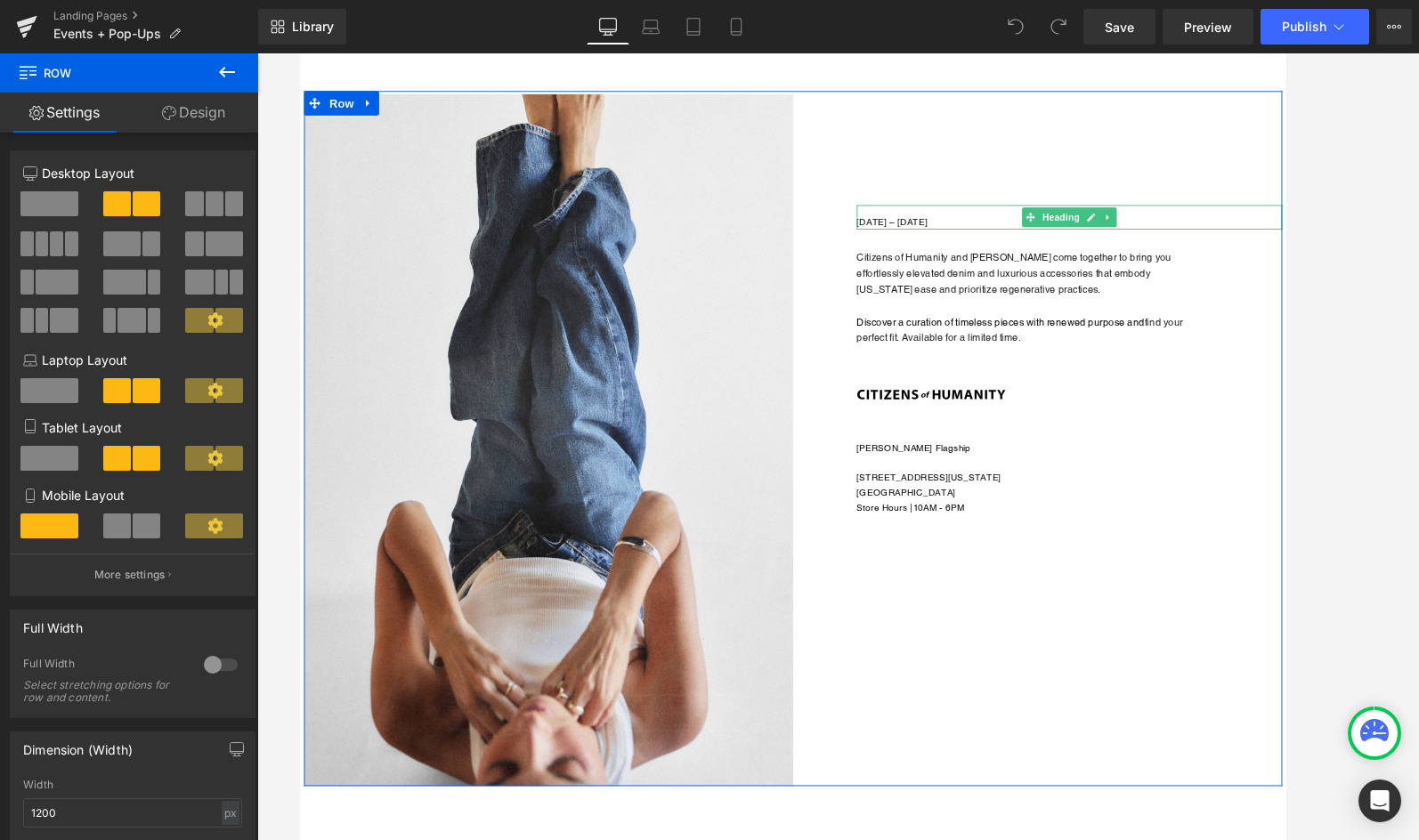 click on "[DATE] – [DATE]" at bounding box center [1139, 238] 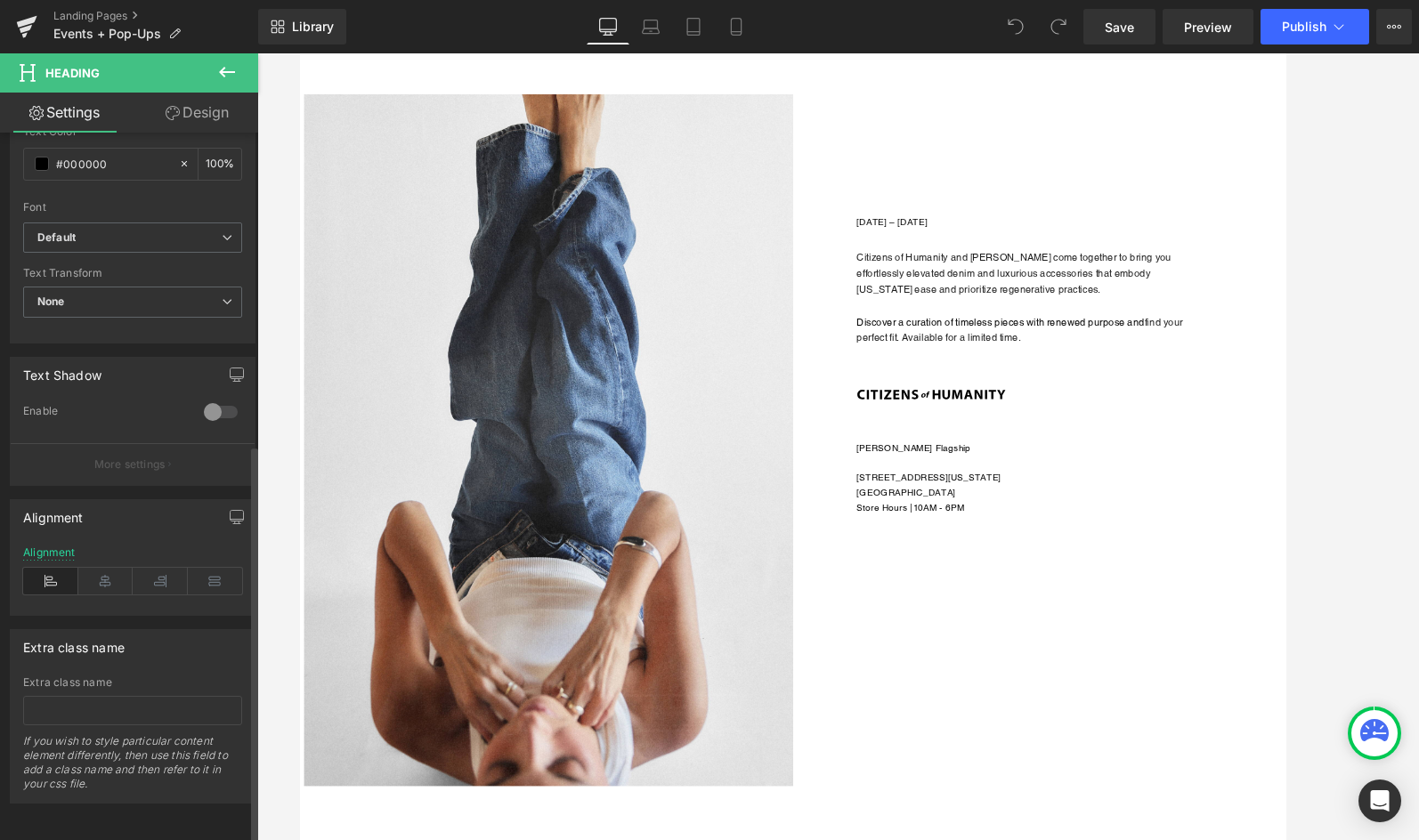 scroll, scrollTop: 0, scrollLeft: 0, axis: both 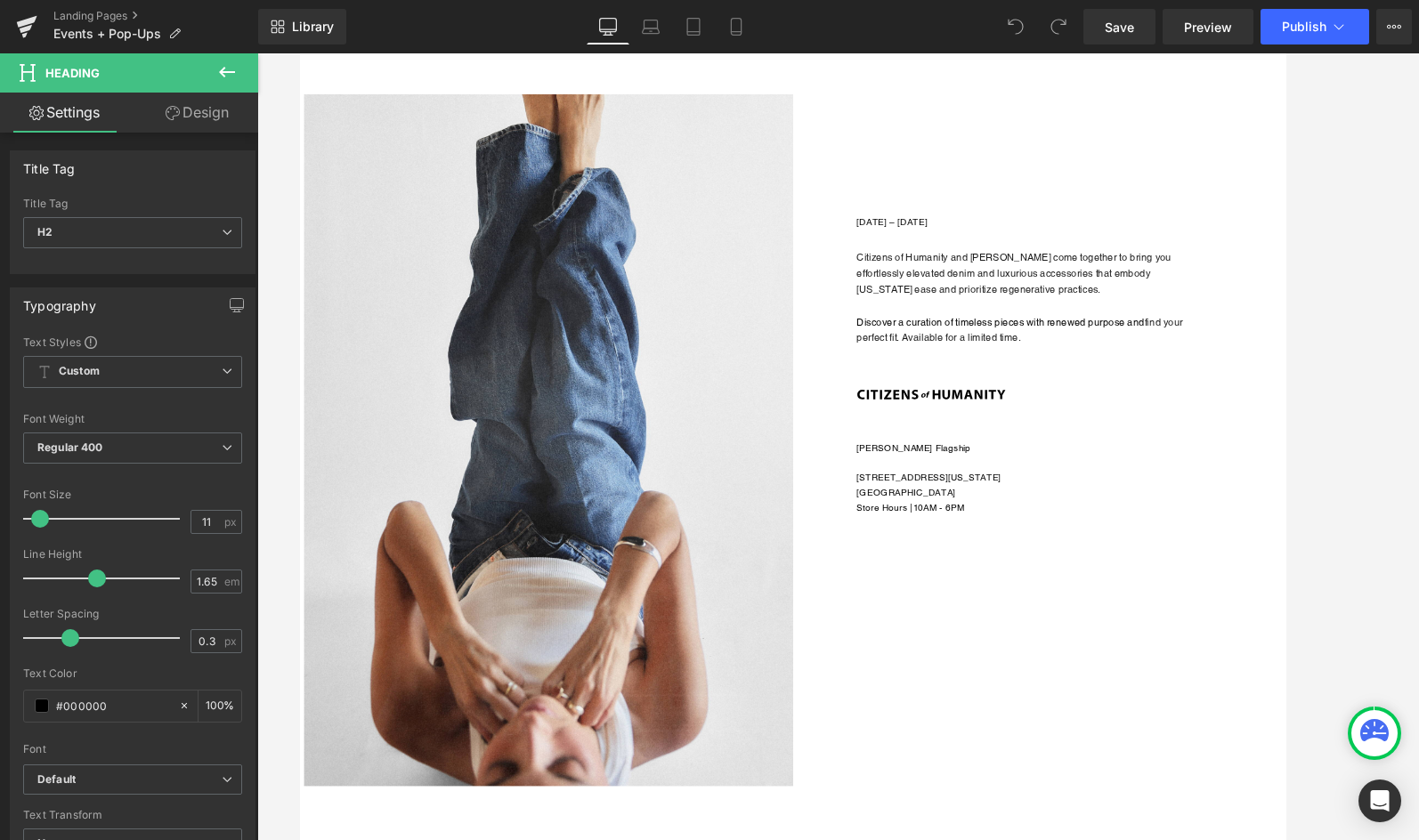 click on "Design" at bounding box center (197, 112) 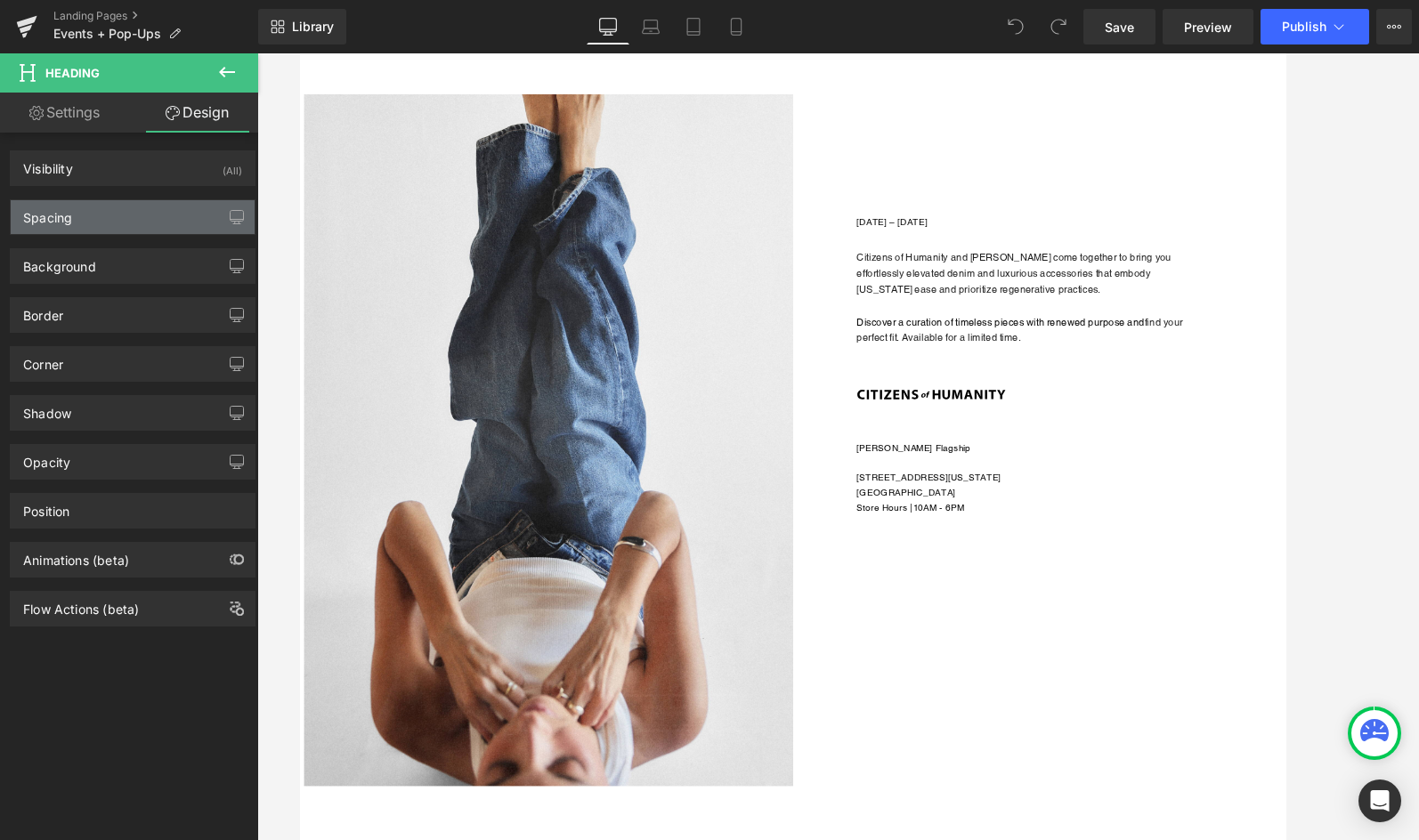 click on "Spacing" at bounding box center (133, 217) 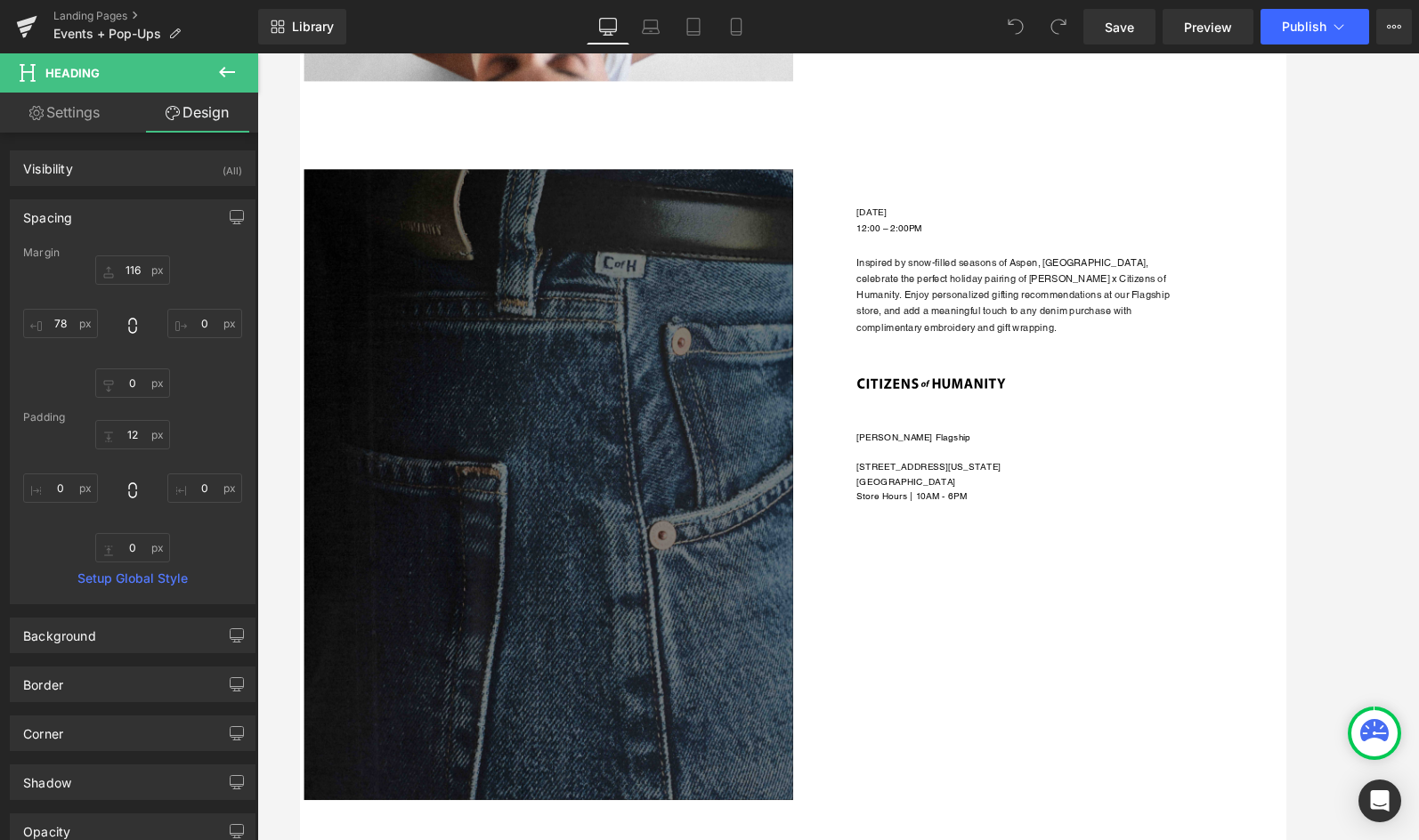scroll, scrollTop: 2067, scrollLeft: 0, axis: vertical 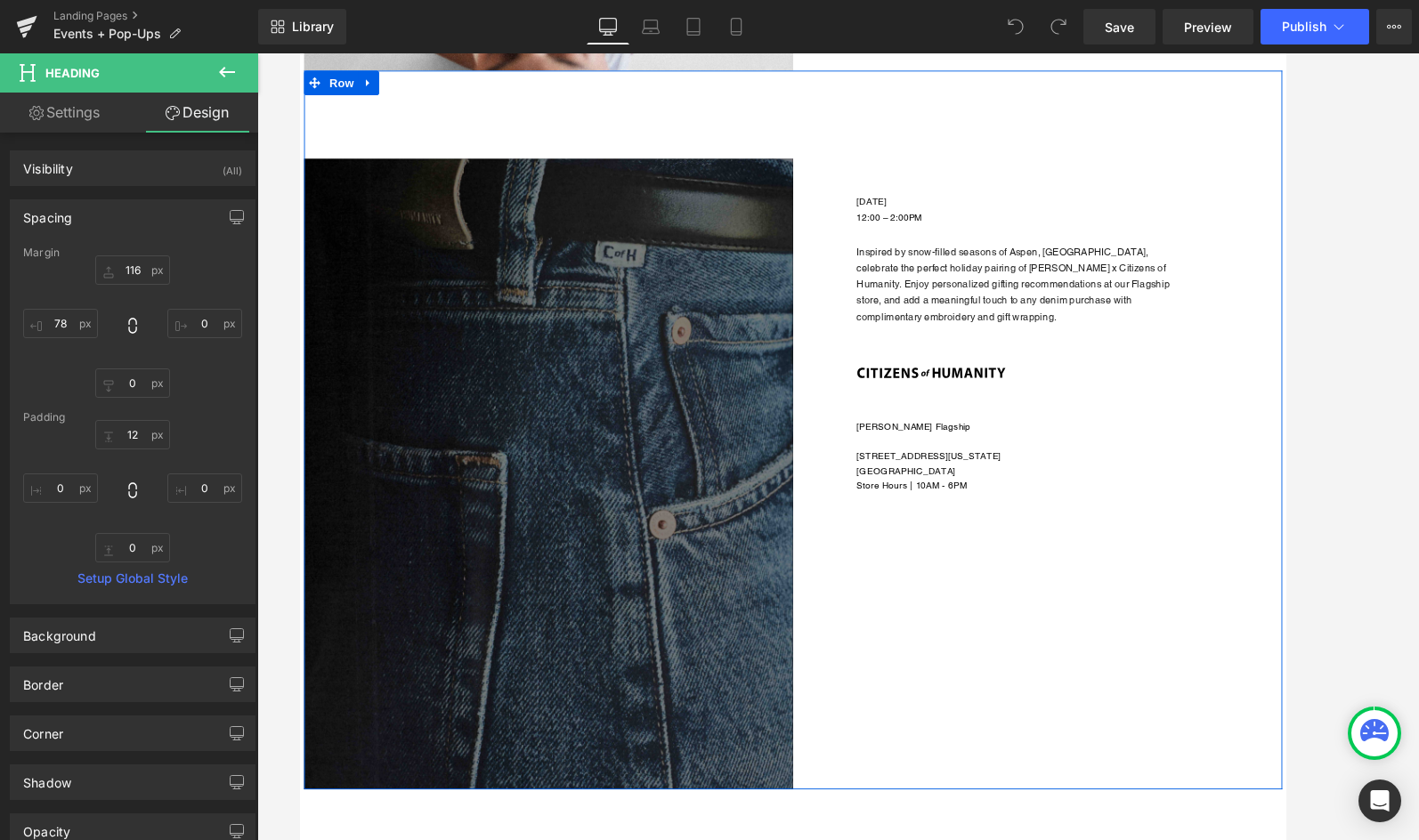 click on "[DATE]" at bounding box center (1139, 215) 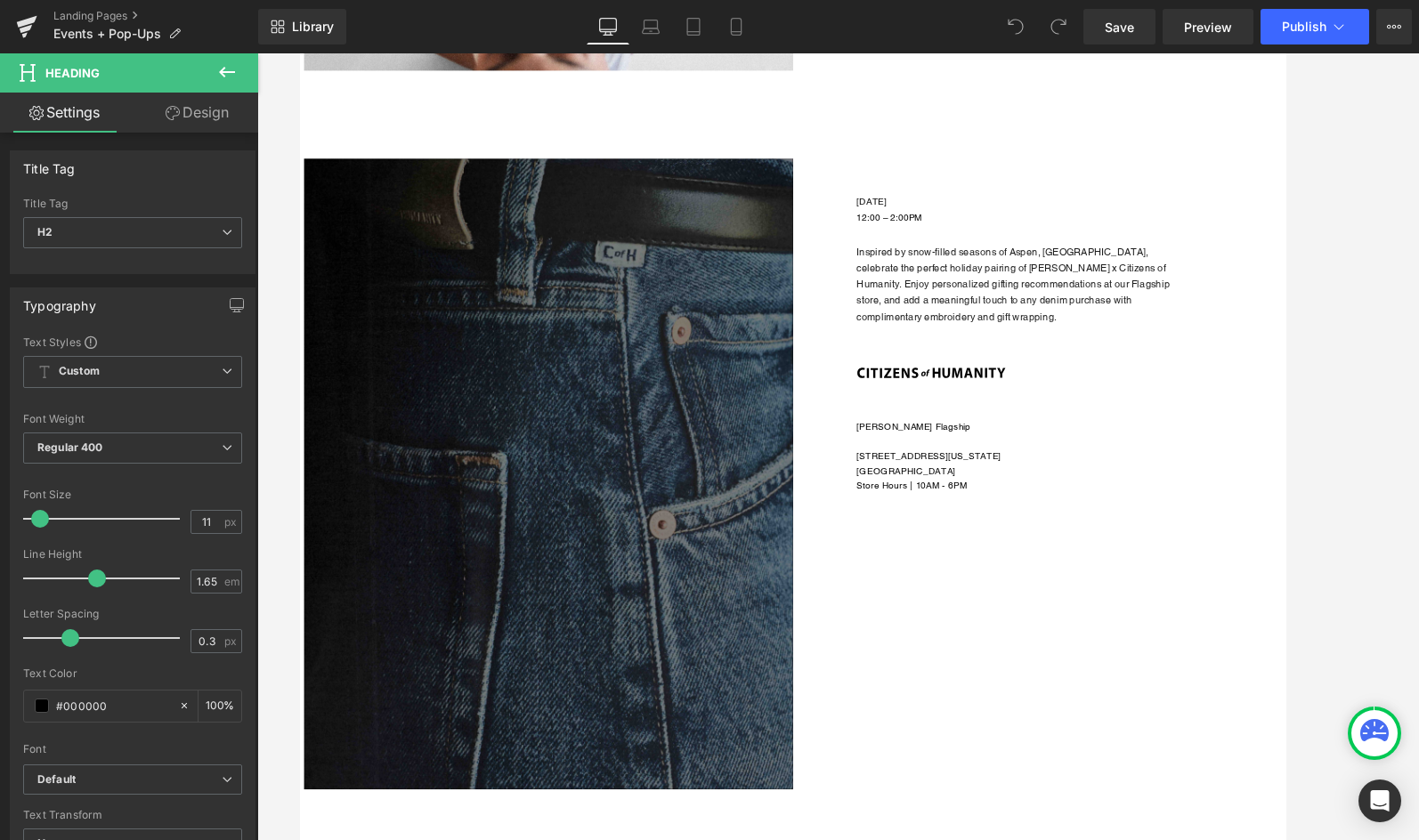 click on "Design" at bounding box center (197, 112) 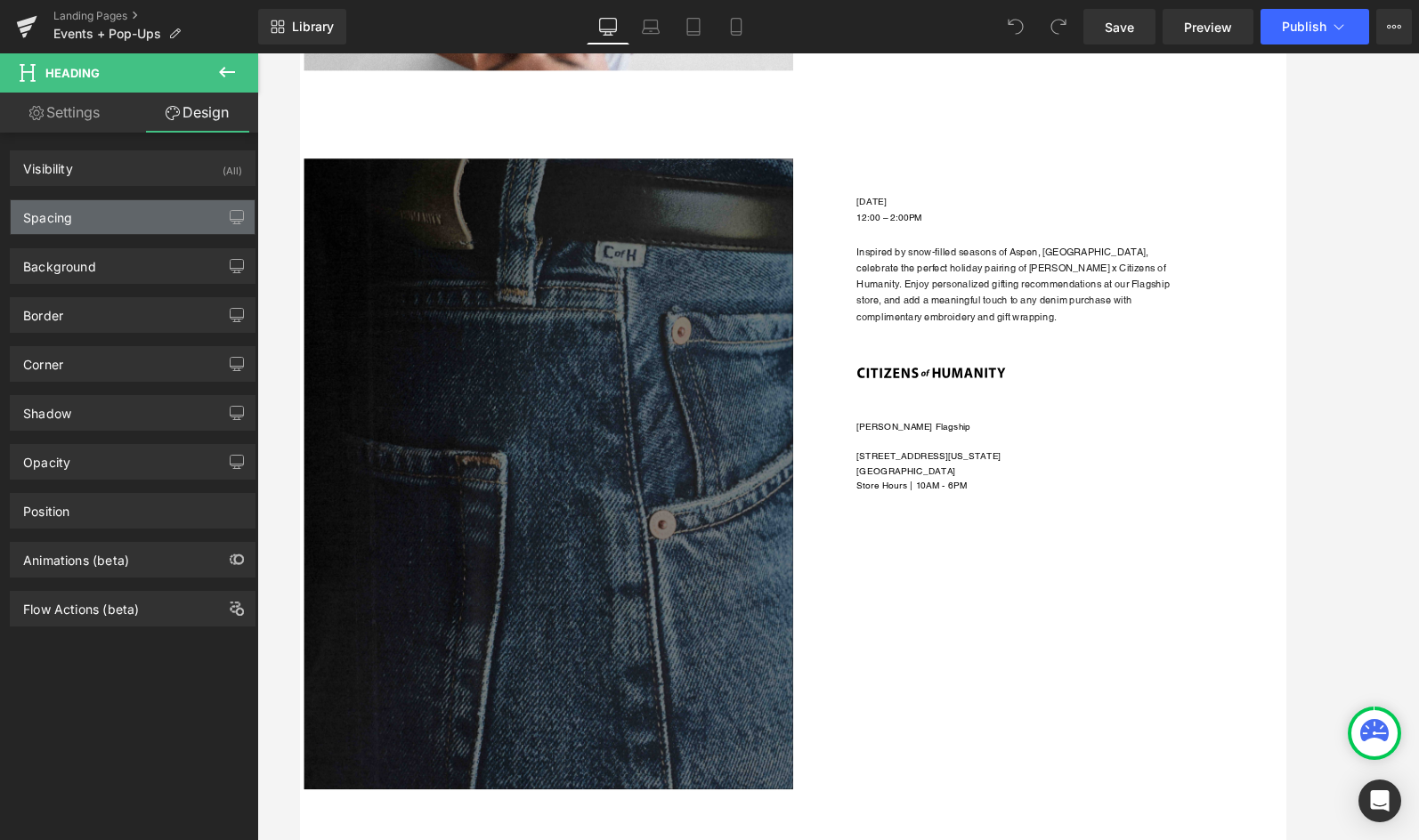 click on "Spacing" at bounding box center [133, 217] 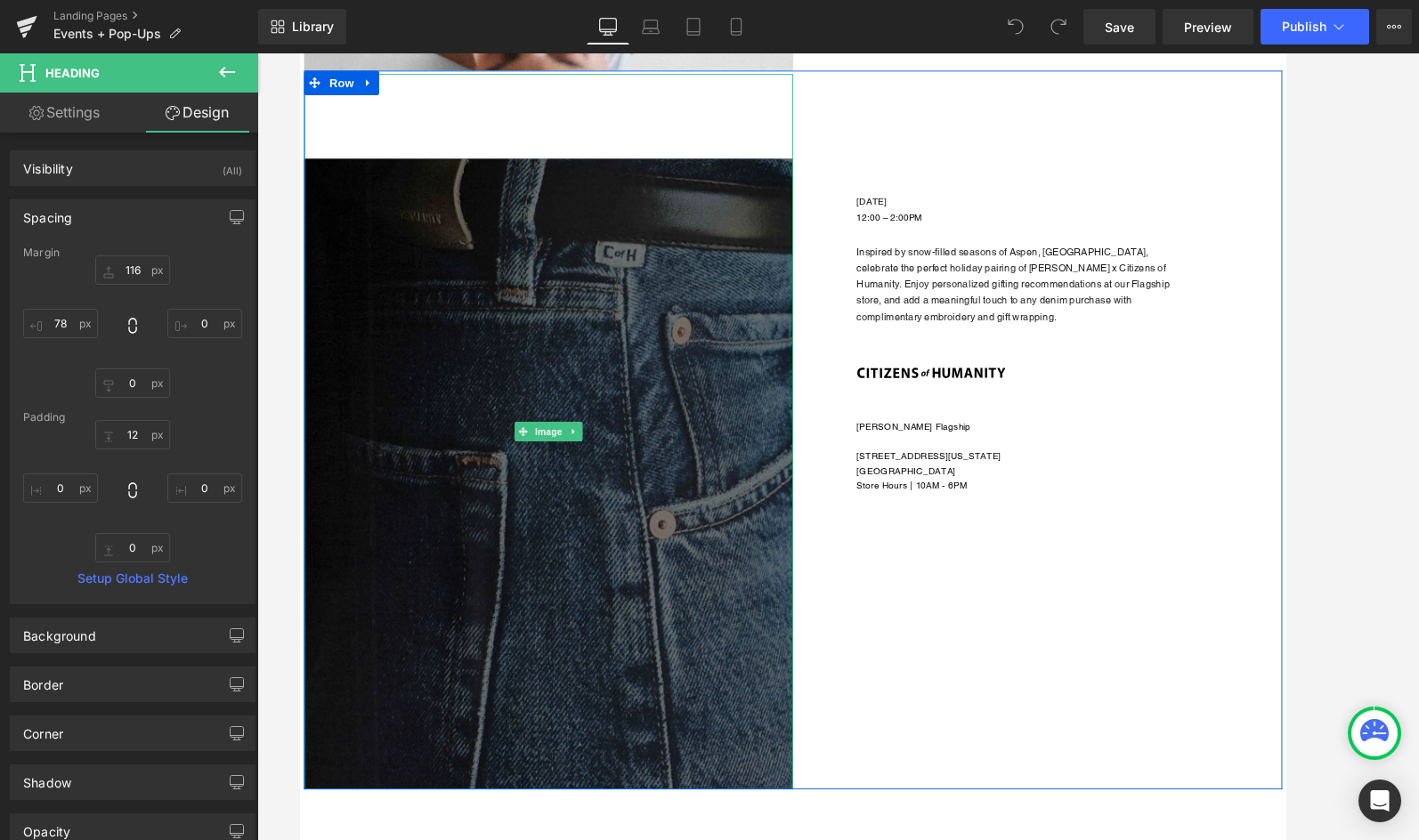 click at bounding box center (571, 466) 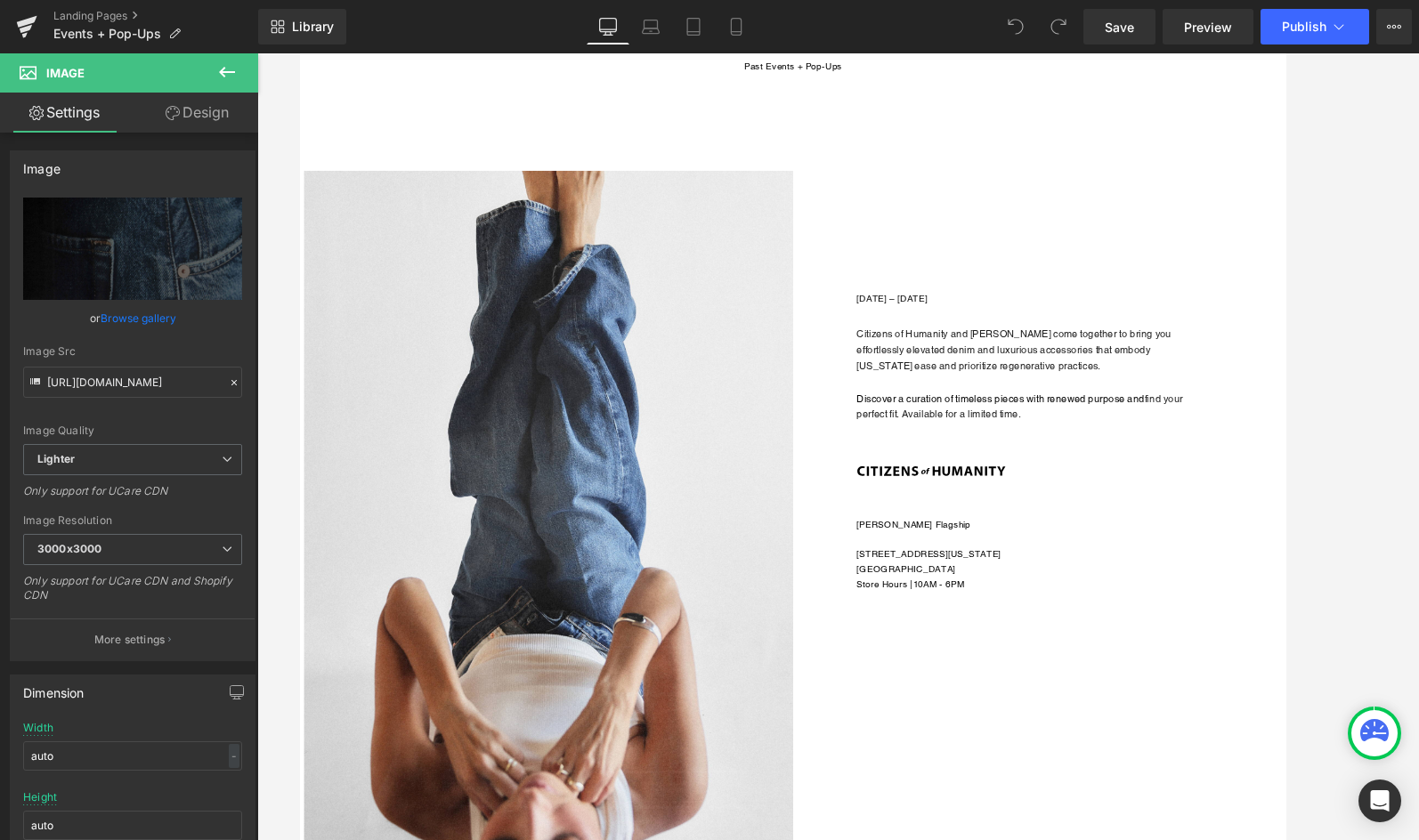 scroll, scrollTop: 1186, scrollLeft: 0, axis: vertical 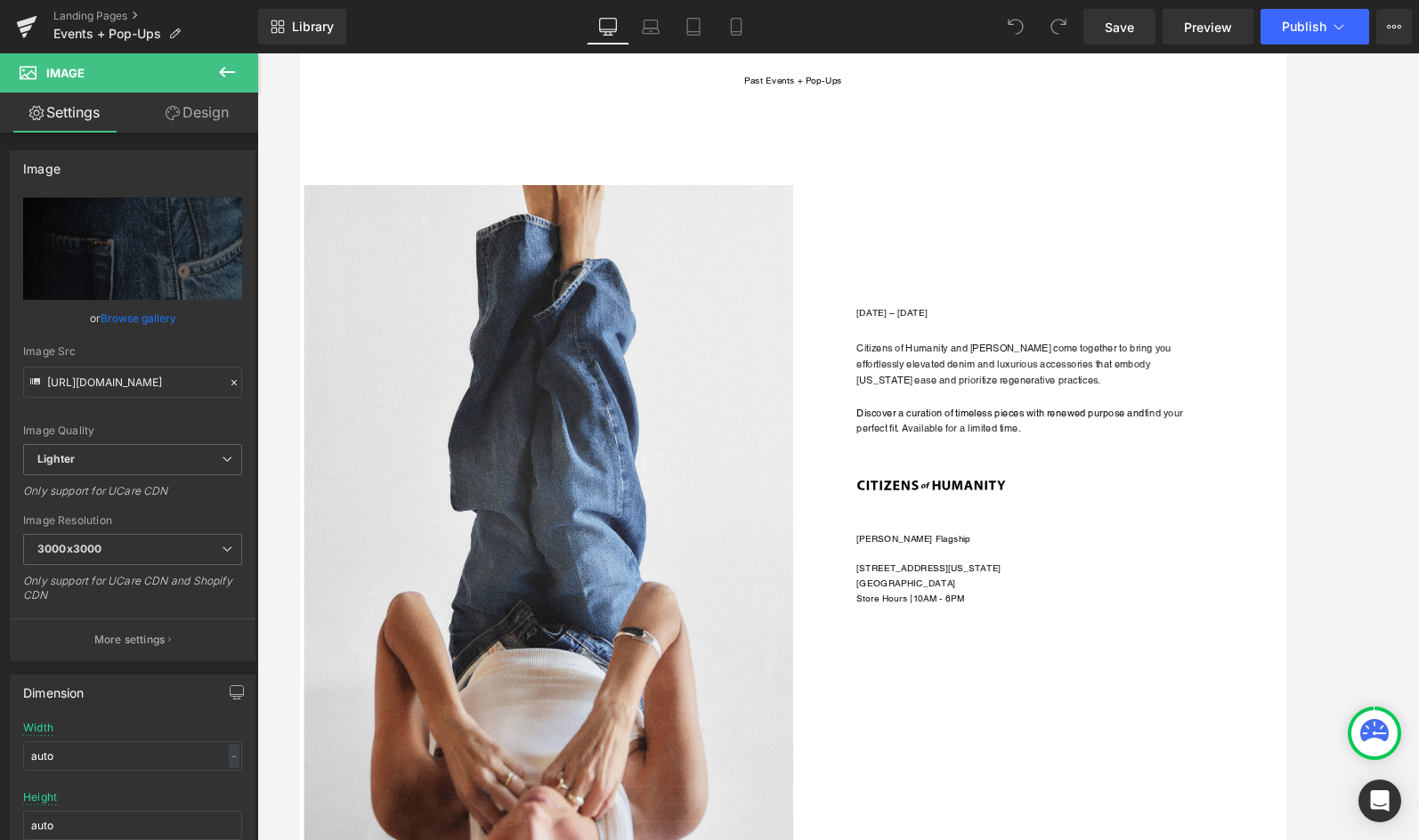 click on "Heading         [DATE] – [DATE] Heading         Citizens of Humanity and [PERSON_NAME] come together to bring you effortlessly elevated denim and luxurious accessories that embody [US_STATE] ease and prioritize regenerative practices. Discover a curation of timeless pieces with renewed purpose and  find your perfect fit. Available for a limited time. Text Block         Image         [PERSON_NAME] Flagship  [STREET_ADDRESS][US_STATE] Store Hours |  10AM - 6PM Heading" at bounding box center [1105, 427] 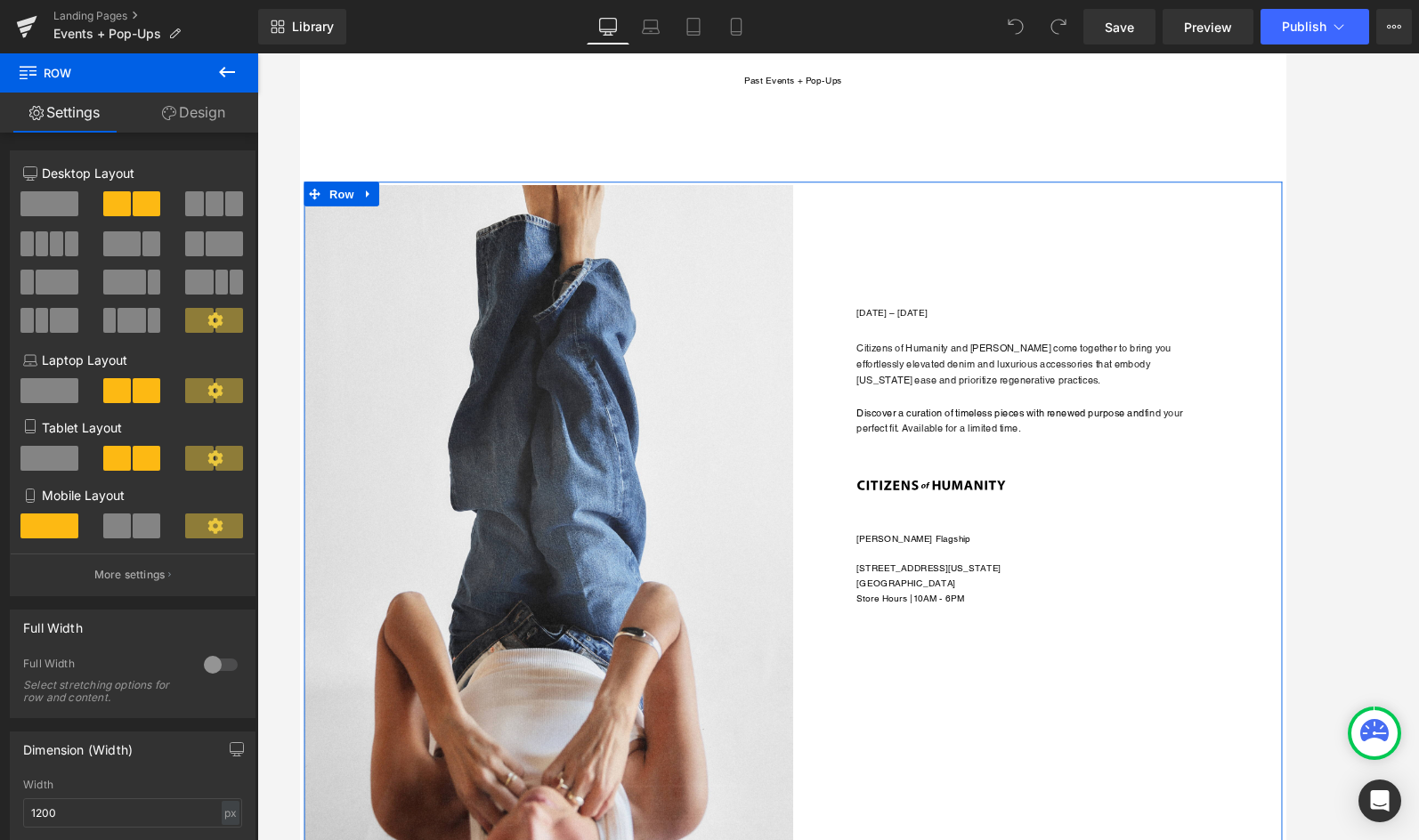 click on "Heading         [DATE] – [DATE] Heading         Citizens of Humanity and [PERSON_NAME] come together to bring you effortlessly elevated denim and luxurious accessories that embody [US_STATE] ease and prioritize regenerative practices. Discover a curation of timeless pieces with renewed purpose and  find your perfect fit. Available for a limited time. Text Block         Image         [PERSON_NAME] Flagship  [STREET_ADDRESS][US_STATE] Store Hours |  10AM - 6PM Heading" at bounding box center (1105, 427) 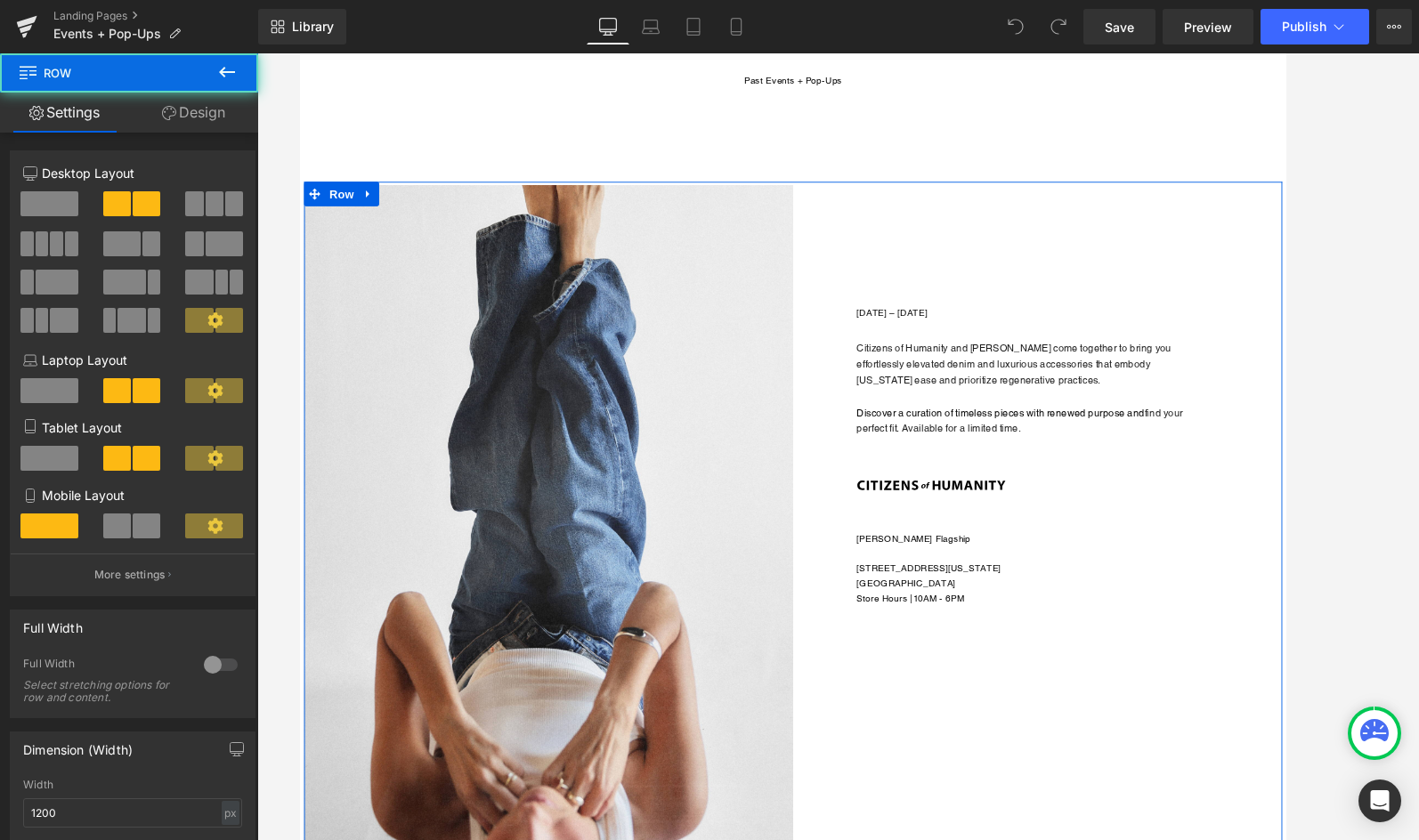 click on "Heading         [DATE] – [DATE] Heading         Citizens of Humanity and [PERSON_NAME] come together to bring you effortlessly elevated denim and luxurious accessories that embody [US_STATE] ease and prioritize regenerative practices. Discover a curation of timeless pieces with renewed purpose and  find your perfect fit. Available for a limited time. Text Block         Image         [PERSON_NAME] Flagship  [STREET_ADDRESS][US_STATE] Store Hours |  10AM - 6PM Heading" at bounding box center (1105, 427) 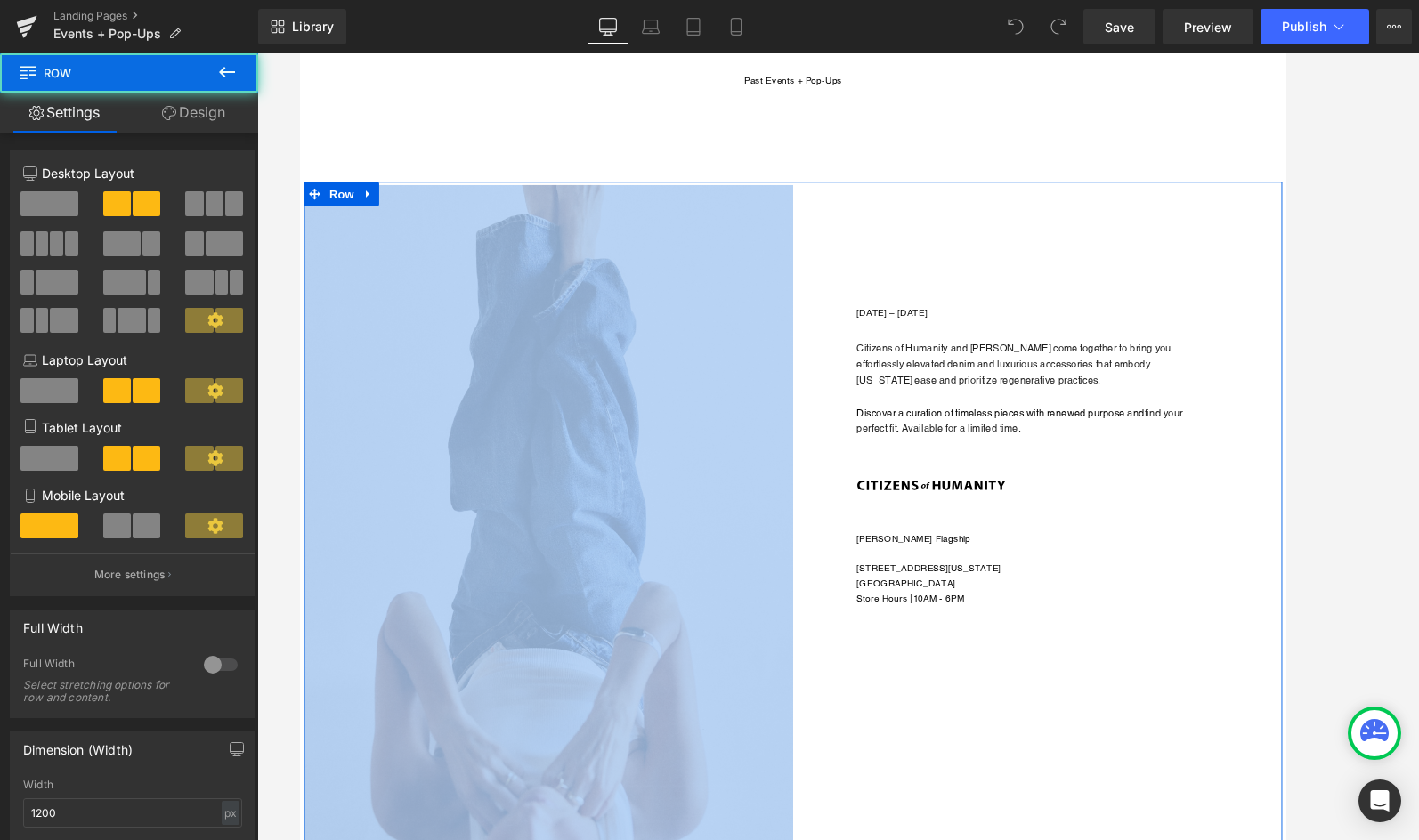 click on "Heading         [DATE] – [DATE] Heading         Citizens of Humanity and [PERSON_NAME] come together to bring you effortlessly elevated denim and luxurious accessories that embody [US_STATE] ease and prioritize regenerative practices. Discover a curation of timeless pieces with renewed purpose and  find your perfect fit. Available for a limited time. Text Block         Image         [PERSON_NAME] Flagship  [STREET_ADDRESS][US_STATE] Store Hours |  10AM - 6PM Heading" at bounding box center (1105, 427) 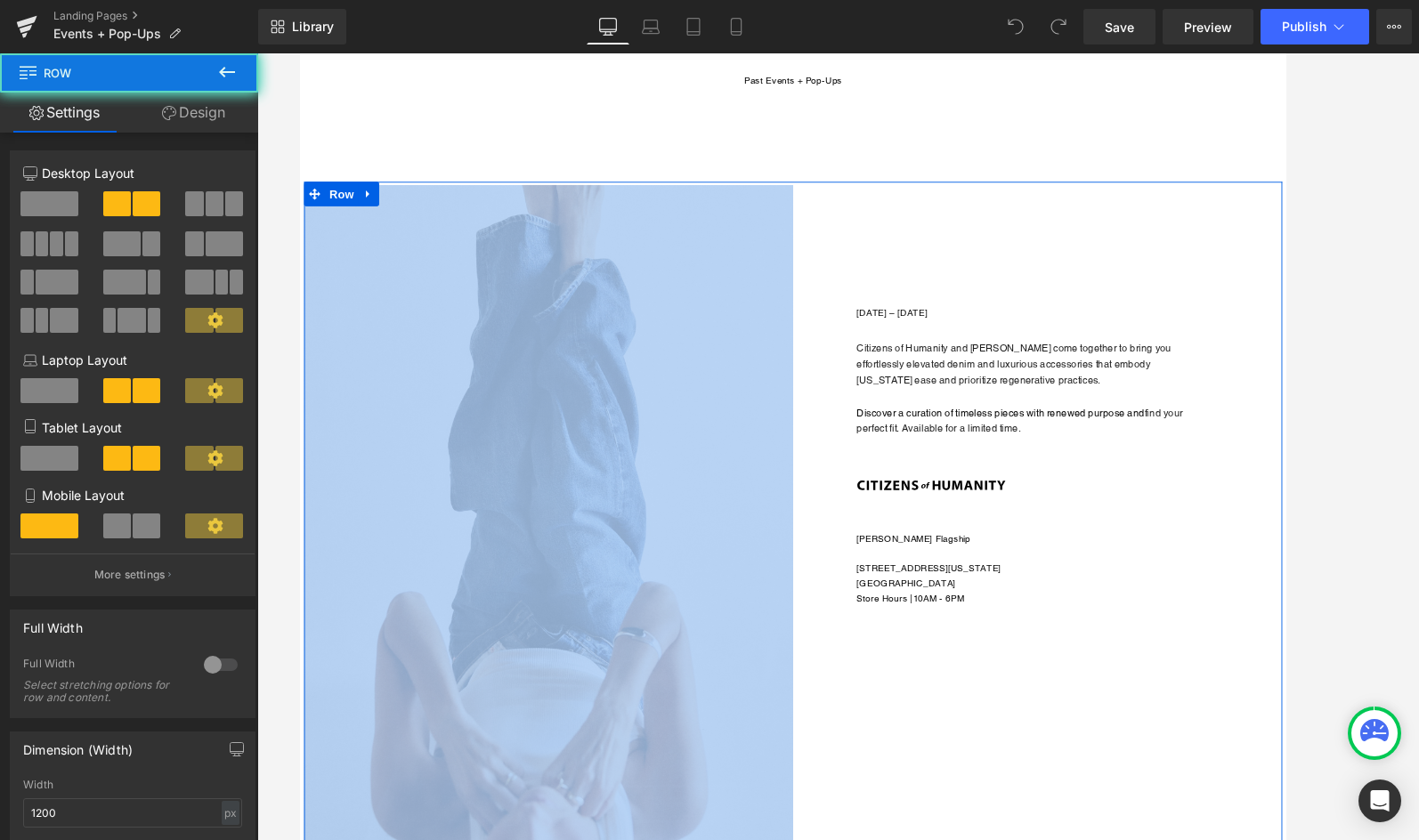 click on "Citizens of Humanity and [PERSON_NAME] come together to bring you effortlessly elevated denim and luxurious accessories that embody [US_STATE] ease and prioritize regenerative practices." at bounding box center (1085, 393) 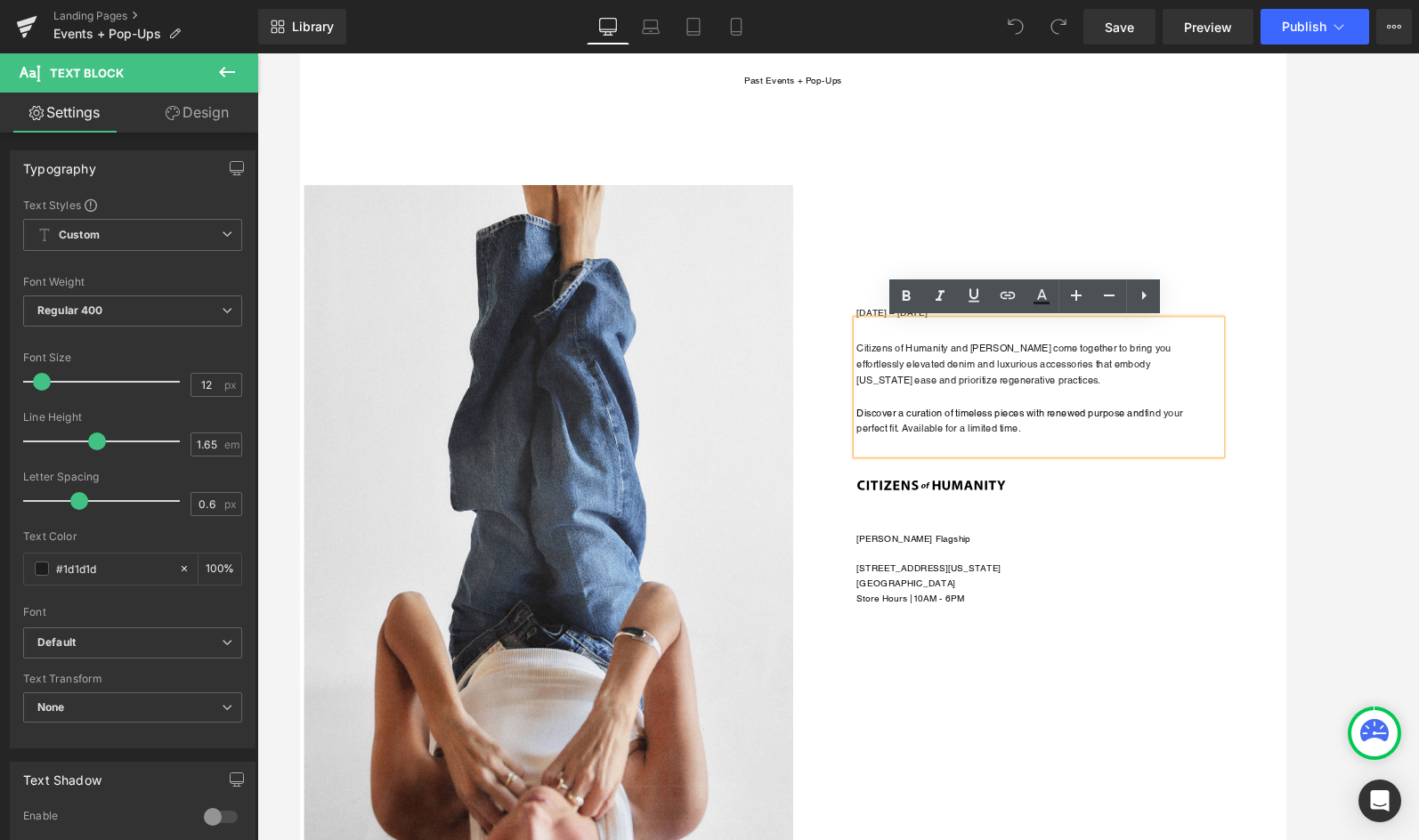 click on "Heading         [DATE] – [DATE] Heading         Citizens of Humanity and [PERSON_NAME] come together to bring you effortlessly elevated denim and luxurious accessories that embody [US_STATE] ease and prioritize regenerative practices. Discover a curation of timeless pieces with renewed purpose and  find your perfect fit. Available for a limited time. Text Block         Image         [PERSON_NAME] Flagship  [STREET_ADDRESS][US_STATE] Store Hours |  10AM - 6PM Heading" at bounding box center (1105, 427) 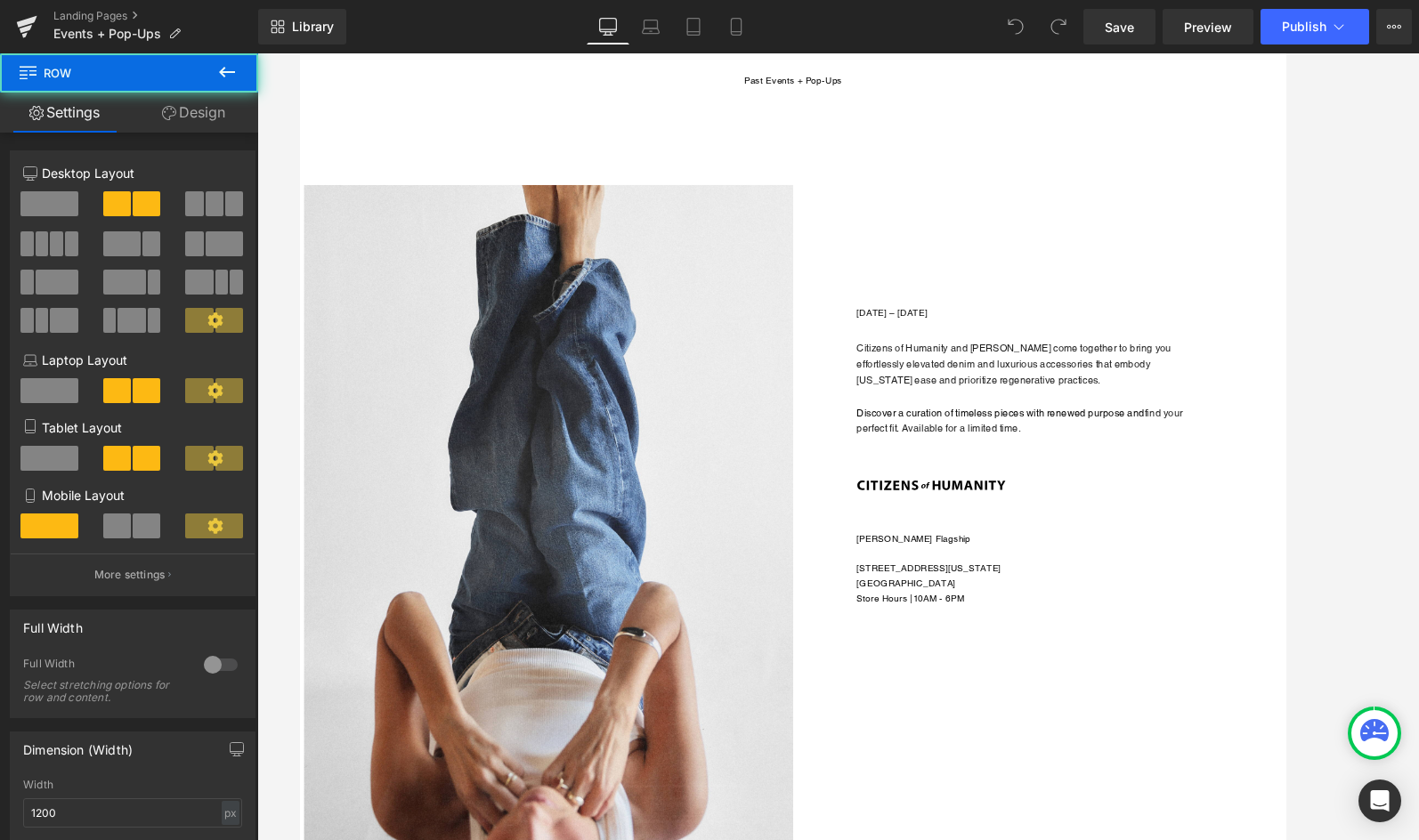 click on "[DATE] – [DATE]" at bounding box center (1139, 337) 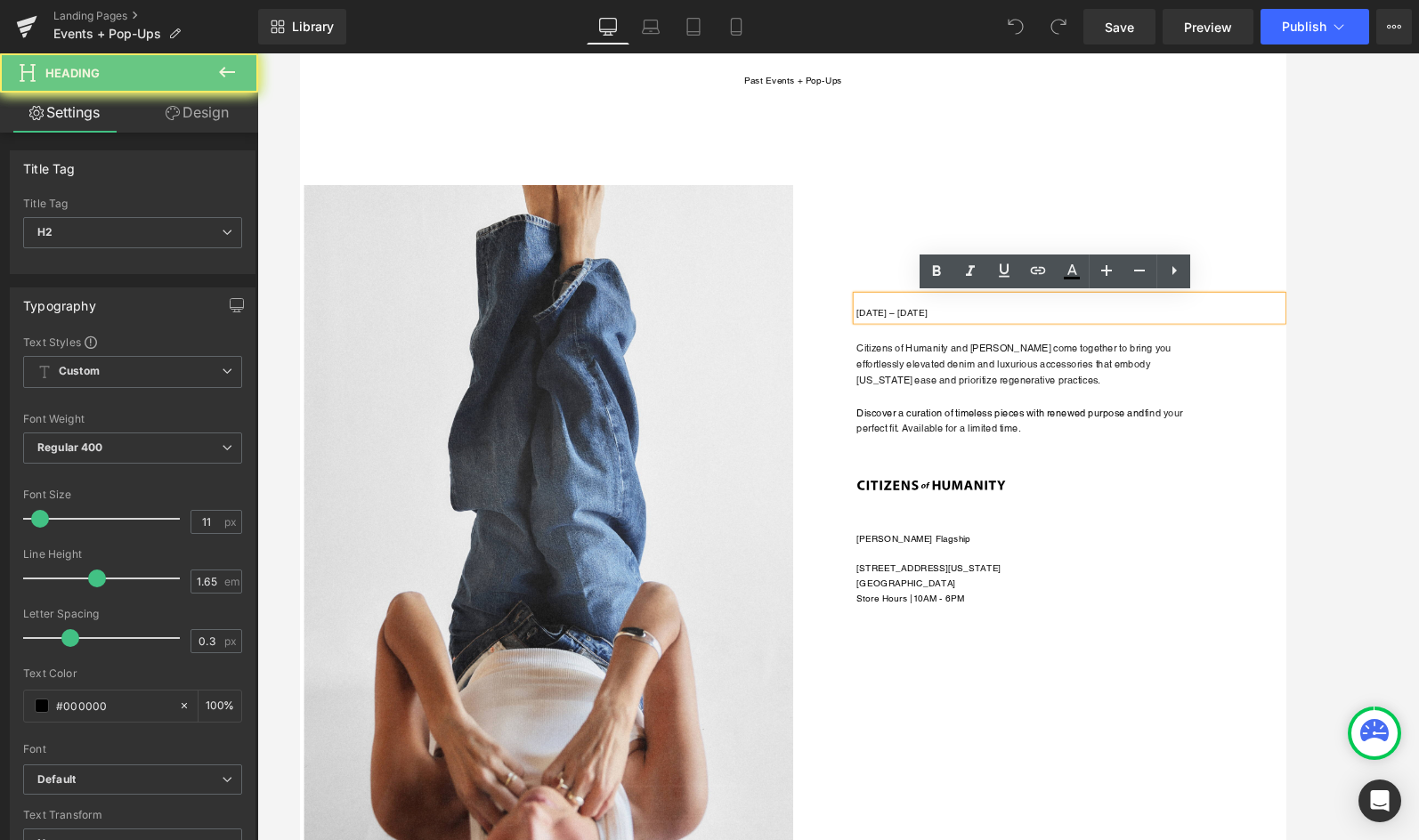 click on "[DATE] – [DATE]" at bounding box center (1139, 337) 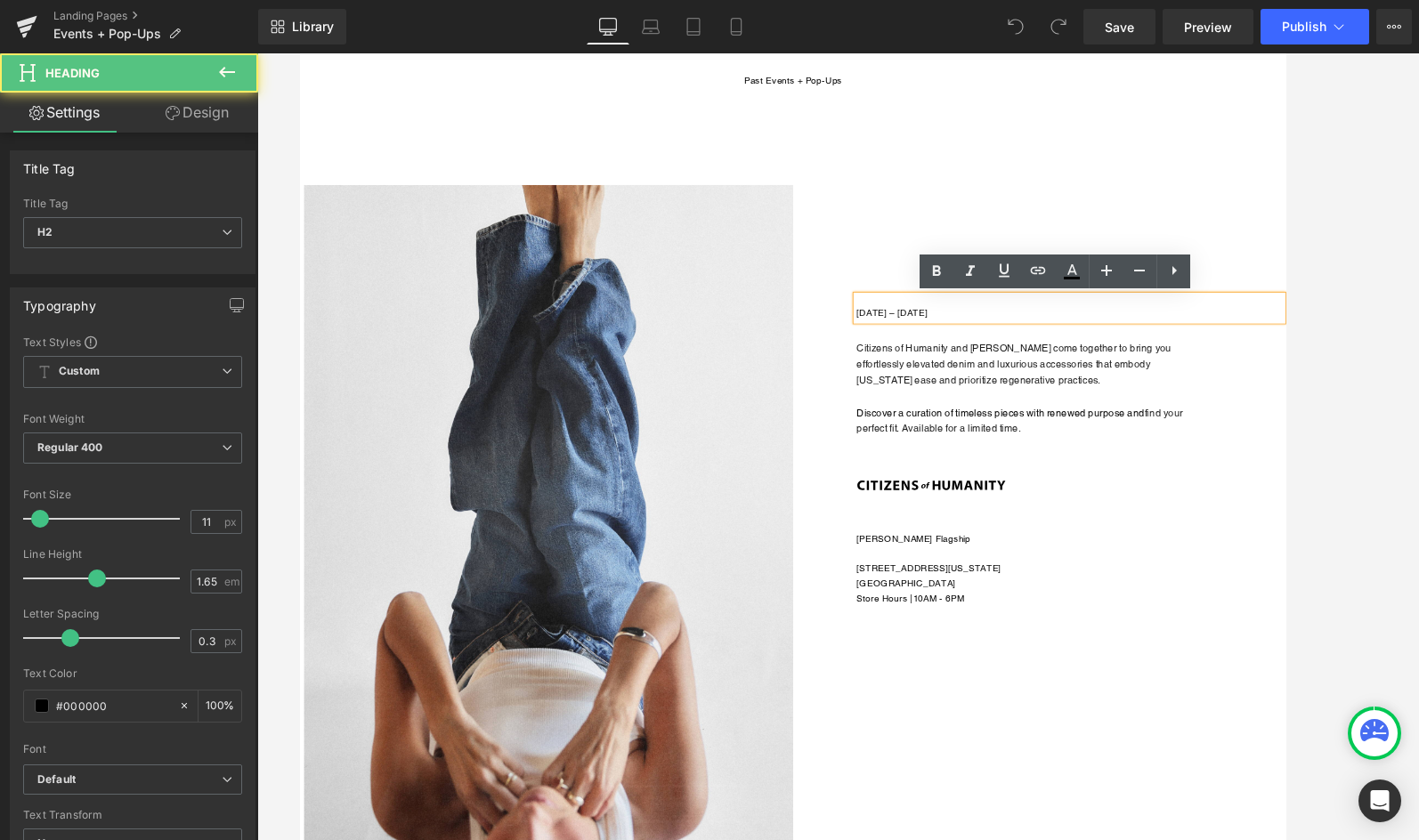 click on "[DATE] – [DATE]" at bounding box center (1139, 332) 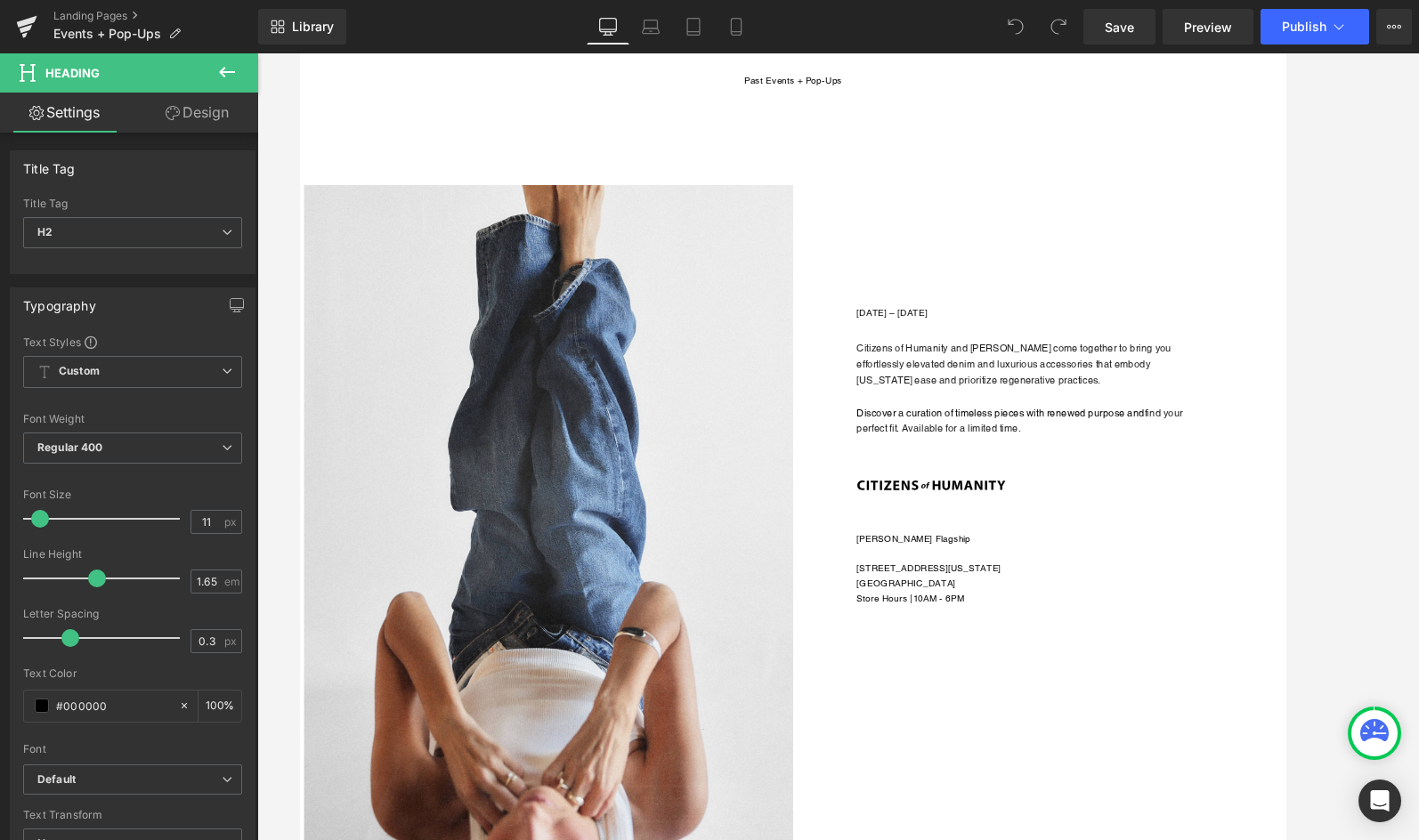click on "Design" at bounding box center (197, 112) 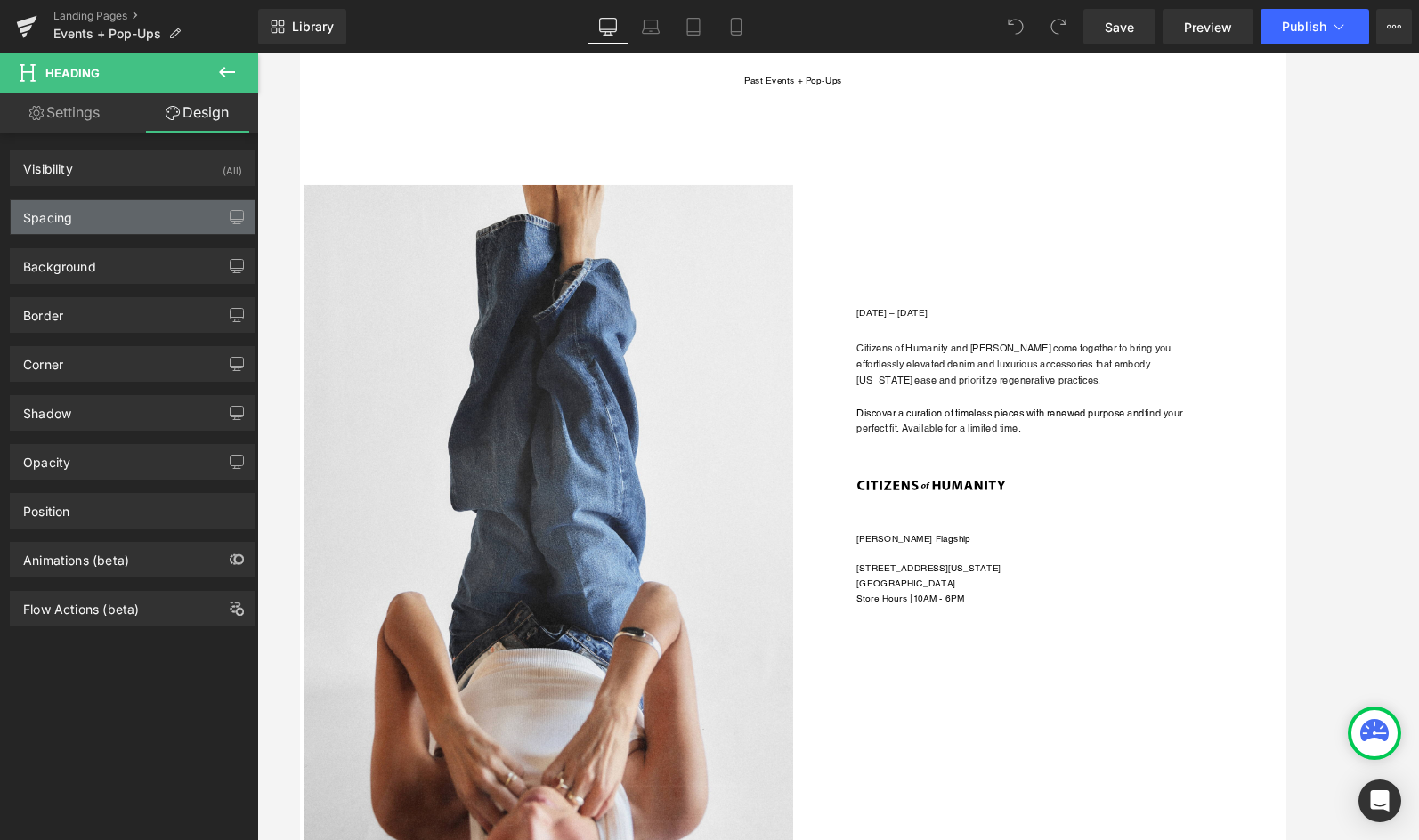 click on "Spacing" at bounding box center (133, 217) 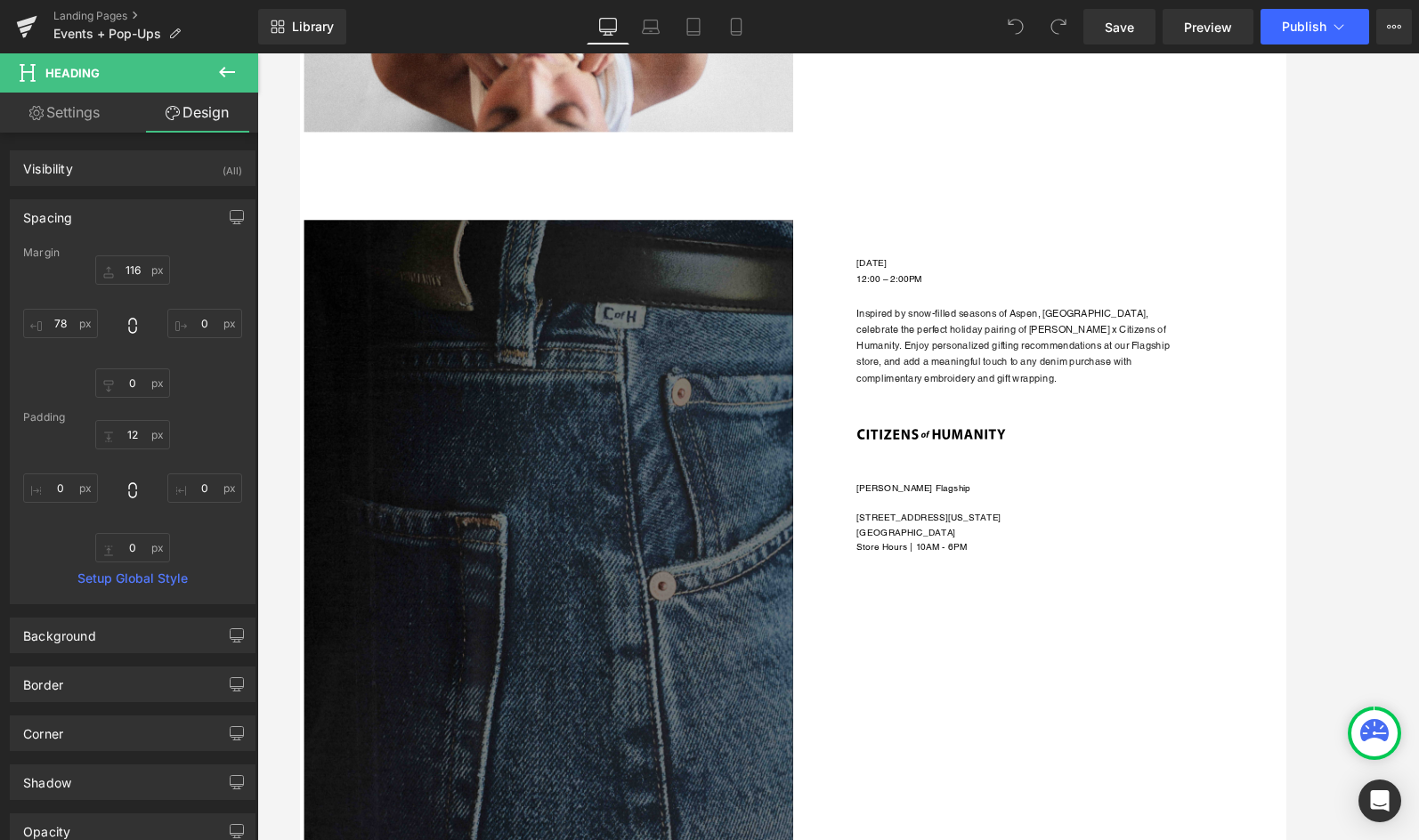 scroll, scrollTop: 2024, scrollLeft: 0, axis: vertical 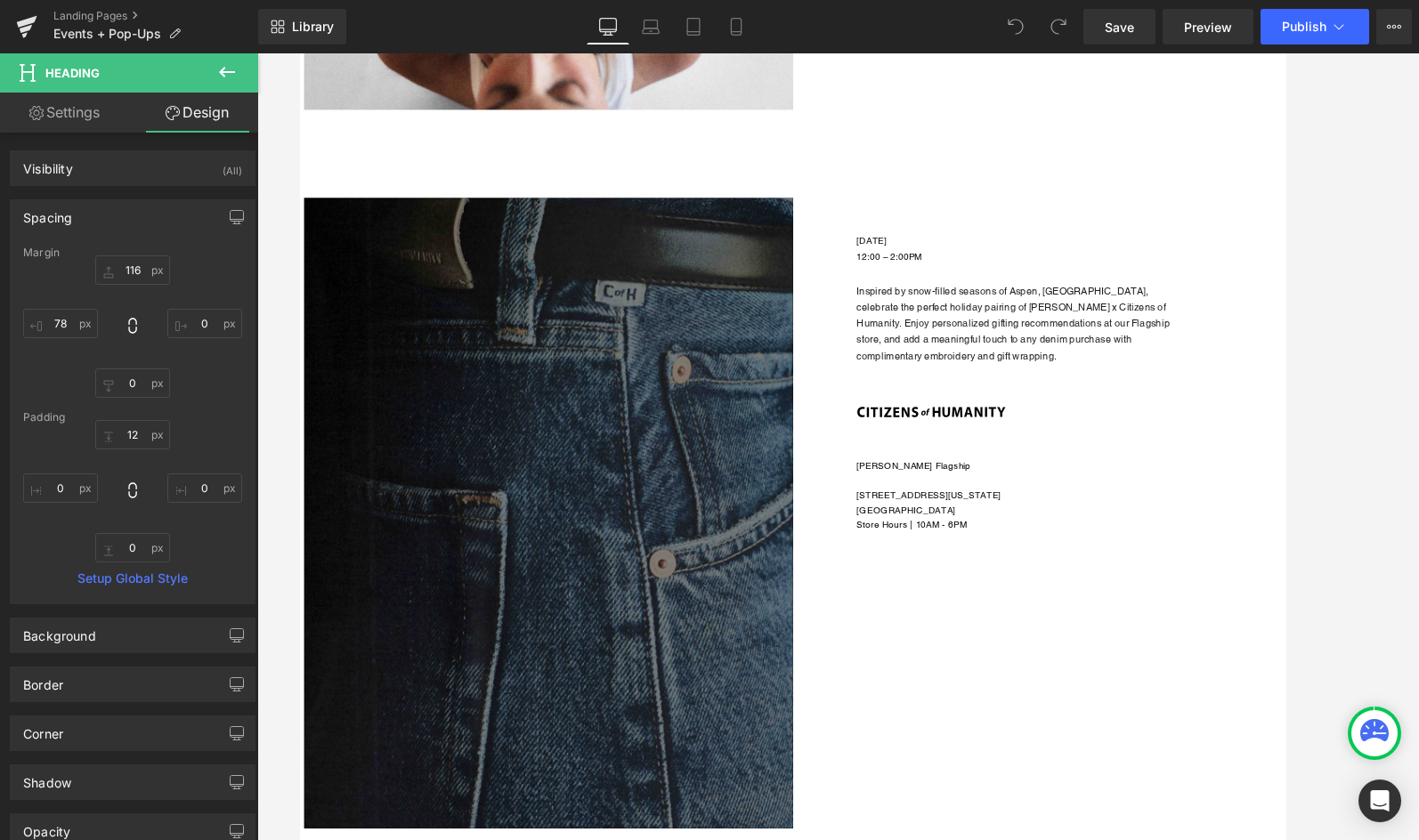 click on "Heading         [DATE] 12:00 – 2:00PM Heading         Inspired by snow-filled seasons of Aspen, [GEOGRAPHIC_DATA], celebrate the perfect holiday pairing of [PERSON_NAME] x Citizens of Humanity. Enjoy personalized gifting recommendations at our Flagship store, and add a meaningful touch to any denim purchase with complimentary embroidery and gift wrapping. Text Block         Image         [PERSON_NAME] Flagship  [STREET_ADDRESS][US_STATE] Store Hours | 10AM - 6PM Heading" at bounding box center (1105, 347) 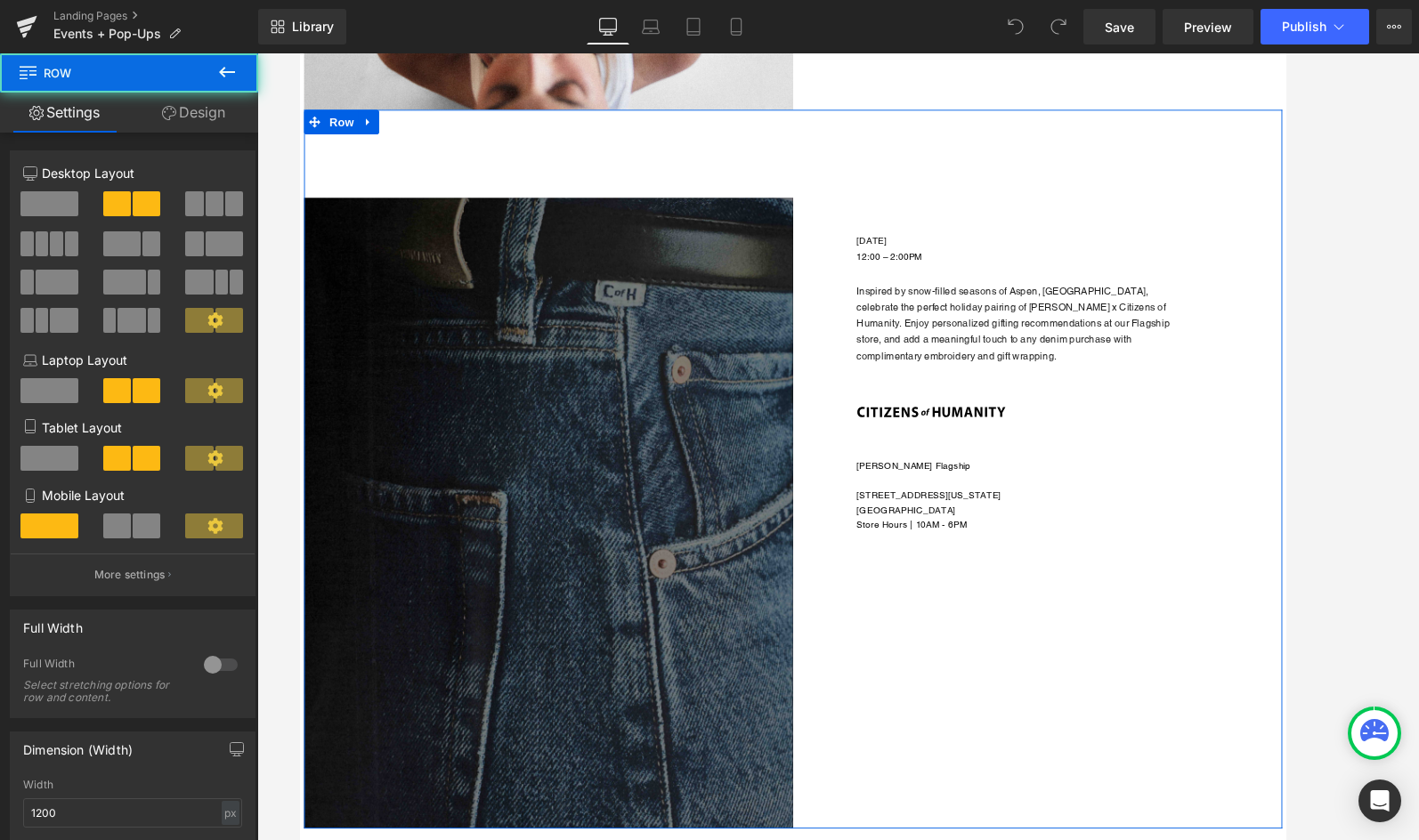 click on "Heading         [DATE] 12:00 – 2:00PM Heading         Inspired by snow-filled seasons of Aspen, [GEOGRAPHIC_DATA], celebrate the perfect holiday pairing of [PERSON_NAME] x Citizens of Humanity. Enjoy personalized gifting recommendations at our Flagship store, and add a meaningful touch to any denim purchase with complimentary embroidery and gift wrapping. Text Block         Image         [PERSON_NAME] Flagship  [STREET_ADDRESS][US_STATE] Store Hours | 10AM - 6PM Heading" at bounding box center [1105, 347] 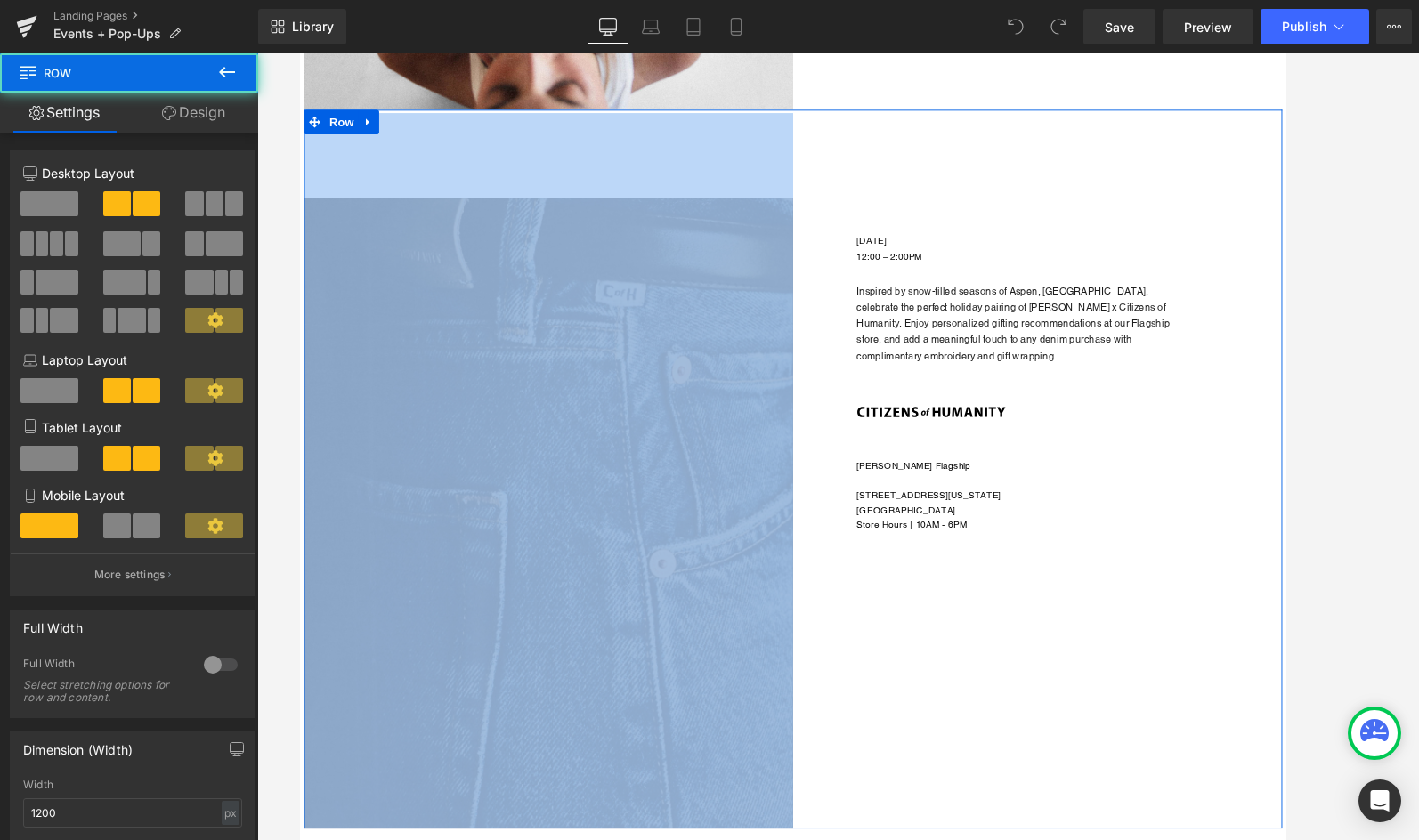 click on "Heading         [DATE] 12:00 – 2:00PM Heading         Inspired by snow-filled seasons of Aspen, [GEOGRAPHIC_DATA], celebrate the perfect holiday pairing of [PERSON_NAME] x Citizens of Humanity. Enjoy personalized gifting recommendations at our Flagship store, and add a meaningful touch to any denim purchase with complimentary embroidery and gift wrapping. Text Block         Image         [PERSON_NAME] Flagship  [STREET_ADDRESS][US_STATE] Store Hours | 10AM - 6PM Heading" at bounding box center (1105, 347) 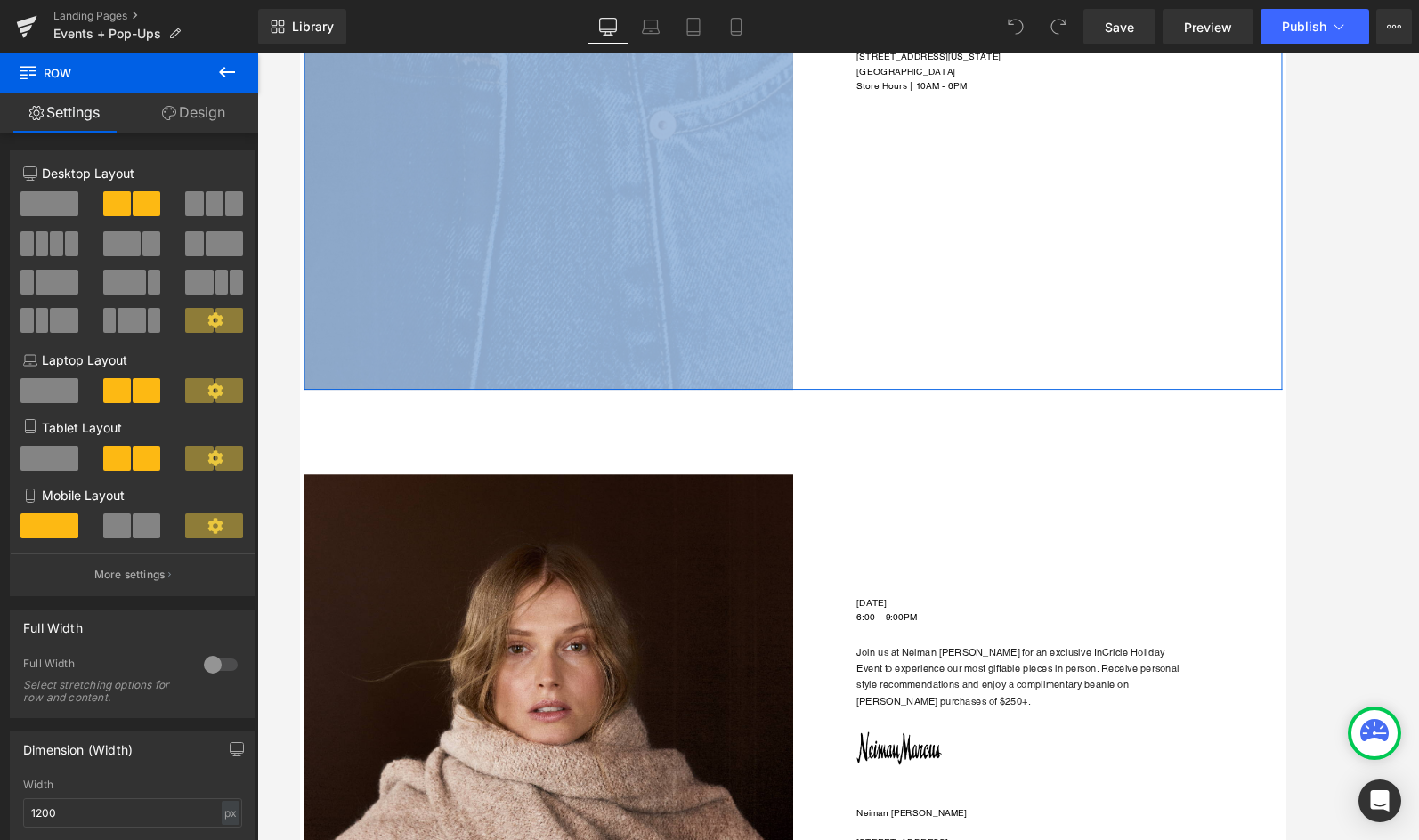 scroll, scrollTop: 2646, scrollLeft: 0, axis: vertical 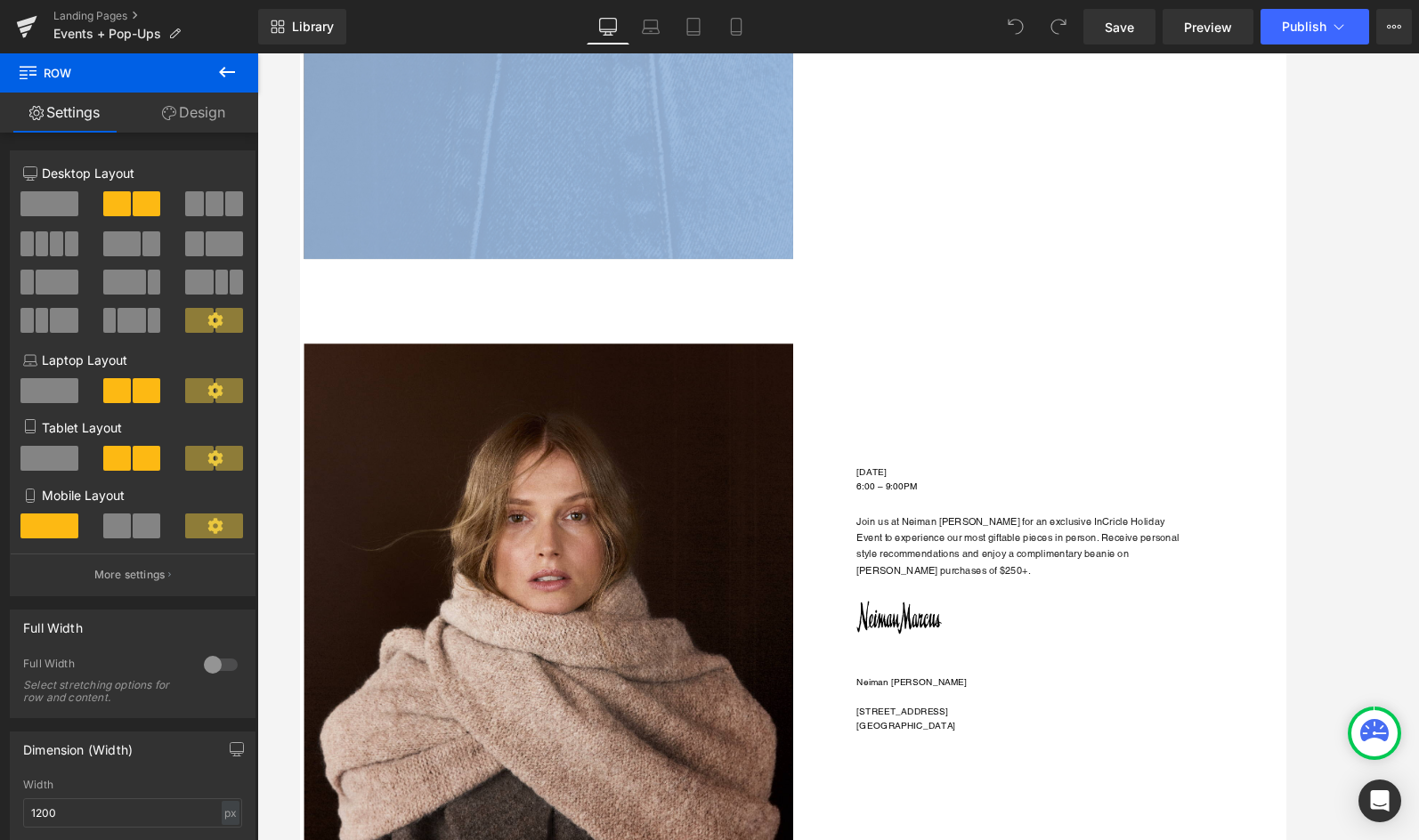 click on "Heading         [DATE] 6:00 – 9:00PM Heading         Join us at Neiman [PERSON_NAME] for an exclusive InCricle Holiday Event to experience our most giftable pieces in person. Receive personal style recommendations and enjoy a complimentary beanie on [PERSON_NAME] purchases of $250+. Text Block         Image         Neiman [PERSON_NAME] Topanga [STREET_ADDRESS] [GEOGRAPHIC_DATA] Heading" at bounding box center (1105, 583) 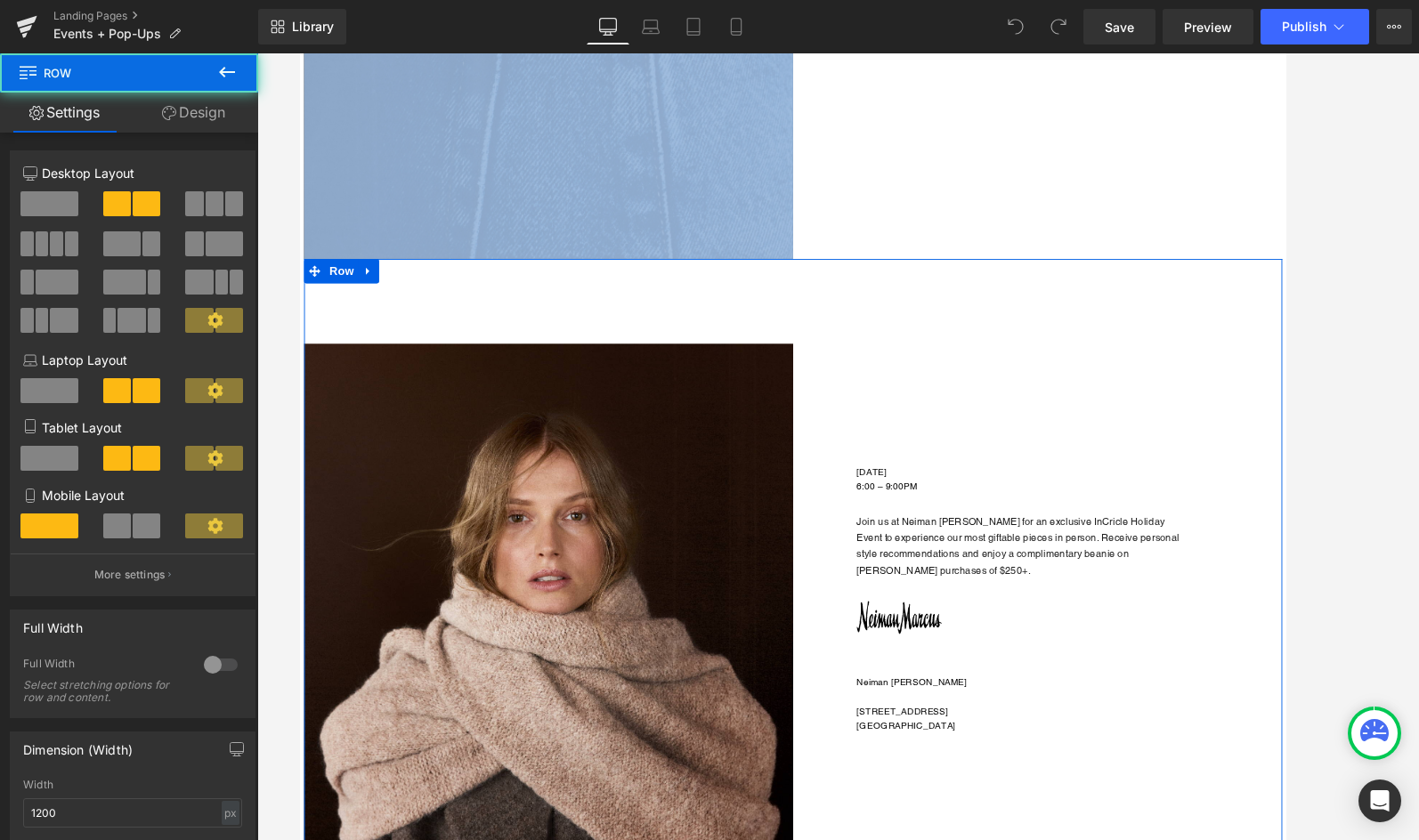 click on "Heading         [DATE] 6:00 – 9:00PM Heading         Join us at Neiman [PERSON_NAME] for an exclusive InCricle Holiday Event to experience our most giftable pieces in person. Receive personal style recommendations and enjoy a complimentary beanie on [PERSON_NAME] purchases of $250+. Text Block         Image         Neiman [PERSON_NAME] Topanga [STREET_ADDRESS] [GEOGRAPHIC_DATA] Heading" at bounding box center [1105, 583] 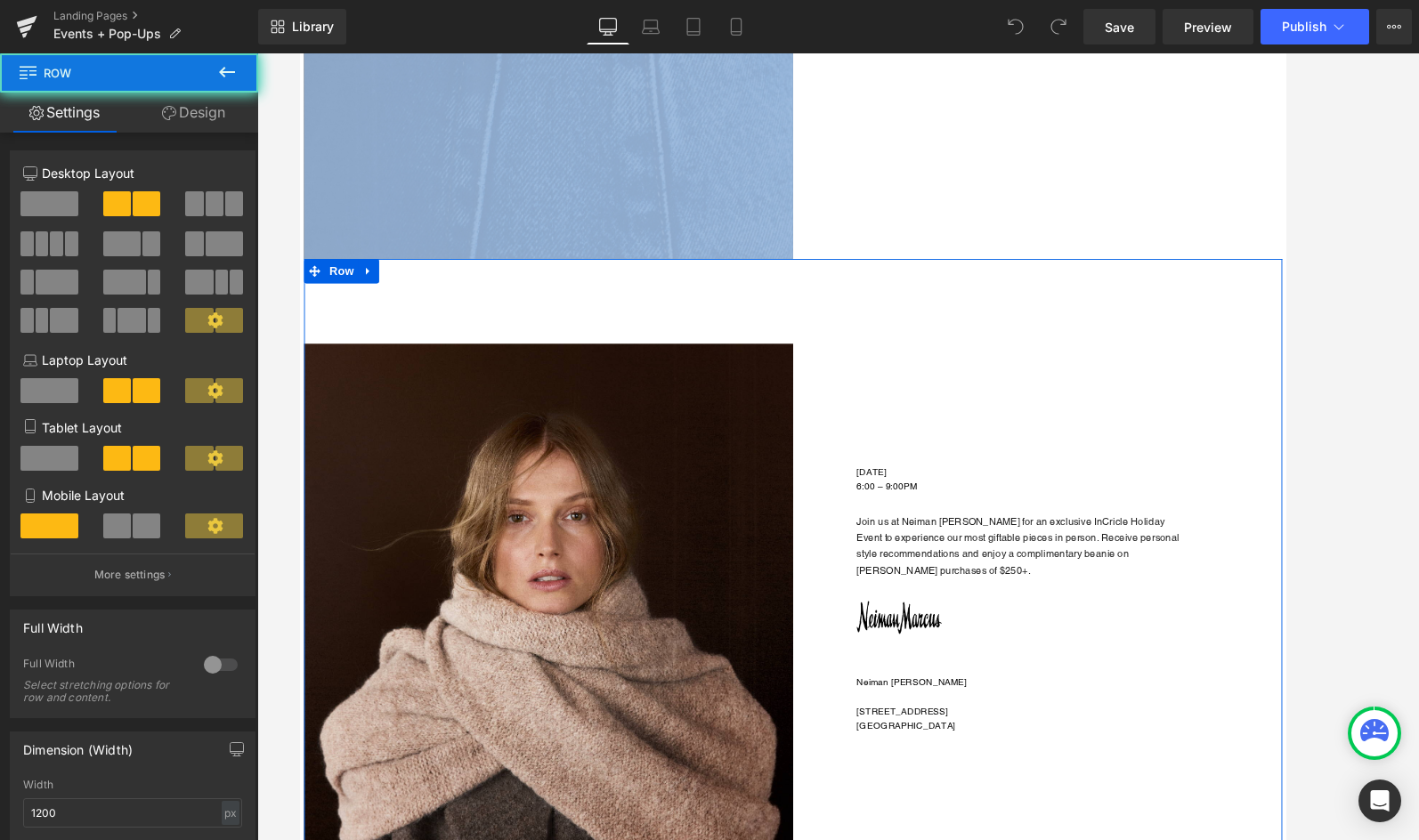 click on "6:00 – 9:00PM" at bounding box center [1139, 526] 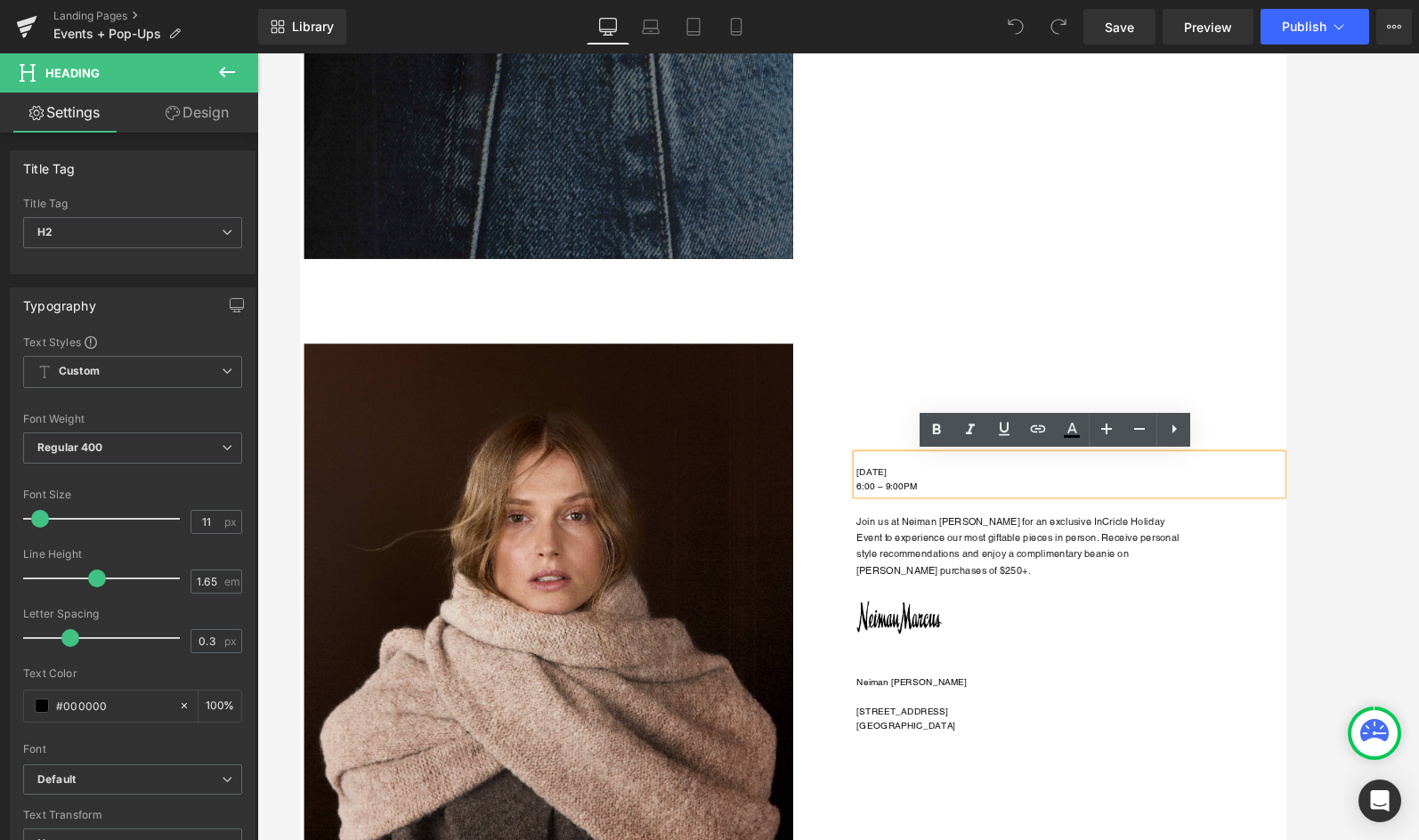 click on "[DATE]" at bounding box center (1139, 510) 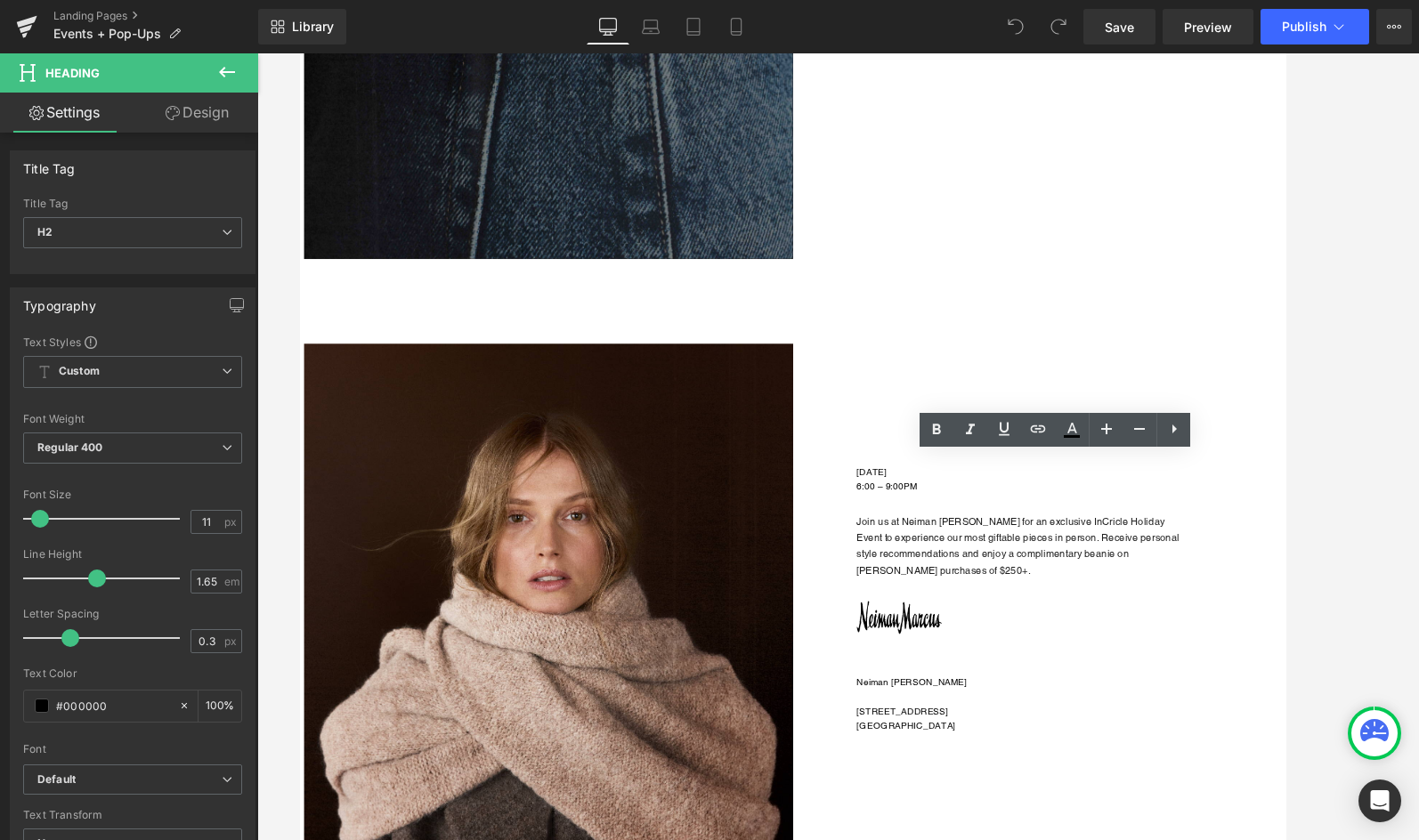 click on "Design" at bounding box center (197, 112) 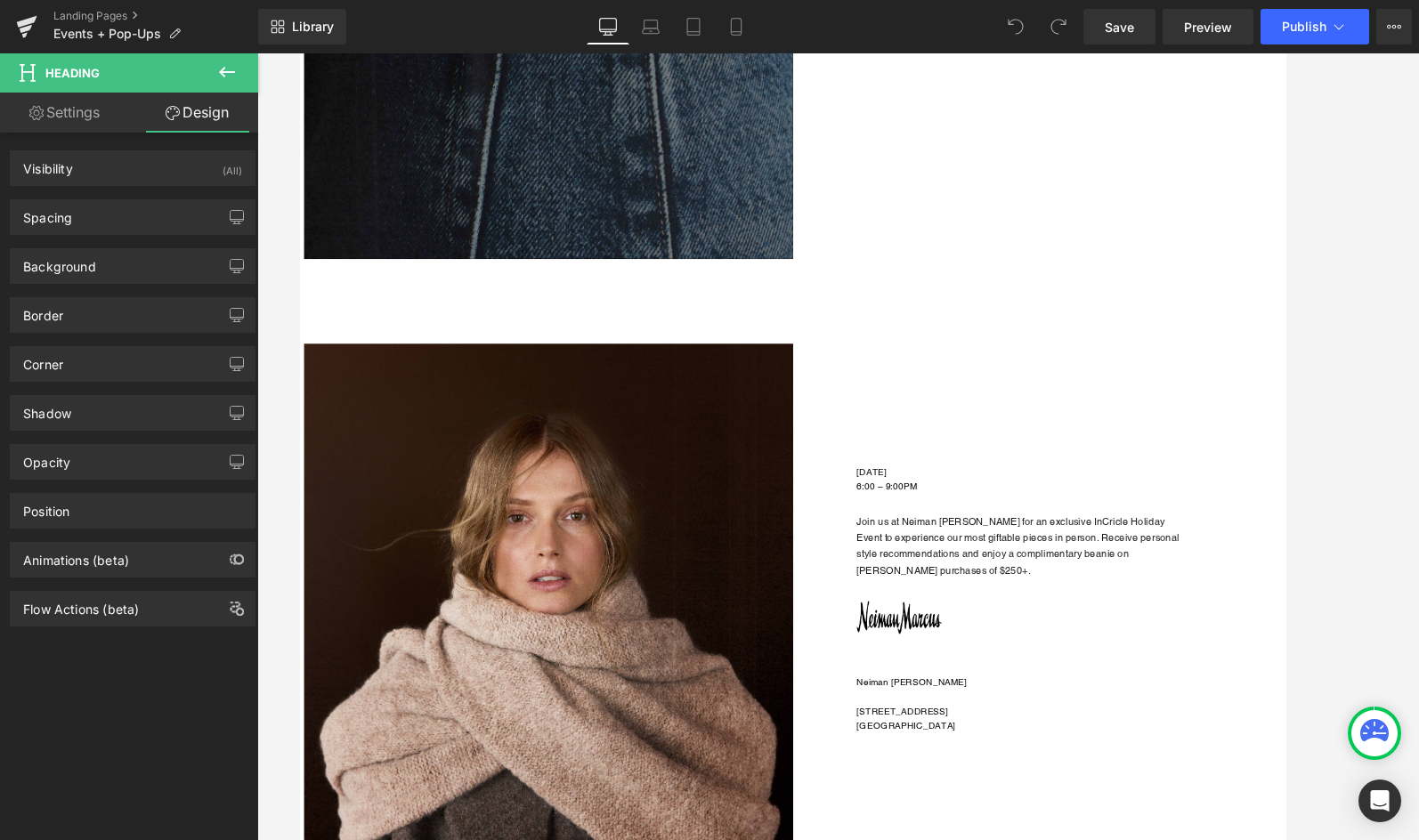 type on "116" 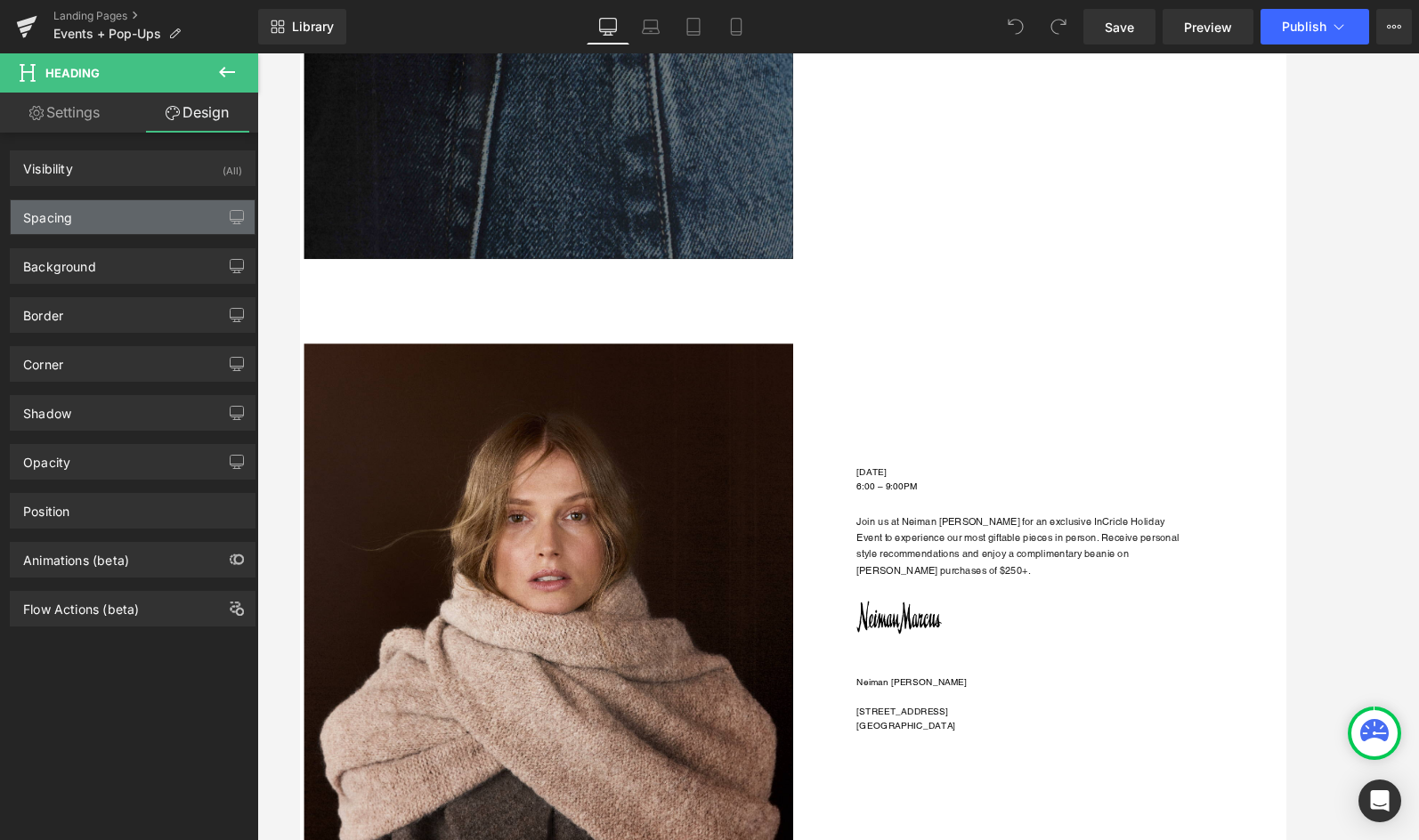click on "Spacing" at bounding box center [133, 217] 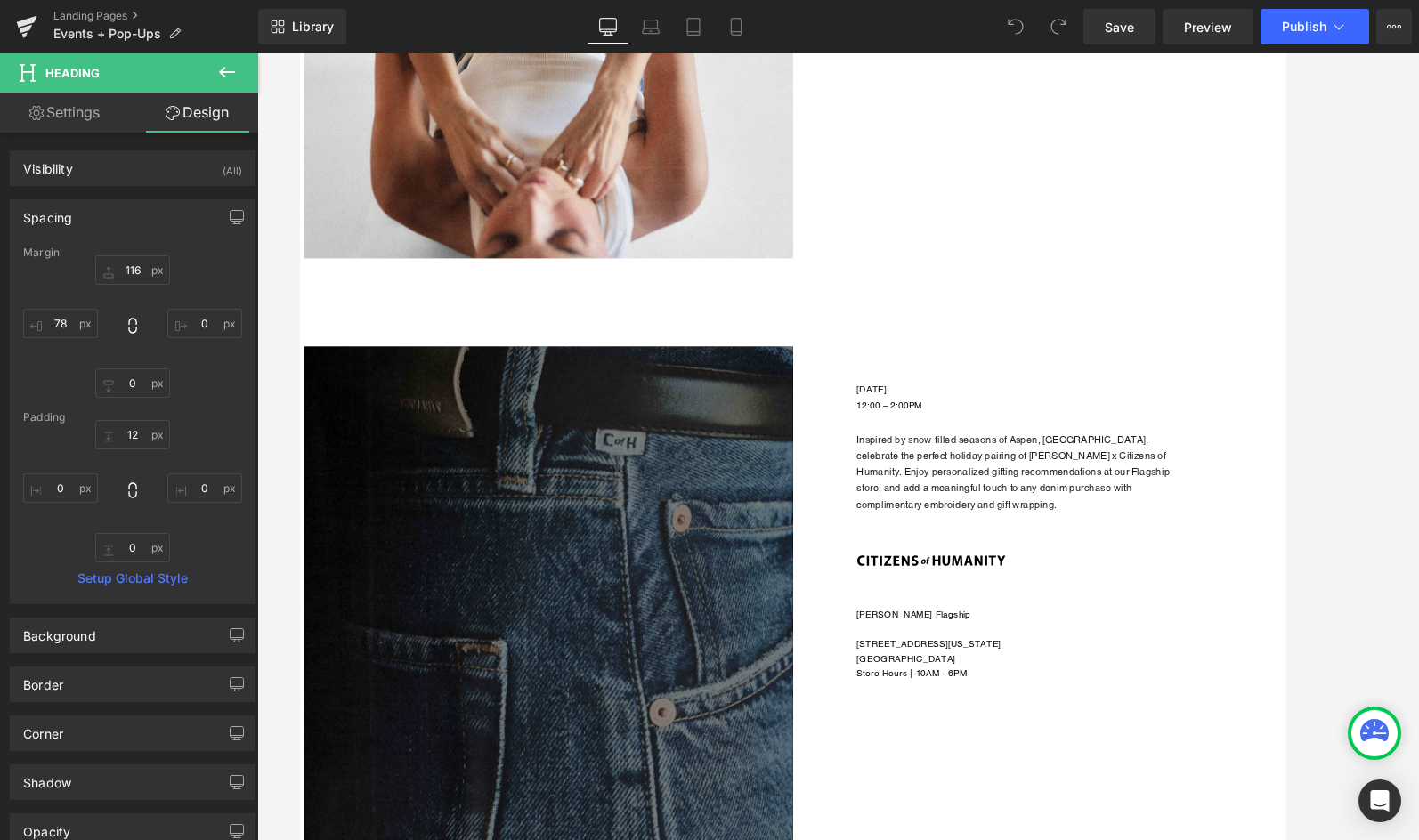 scroll, scrollTop: 1854, scrollLeft: 0, axis: vertical 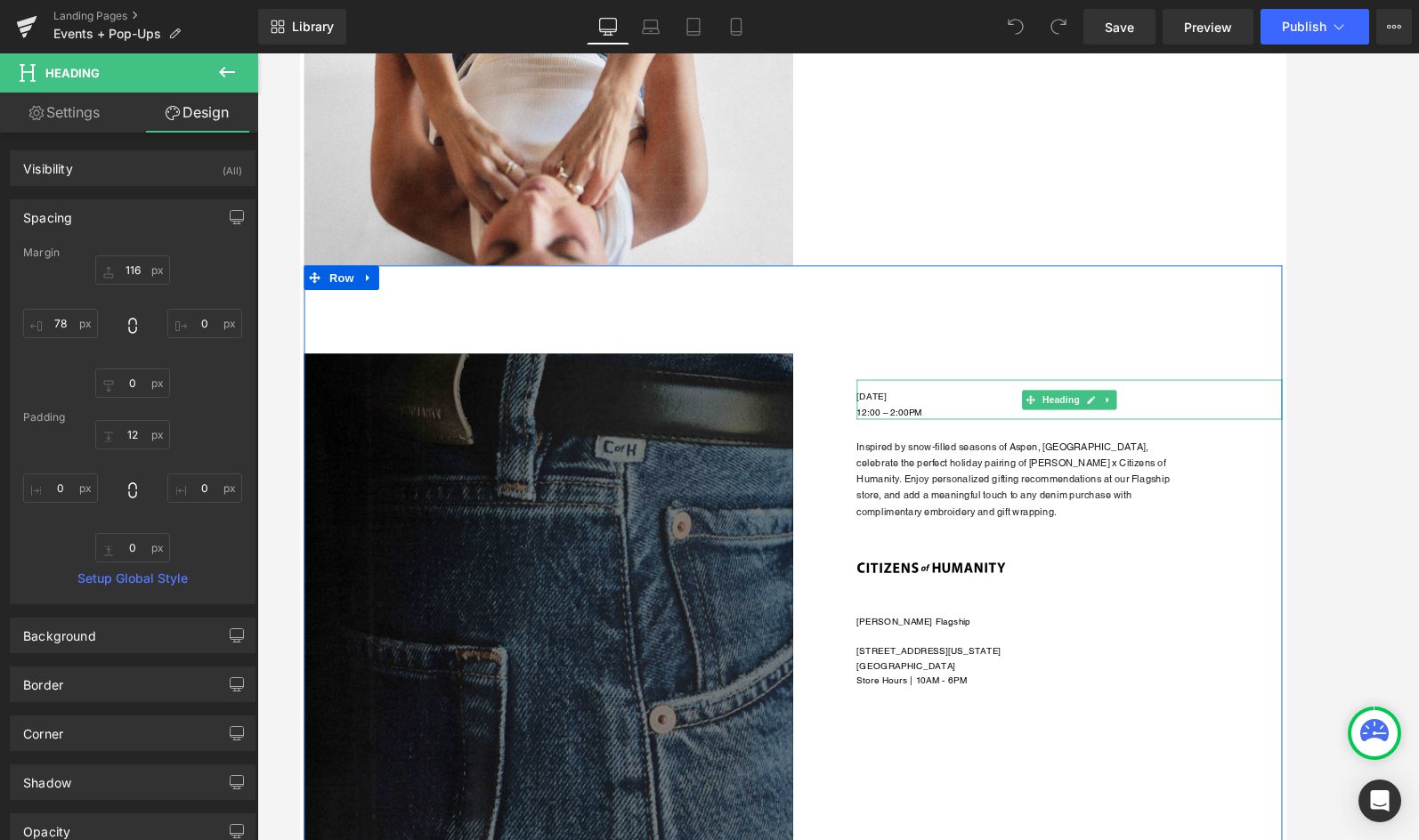 click on "[DATE]" at bounding box center [1139, 428] 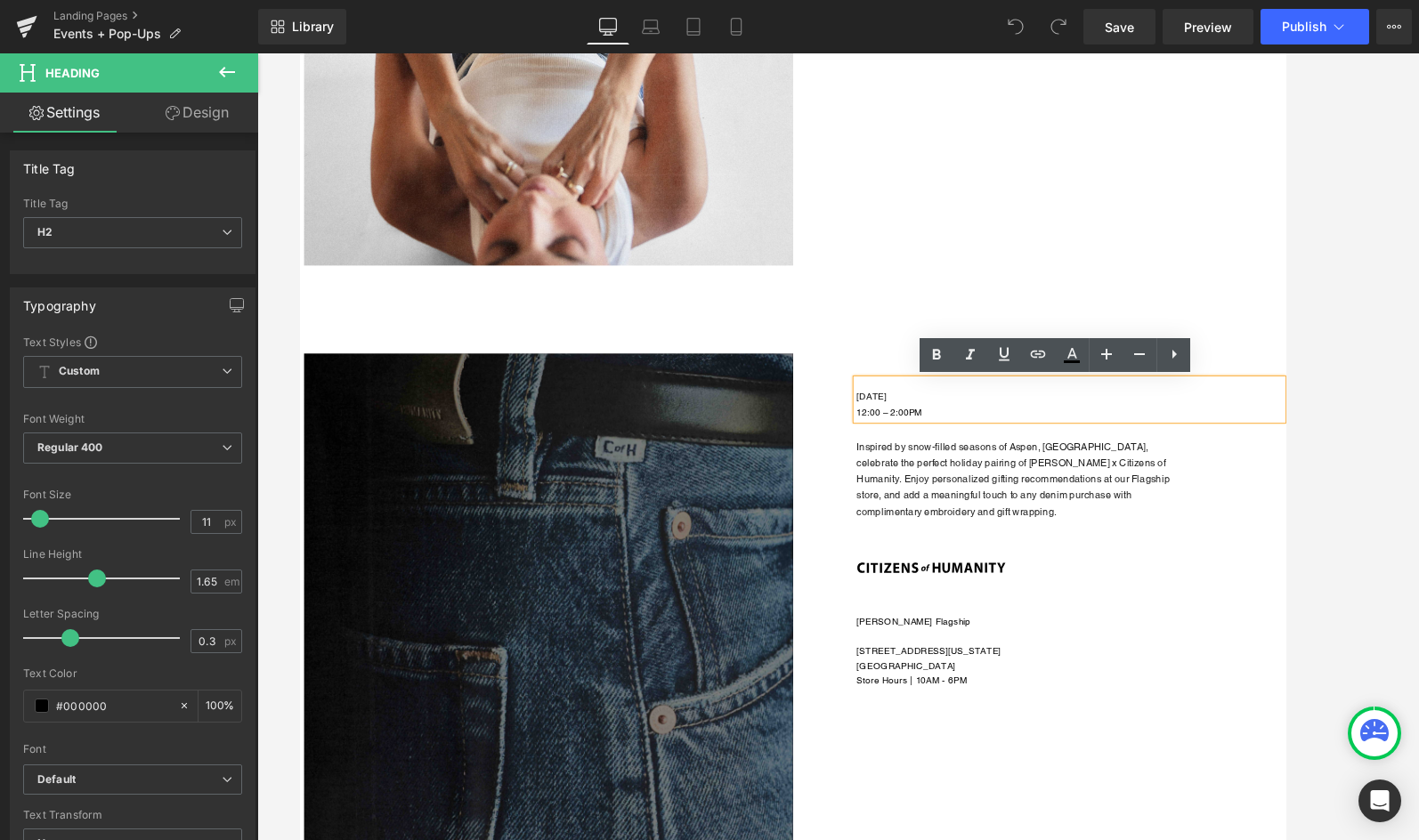 click on "Design" at bounding box center (197, 112) 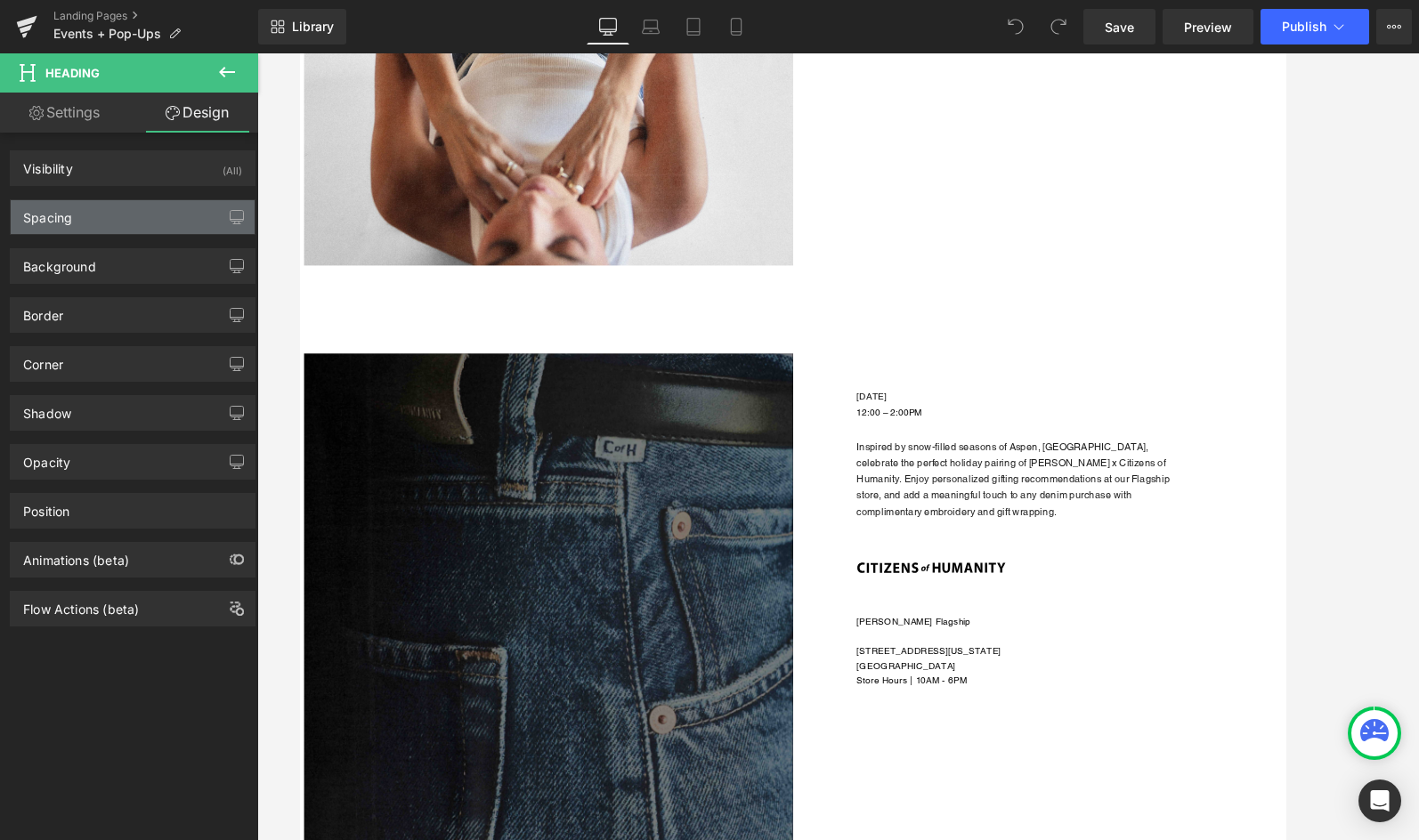 click on "Spacing" at bounding box center [133, 217] 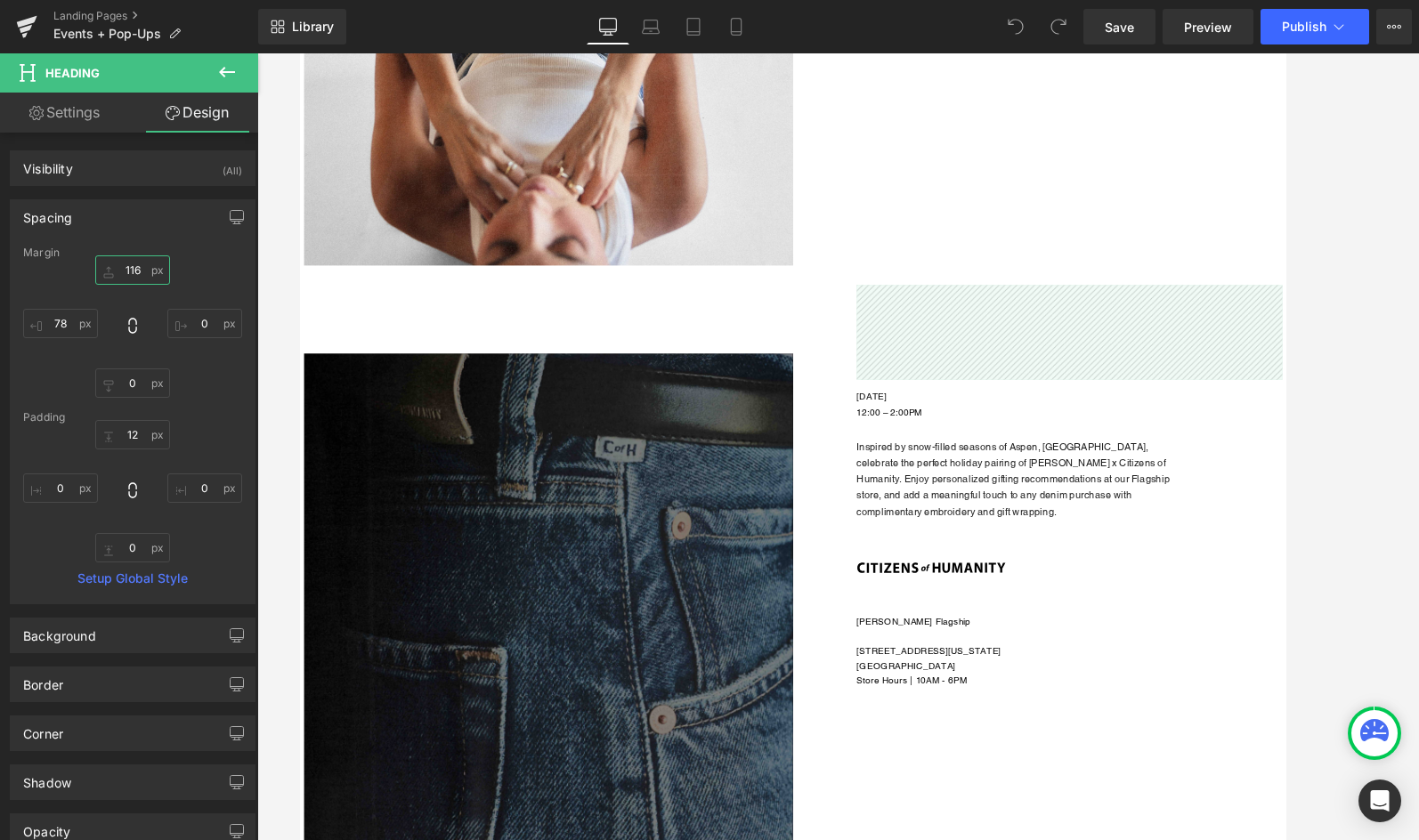 click on "116" at bounding box center (133, 270) 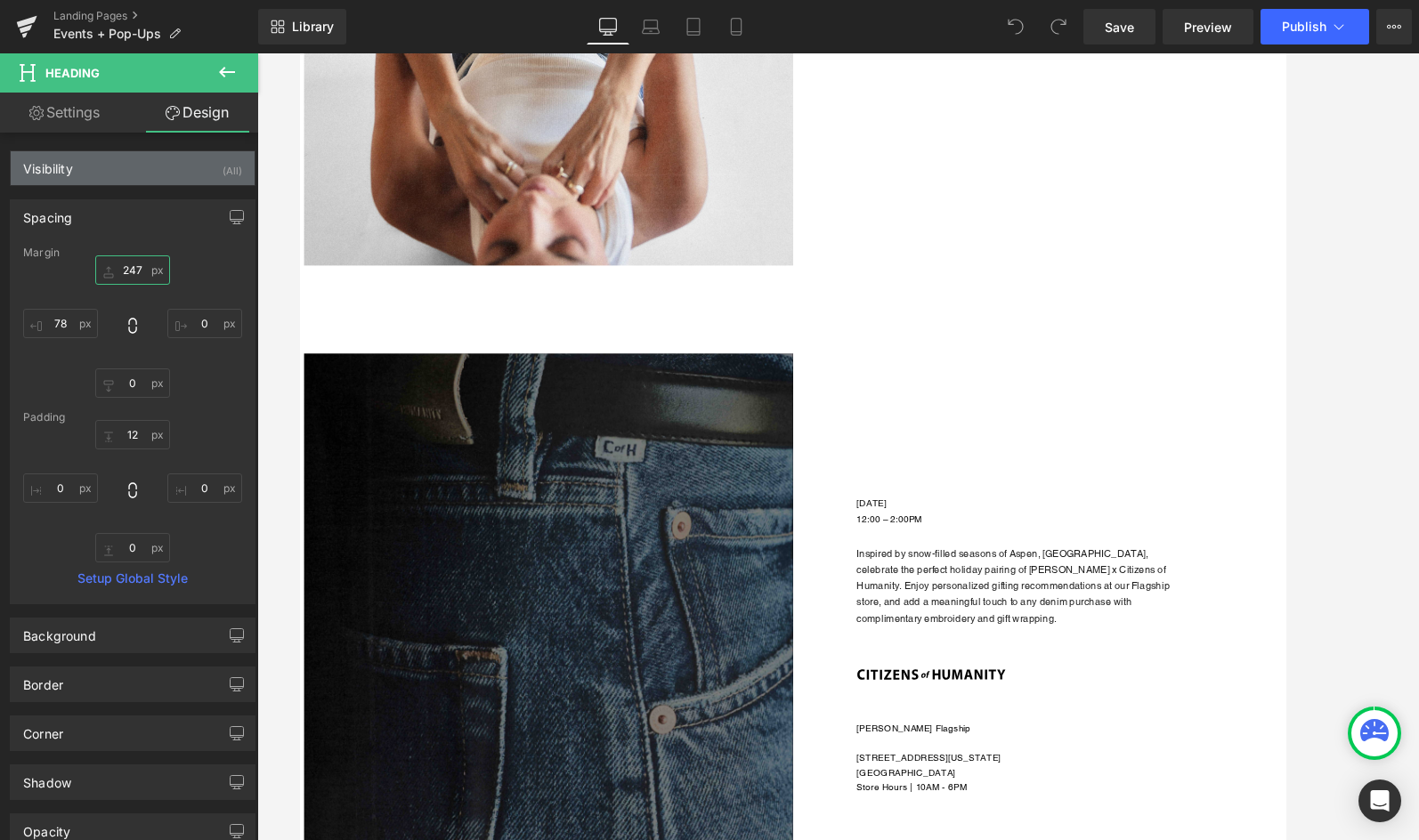 type on "247" 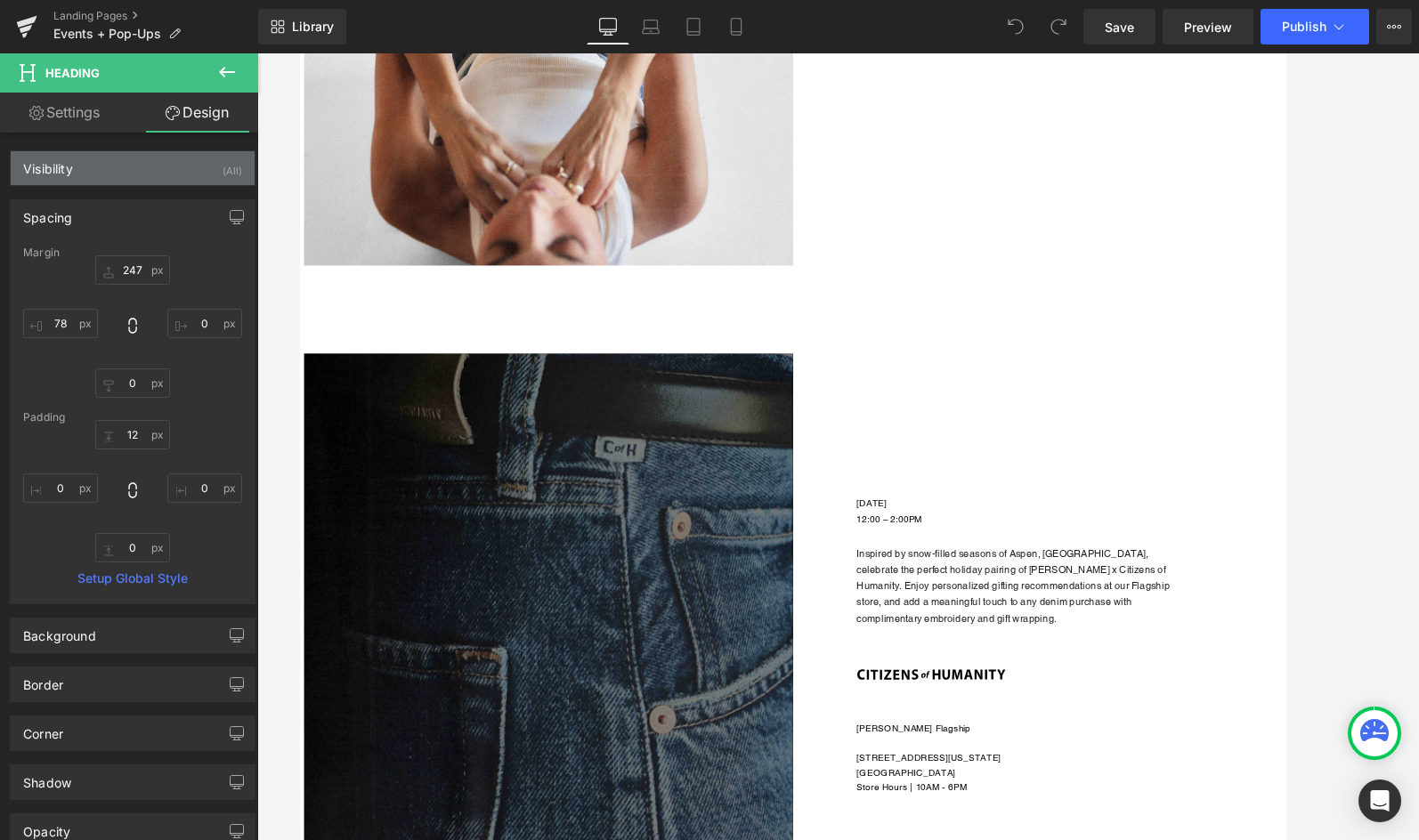 click on "Visibility
(All)
0|0|0|0   1 Show on Desktop 1 Show on Laptop 1 Show on Tablet 1 Show on Mobile
Spacing
[GEOGRAPHIC_DATA]
247px 247
0px 0
0px 0
78px 78
[GEOGRAPHIC_DATA]
12px 12
0px 0
0px 0
0px 0
Setup Global Style
Background
Color & Image color
transparent Color transparent 0 %" at bounding box center [133, 564] 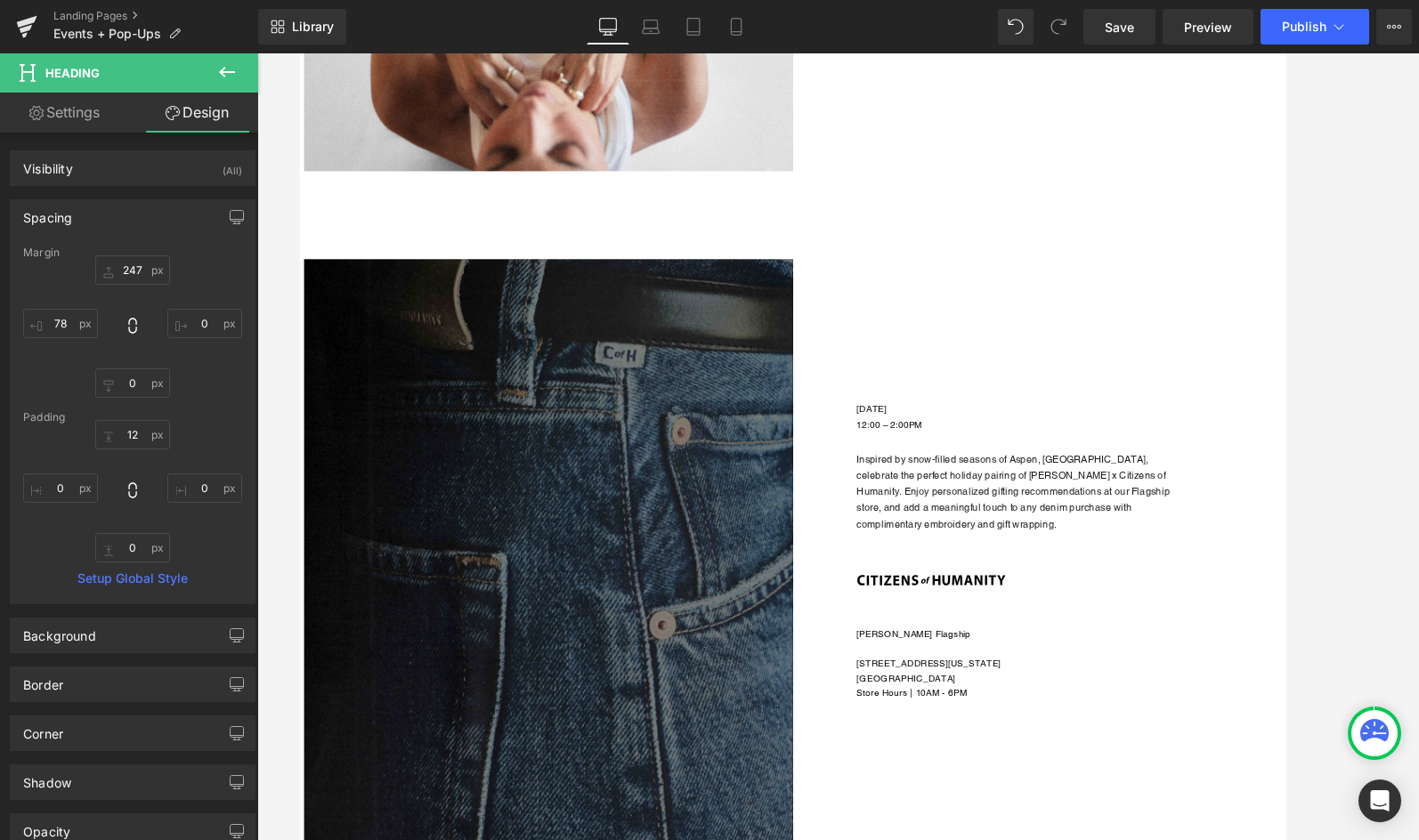 scroll, scrollTop: 1942, scrollLeft: 0, axis: vertical 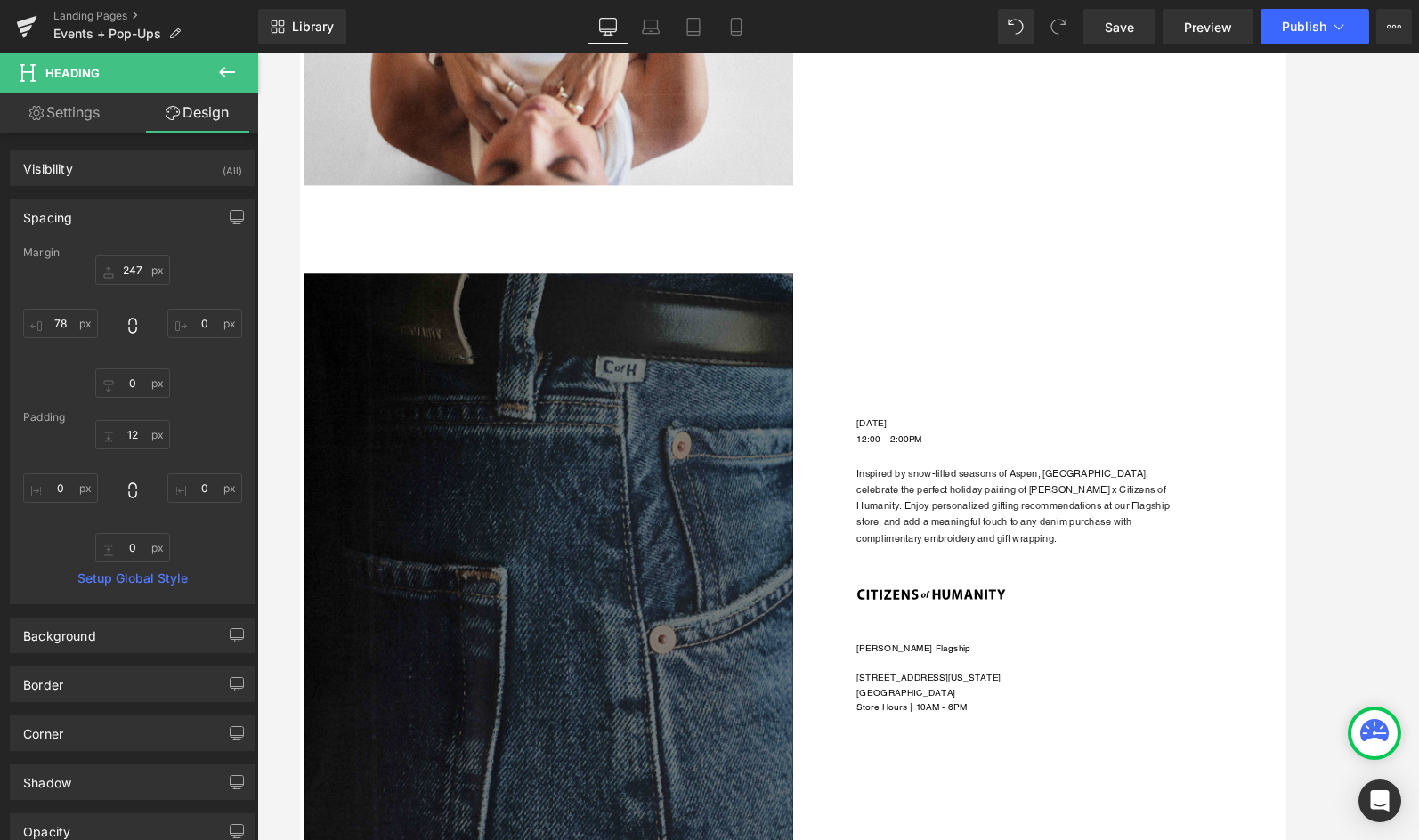 click on "Heading         [DATE] 12:00 – 2:00PM Heading         Inspired by snow-filled seasons of Aspen, [GEOGRAPHIC_DATA], celebrate the perfect holiday pairing of [PERSON_NAME] x Citizens of Humanity. Enjoy personalized gifting recommendations at our Flagship store, and add a meaningful touch to any denim purchase with complimentary embroidery and gift wrapping. Text Block         Image         [PERSON_NAME] Flagship  [STREET_ADDRESS][US_STATE] Store Hours | 10AM - 6PM Heading" at bounding box center (1105, 488) 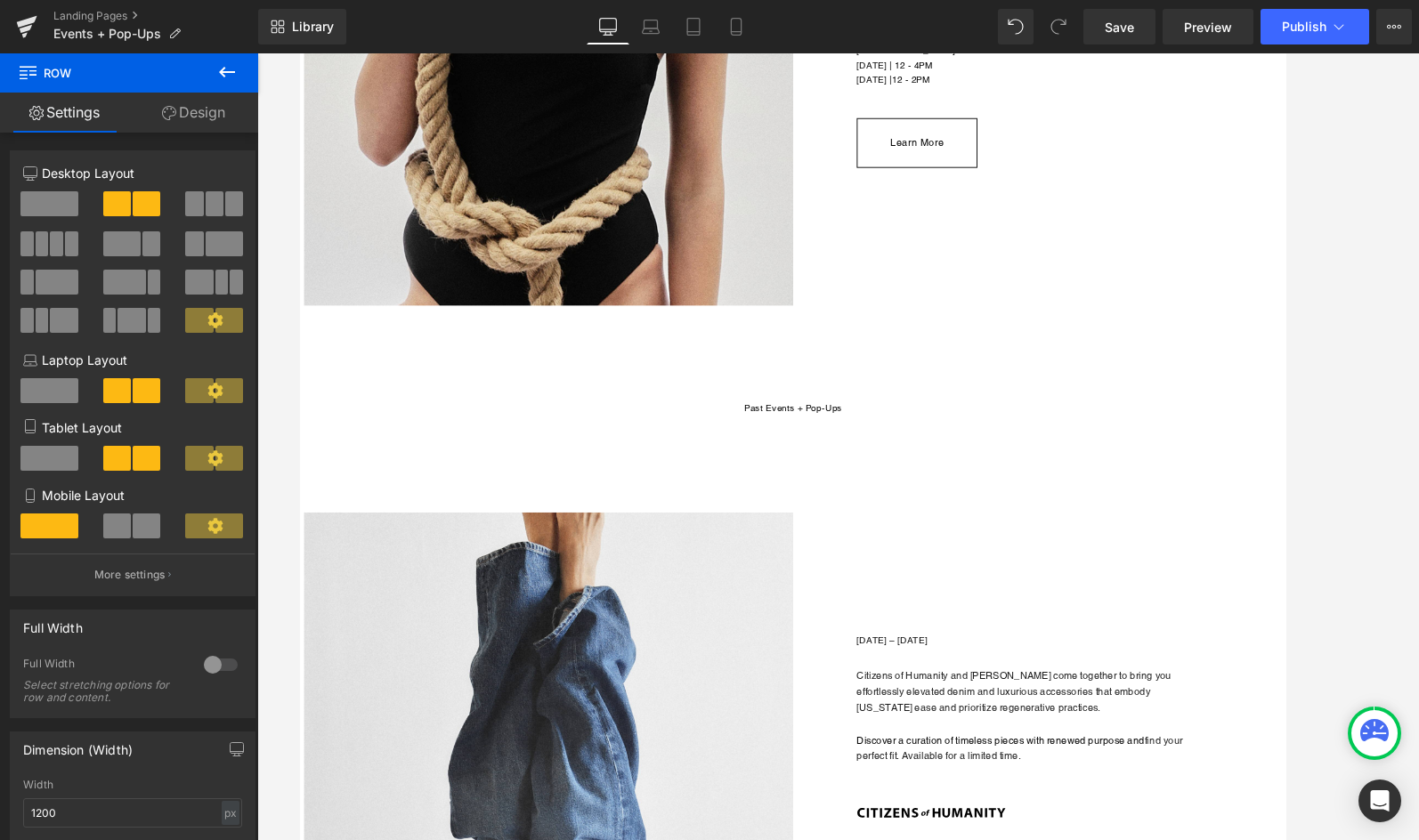 scroll, scrollTop: 0, scrollLeft: 0, axis: both 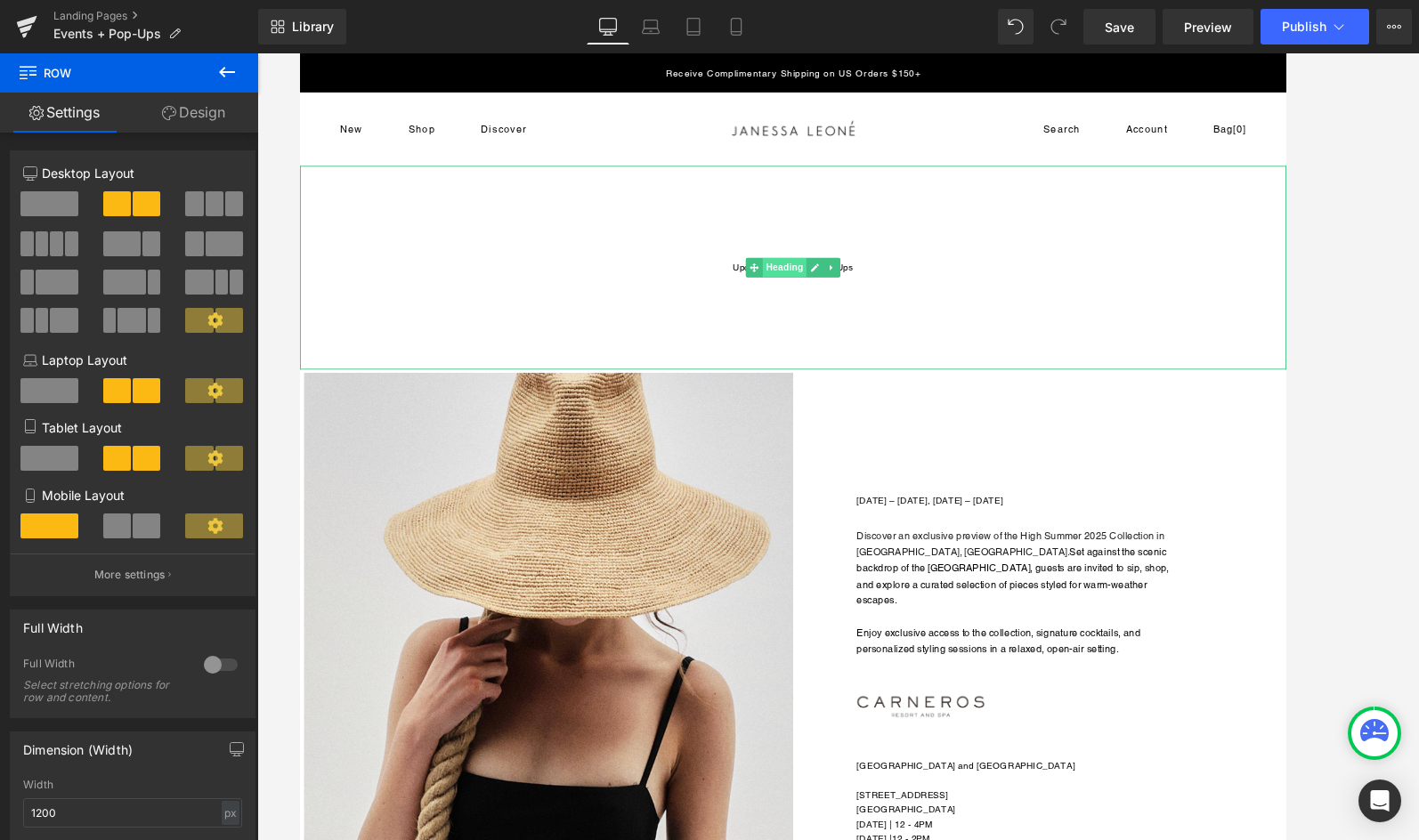 click on "Heading" at bounding box center (829, 287) 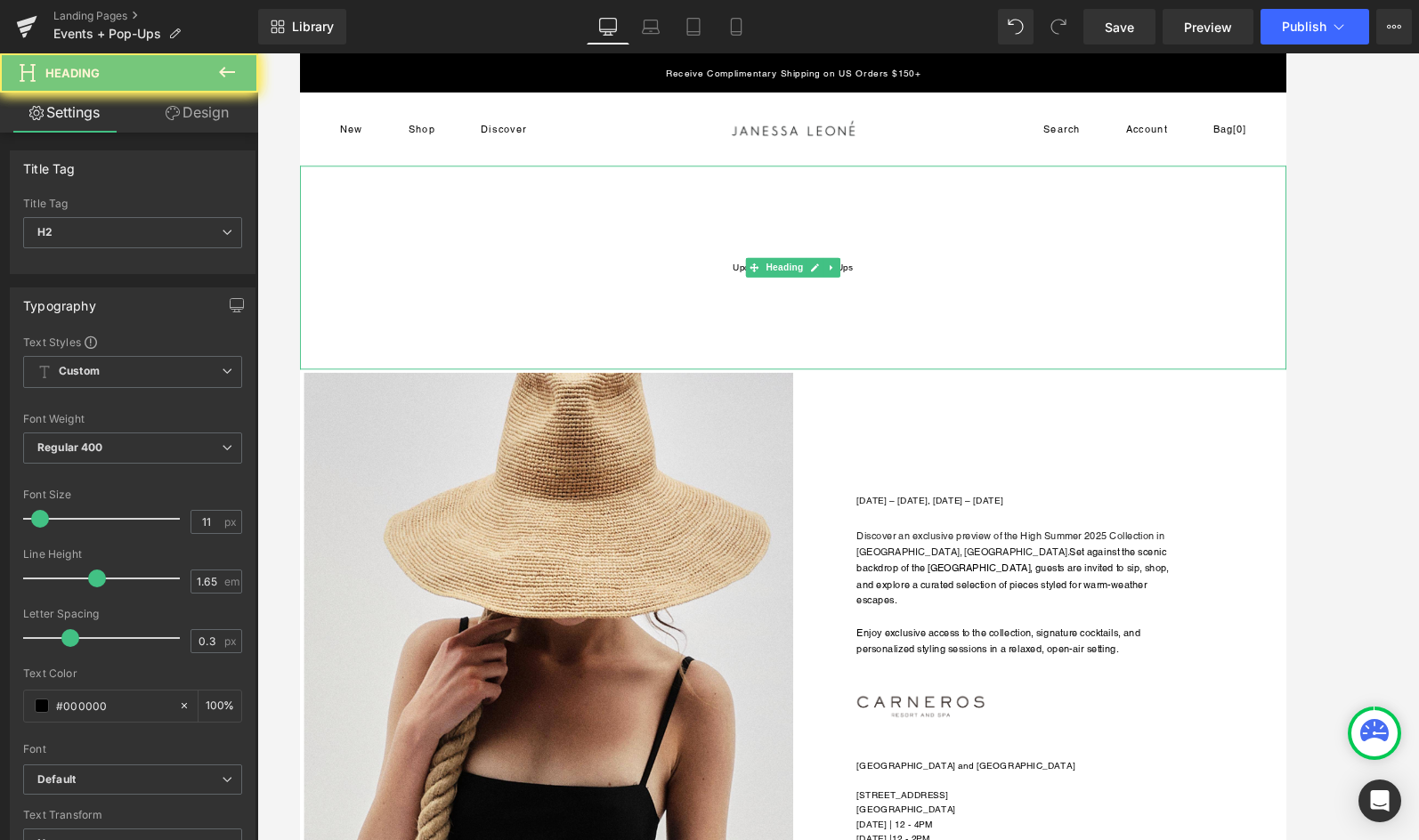 click on "Upcoming Events + Pop-Ups" at bounding box center (838, 287) 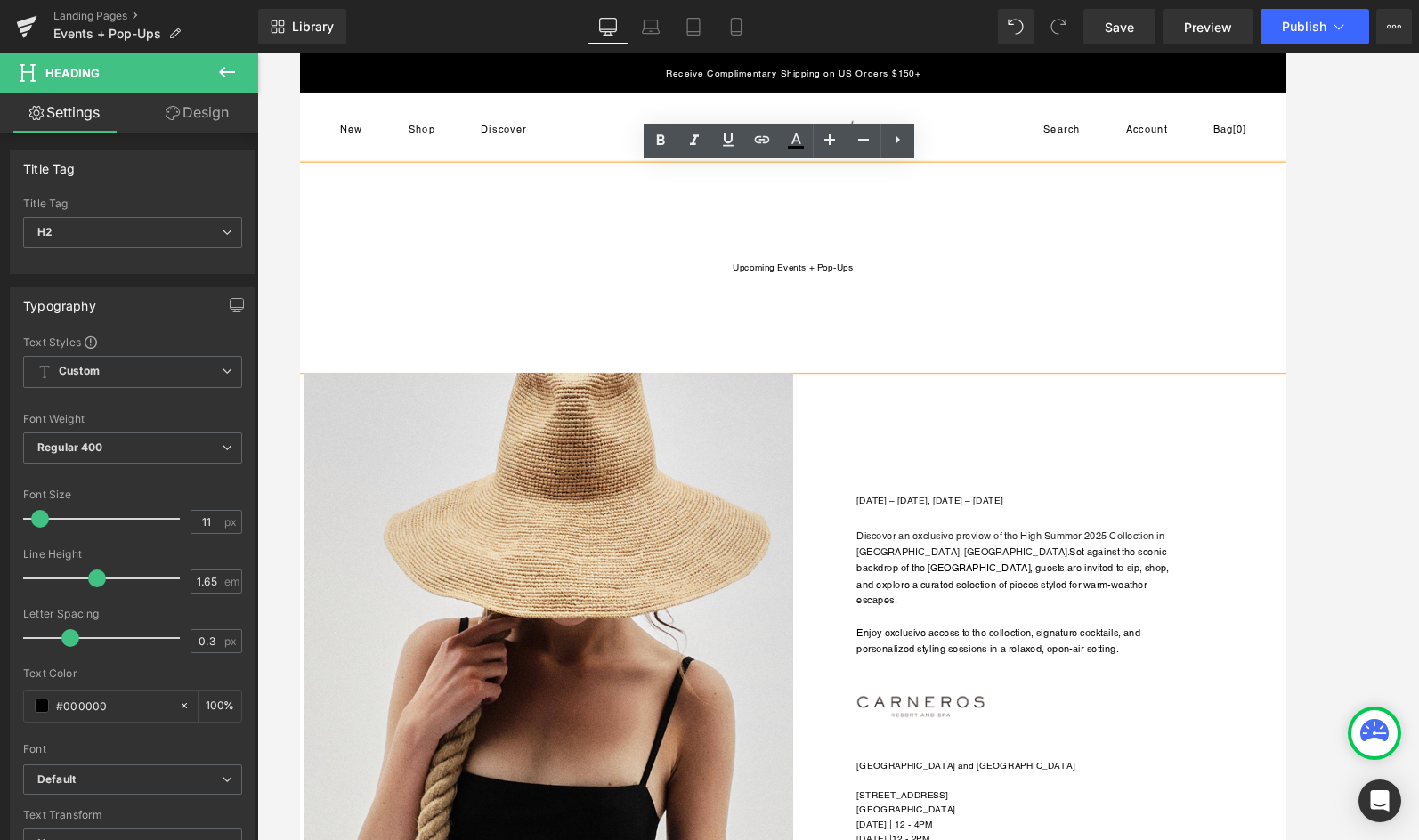 click on "Upcoming Events + Pop-Ups" at bounding box center (838, 287) 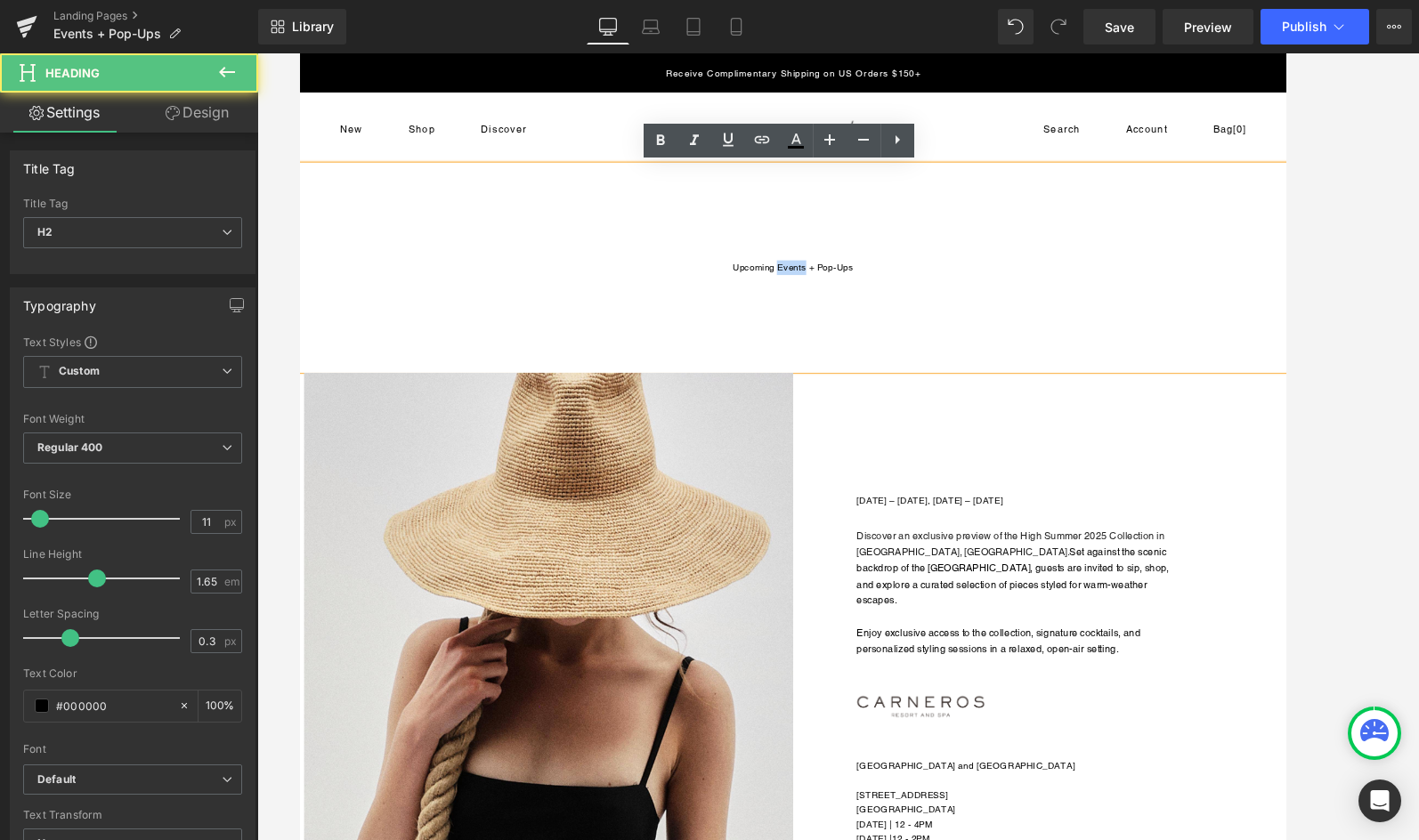 click on "Upcoming Events + Pop-Ups" at bounding box center [838, 287] 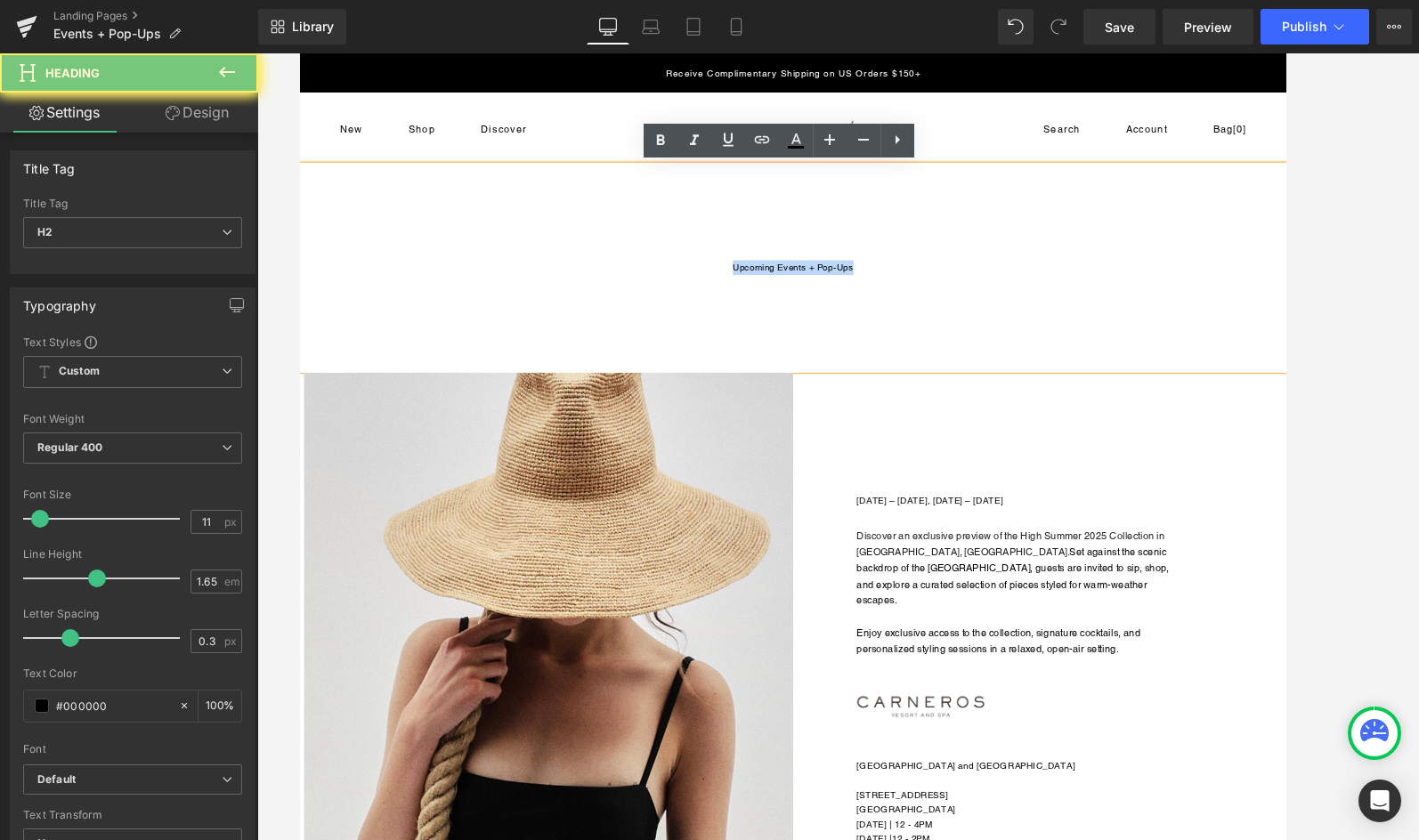 click on "Upcoming Events + Pop-Ups" at bounding box center (838, 287) 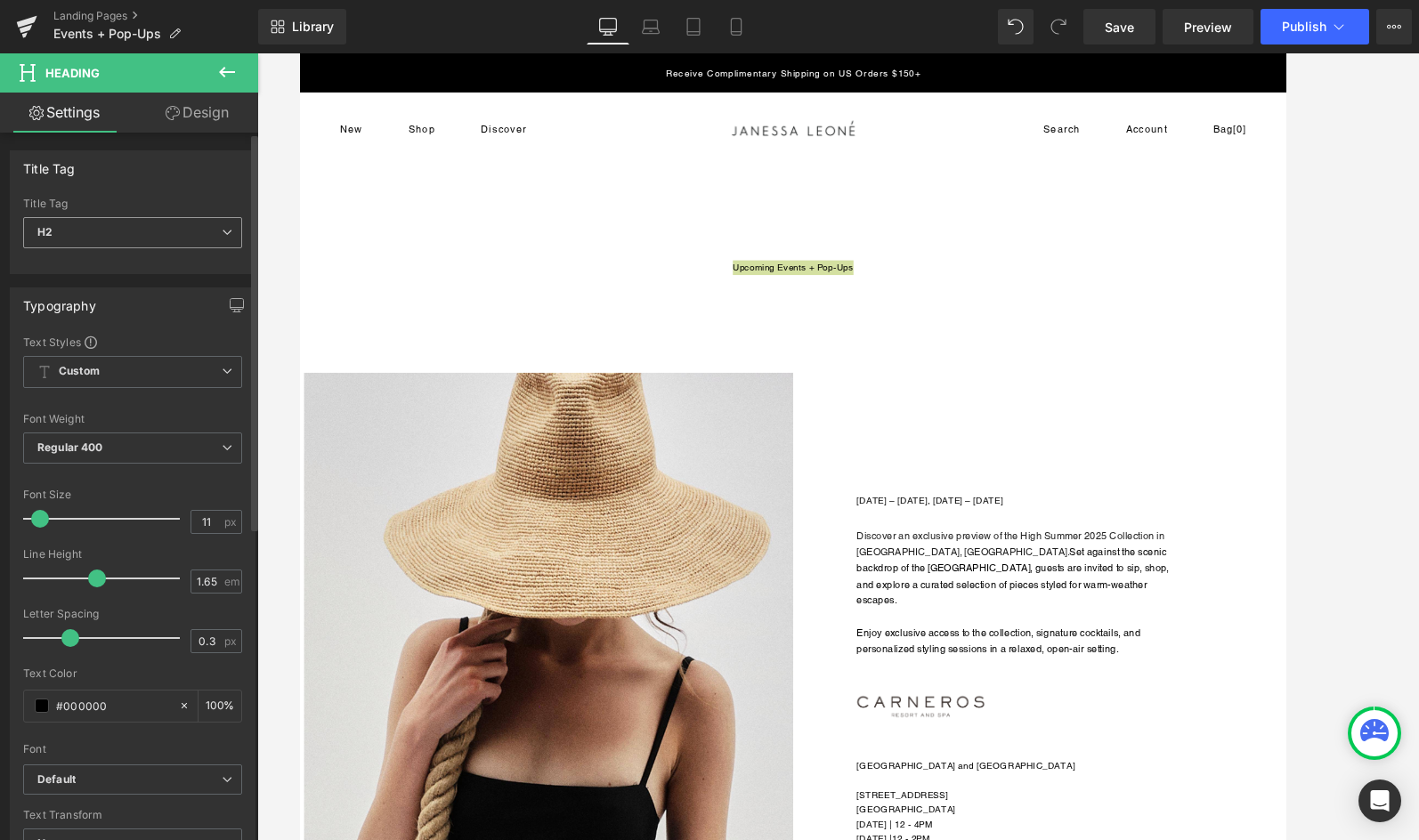 click on "H2" at bounding box center (133, 232) 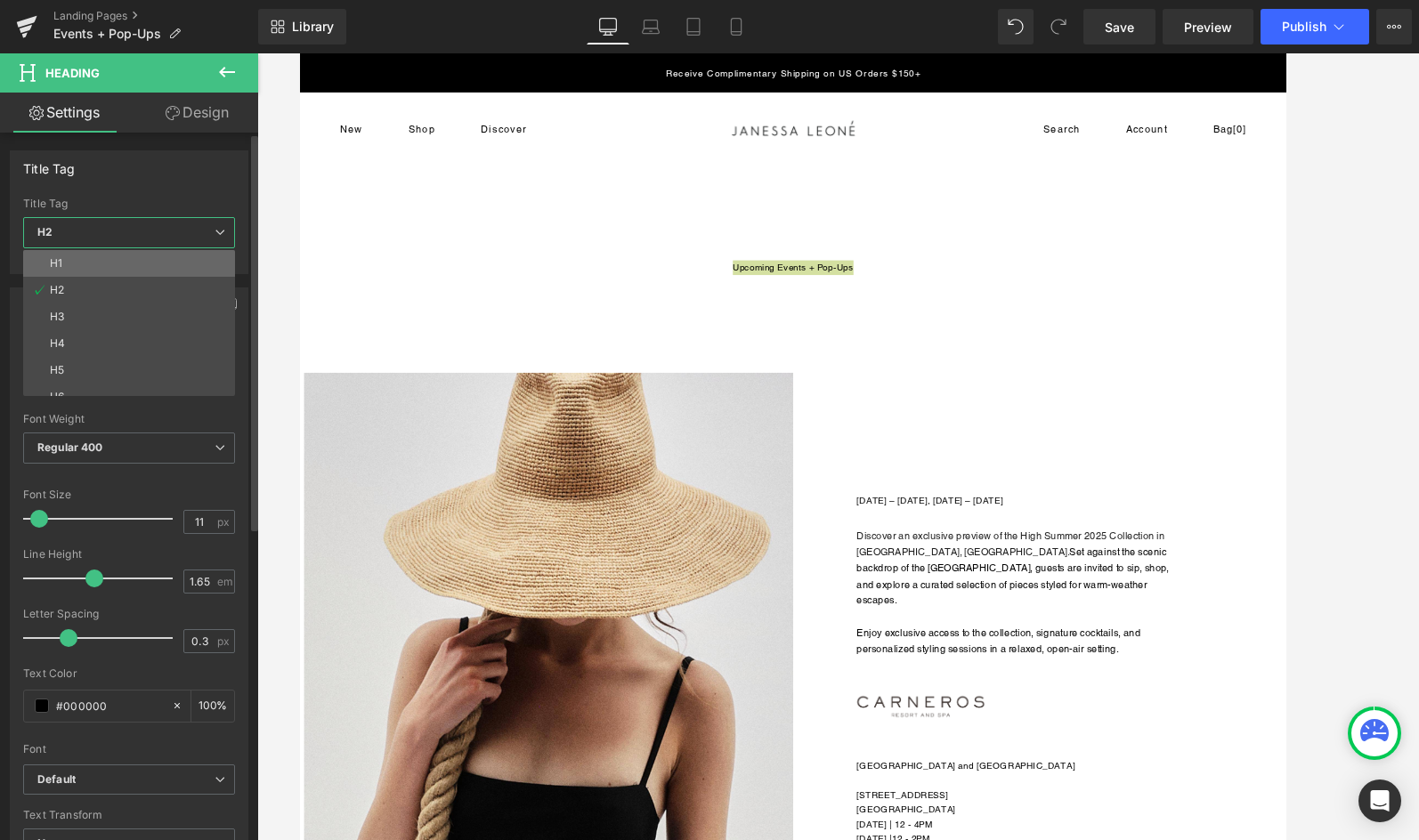 click on "H1" at bounding box center [133, 263] 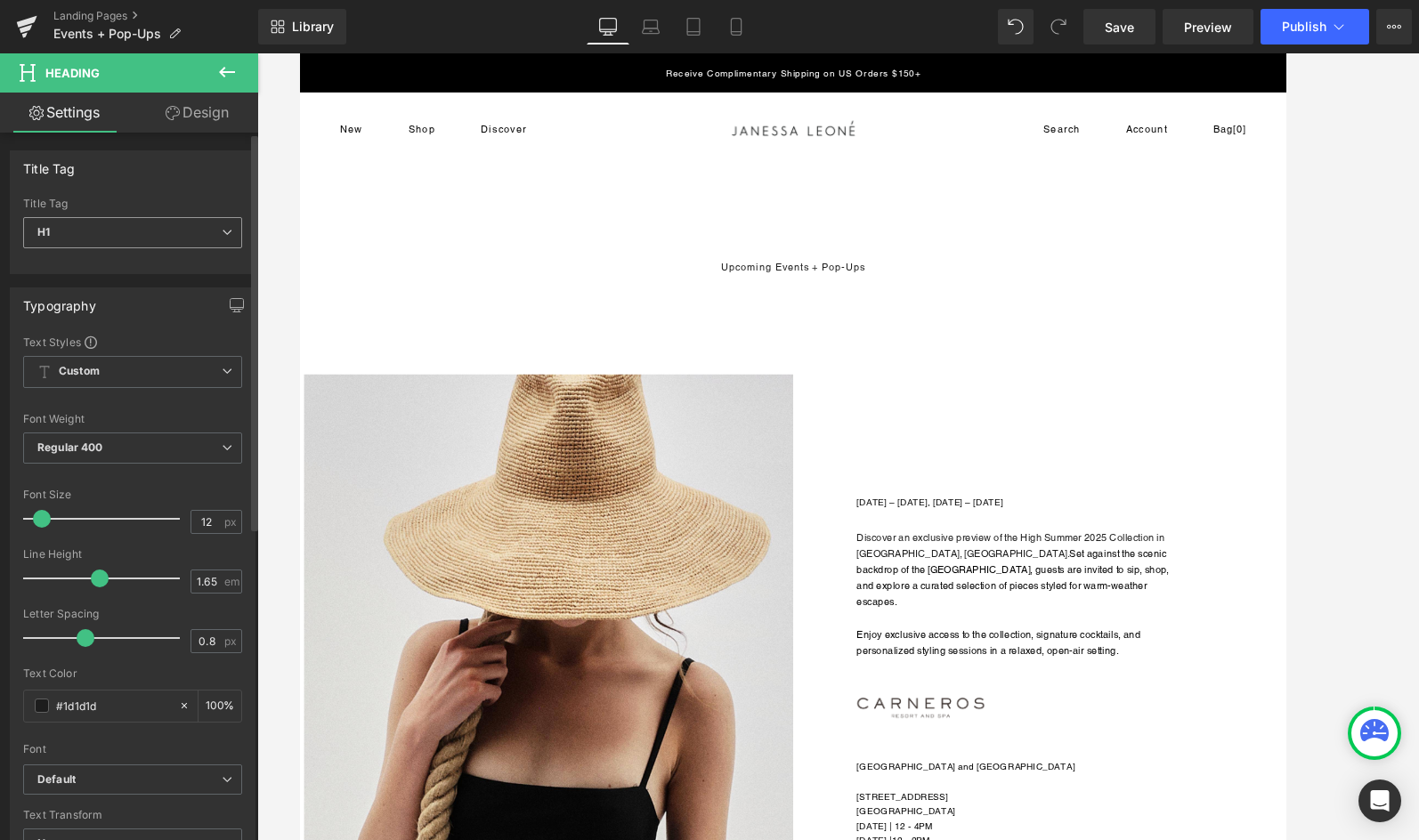 type on "11" 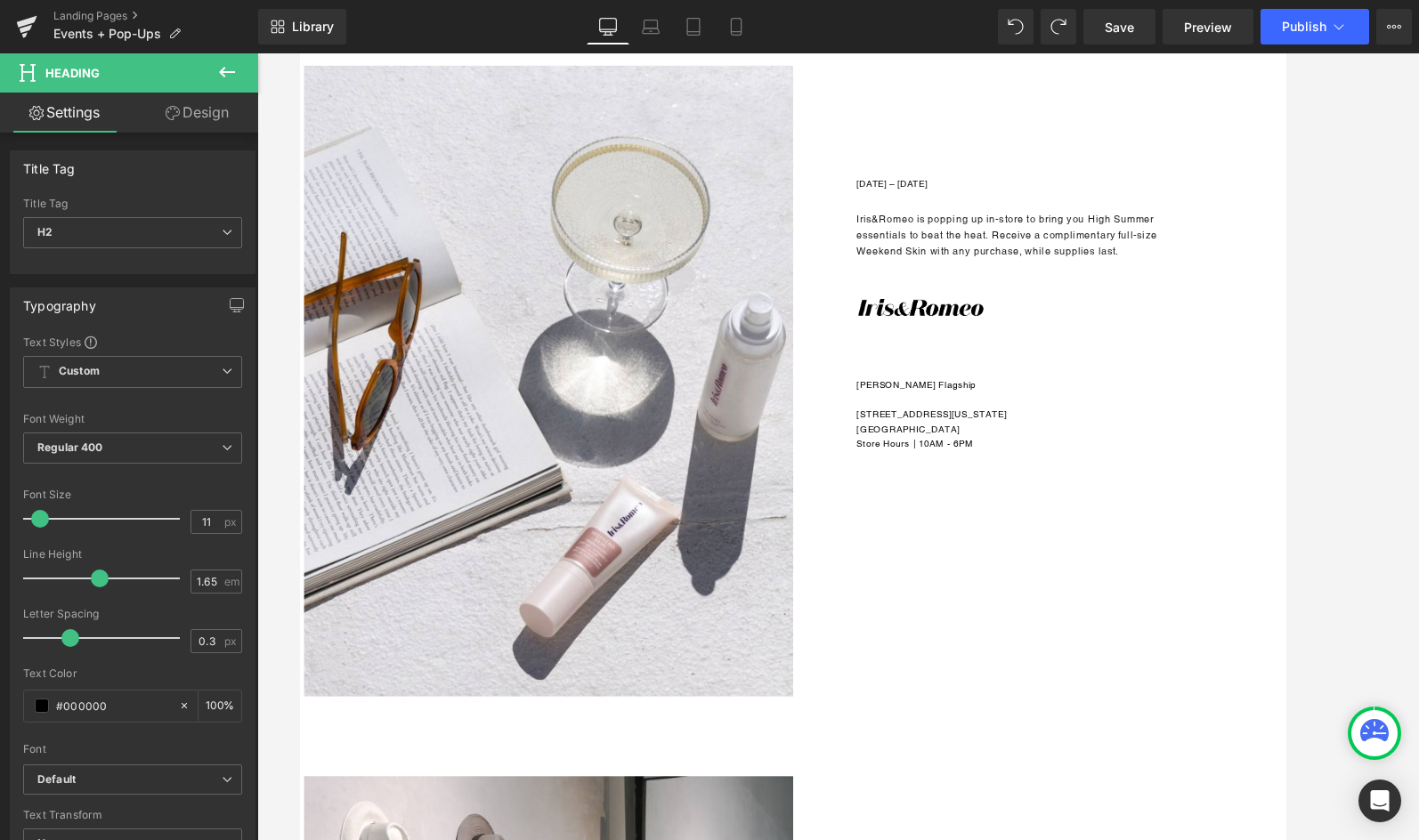 scroll, scrollTop: 6635, scrollLeft: 0, axis: vertical 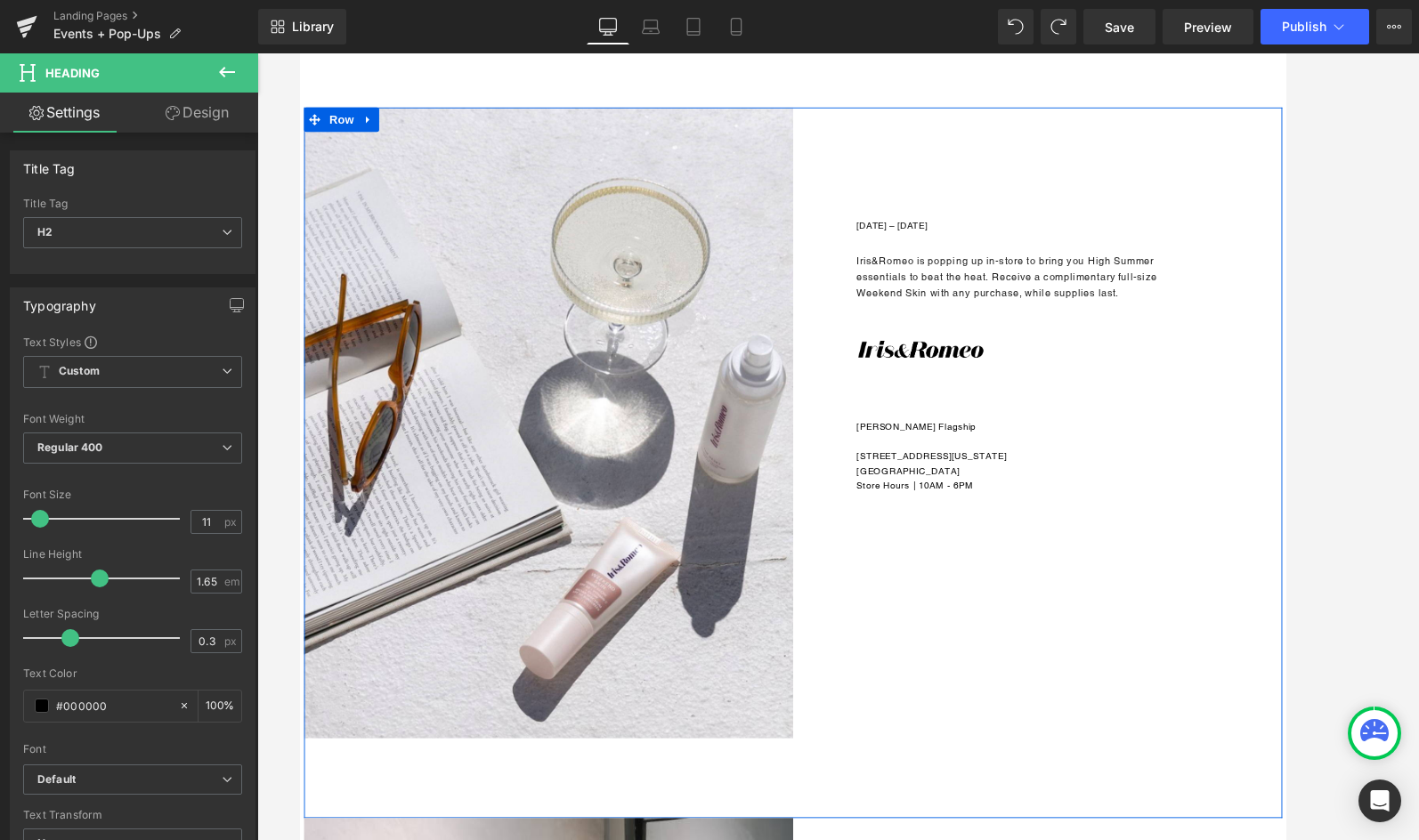 click on "Heading         [DATE] – [DATE] Heading         [PERSON_NAME] is popping up in-store to bring you High Summer essentials to beat the heat. Receive a complimentary full-size Weekend Skin with any purchase, while supplies last. Text Block         Image         [PERSON_NAME] Flagship  [STREET_ADDRESS][US_STATE] Store Hours | 10AM - 6PM Heading" at bounding box center [1105, 322] 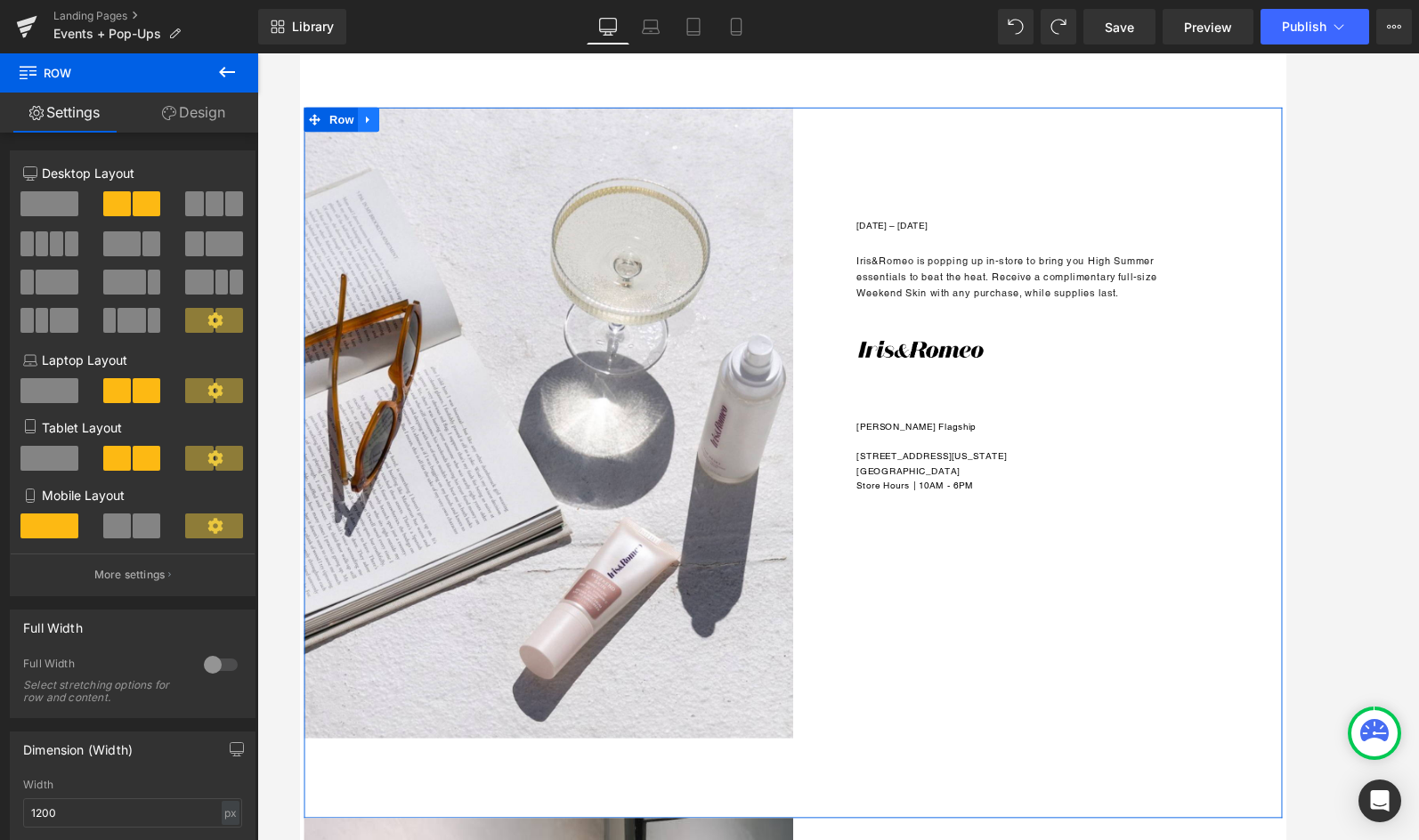 click 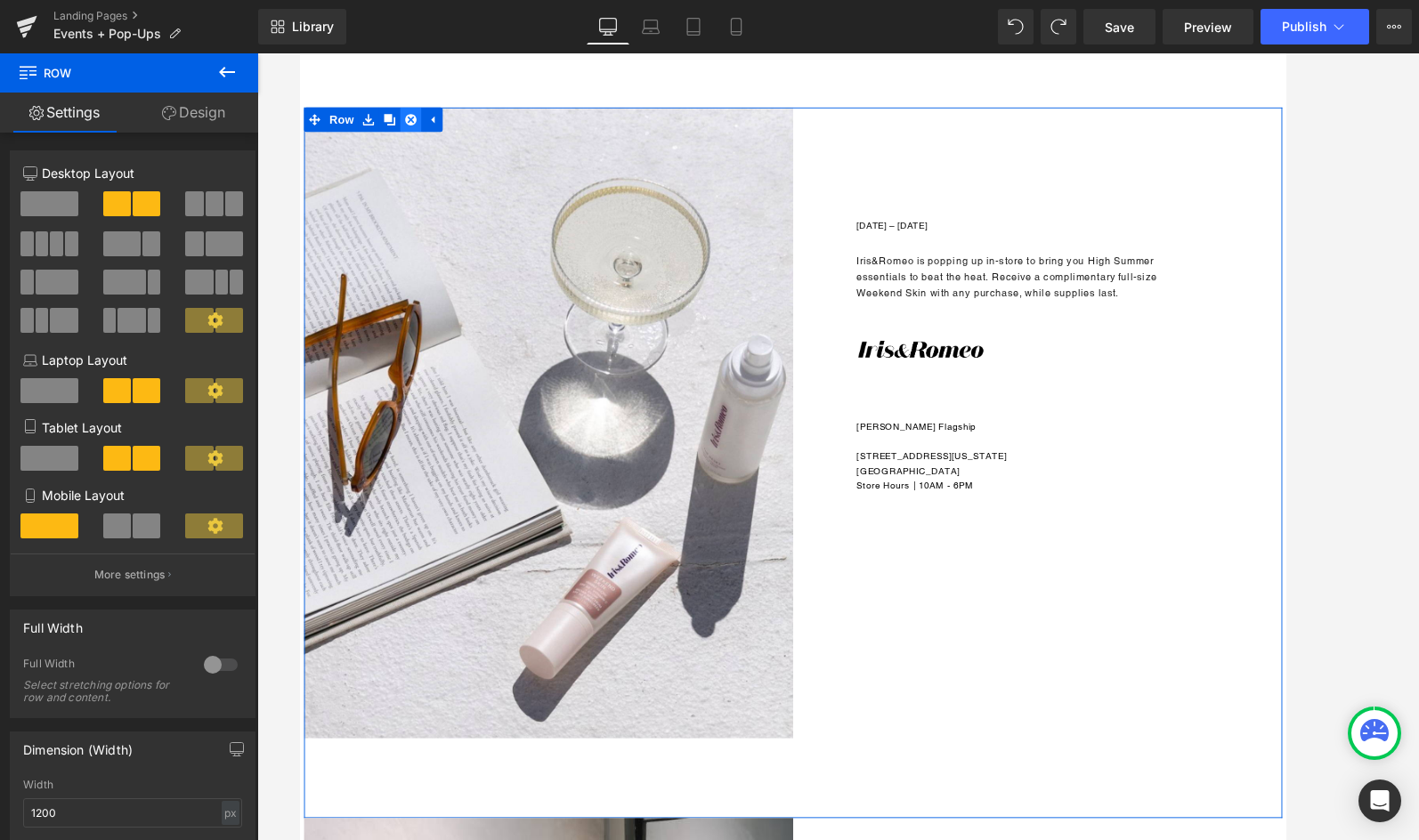 click 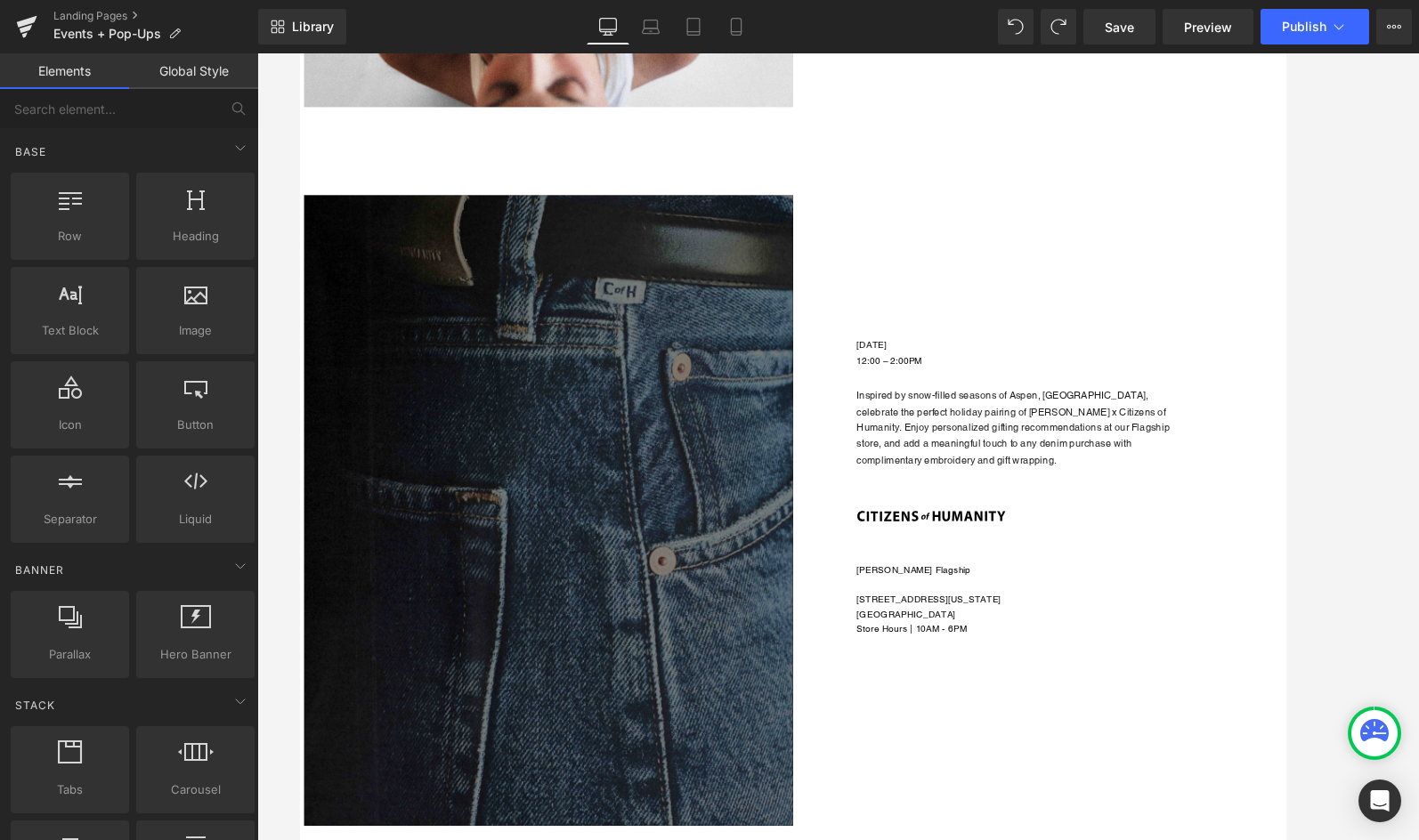 scroll, scrollTop: 2029, scrollLeft: 0, axis: vertical 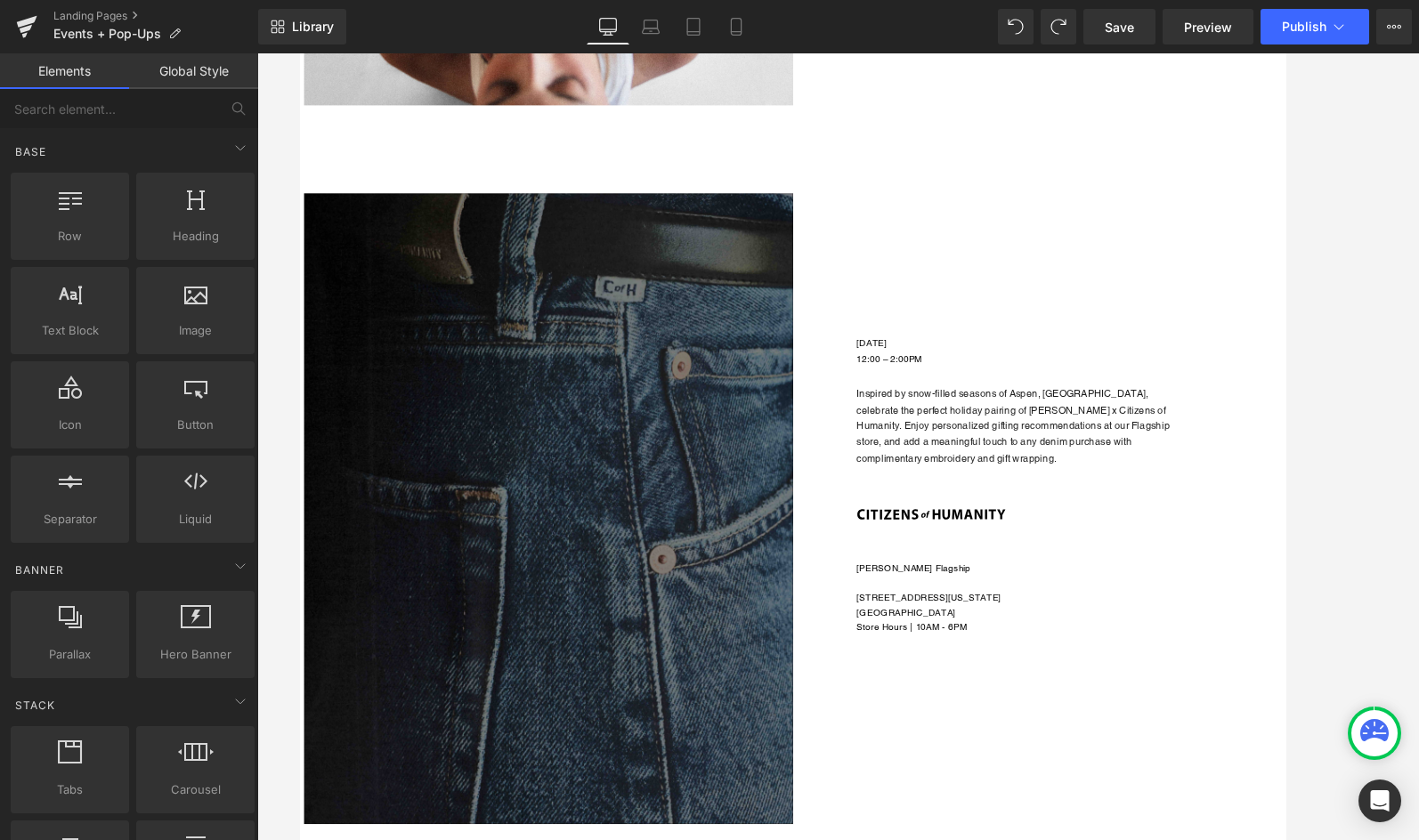 click on "Heading         [DATE] 12:00 – 2:00PM Heading         Inspired by snow-filled seasons of Aspen, [GEOGRAPHIC_DATA], celebrate the perfect holiday pairing of [PERSON_NAME] x Citizens of Humanity. Enjoy personalized gifting recommendations at our Flagship store, and add a meaningful touch to any denim purchase with complimentary embroidery and gift wrapping. Text Block         Image         [PERSON_NAME] Flagship  [STREET_ADDRESS][US_STATE] Store Hours | 10AM - 6PM Heading" at bounding box center [1105, 400] 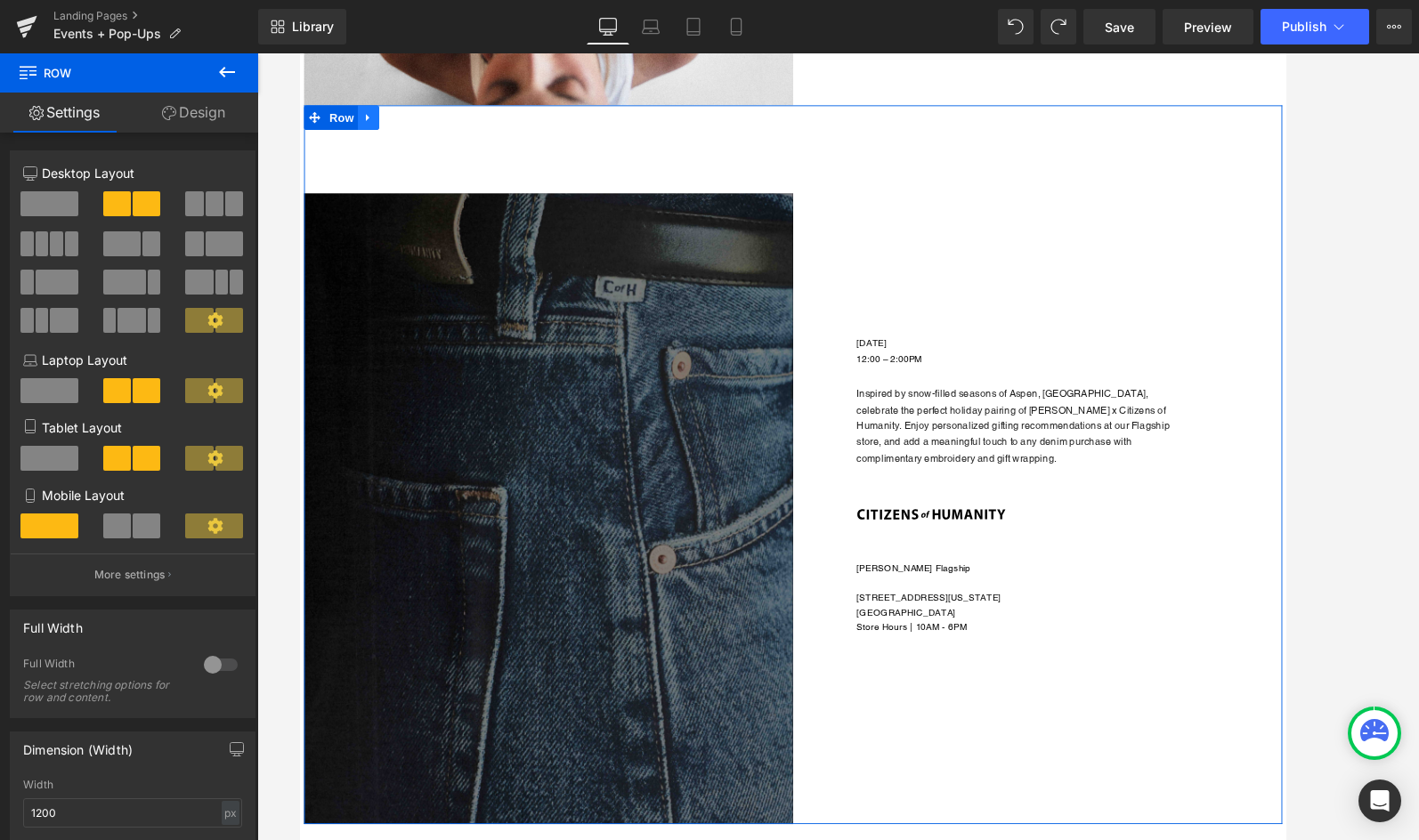 click 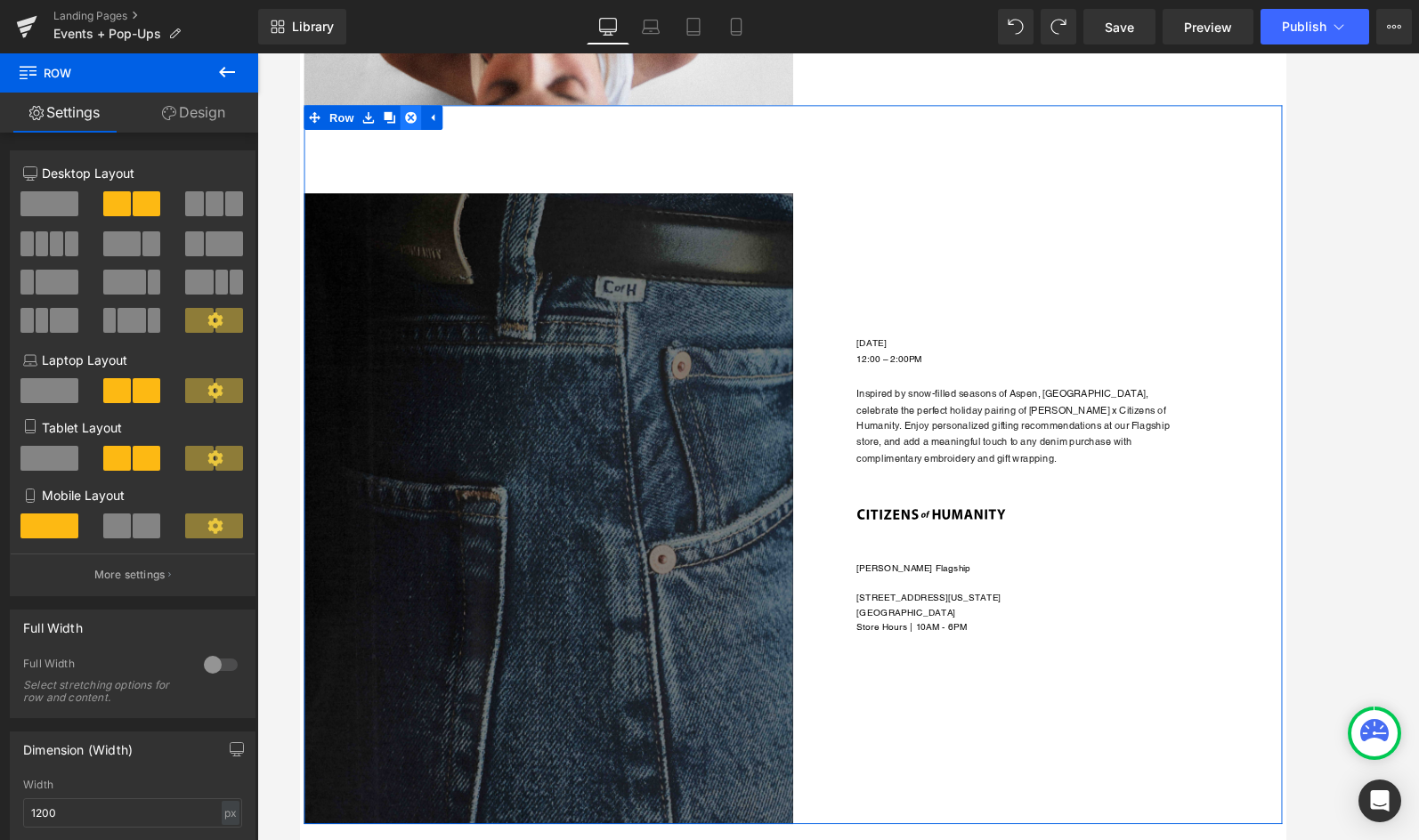 click 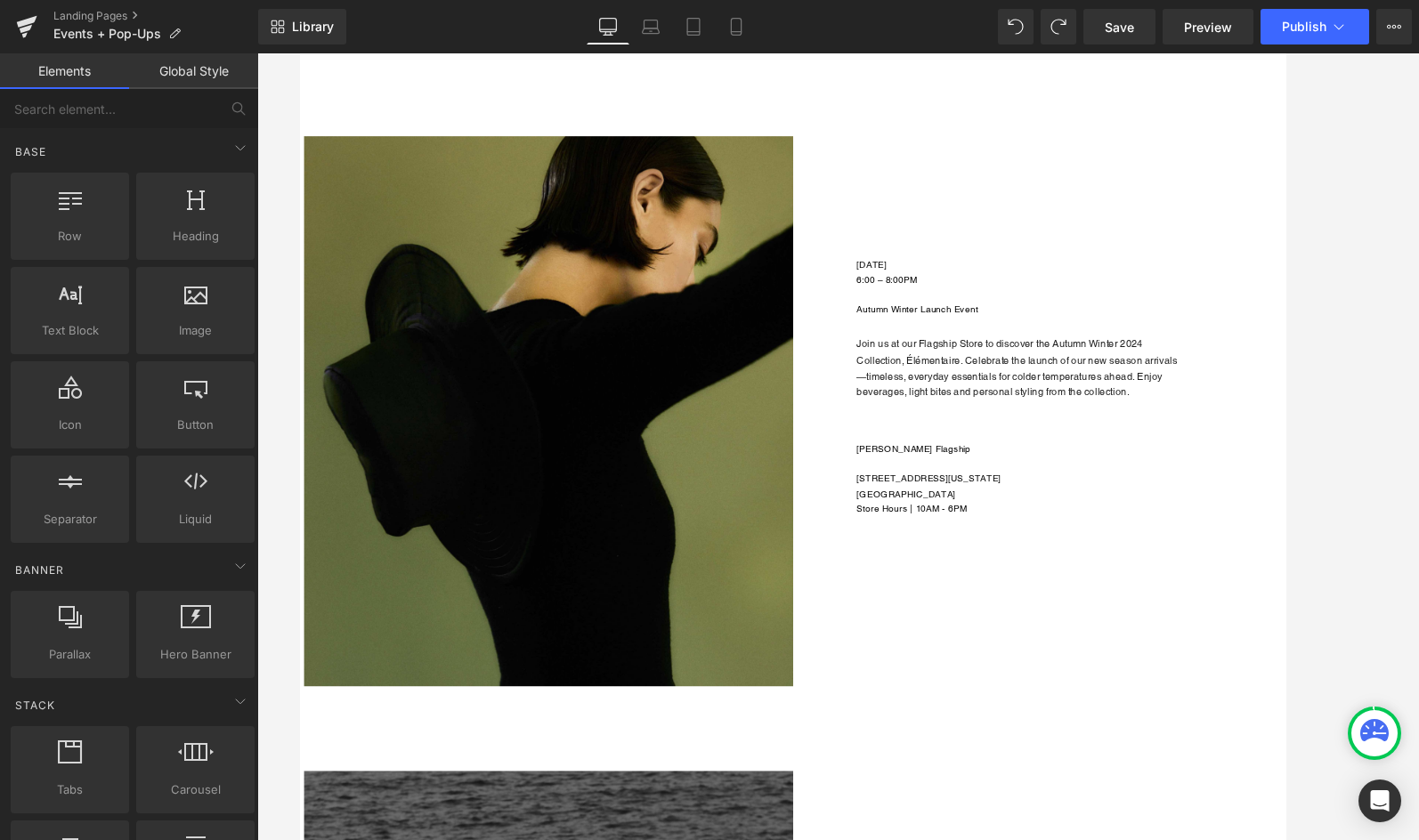 scroll, scrollTop: 3655, scrollLeft: 0, axis: vertical 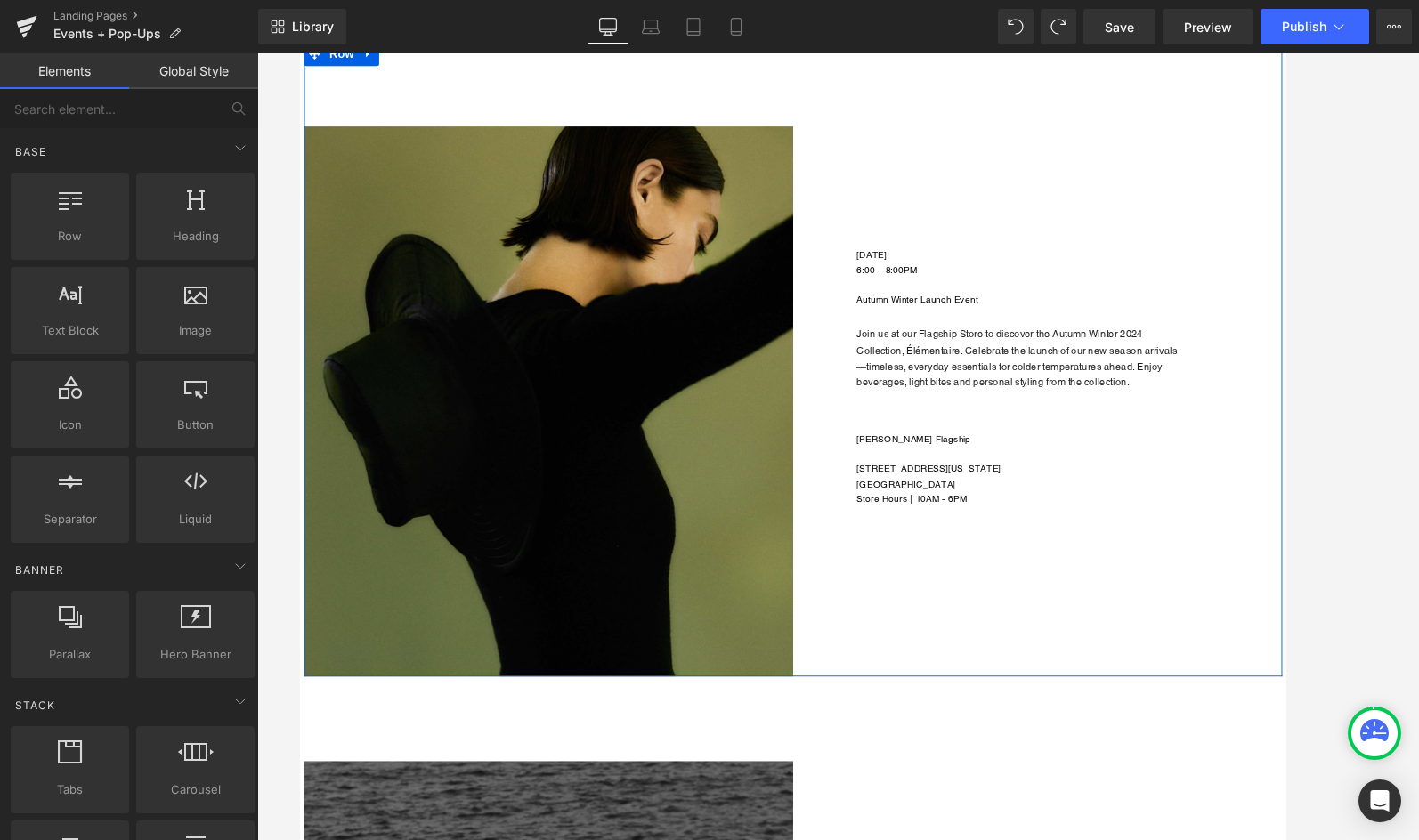 click on "Heading         [DATE] 6:00 – 8:00PM Autumn Winter Launch Event Heading         Join us at our Flagship Store to discover the Autumn Winter 2024 Collection, Élémentaire. Celebrate the launch of our new season arrivals—timeless, everyday essentials for colder temperatures ahead. Enjoy beverages, light bites and personal styling from the collection. Text Block         [PERSON_NAME] Flagship  [STREET_ADDRESS][US_STATE] Store Hours | 10AM - 6PM Heading" at bounding box center (1105, 340) 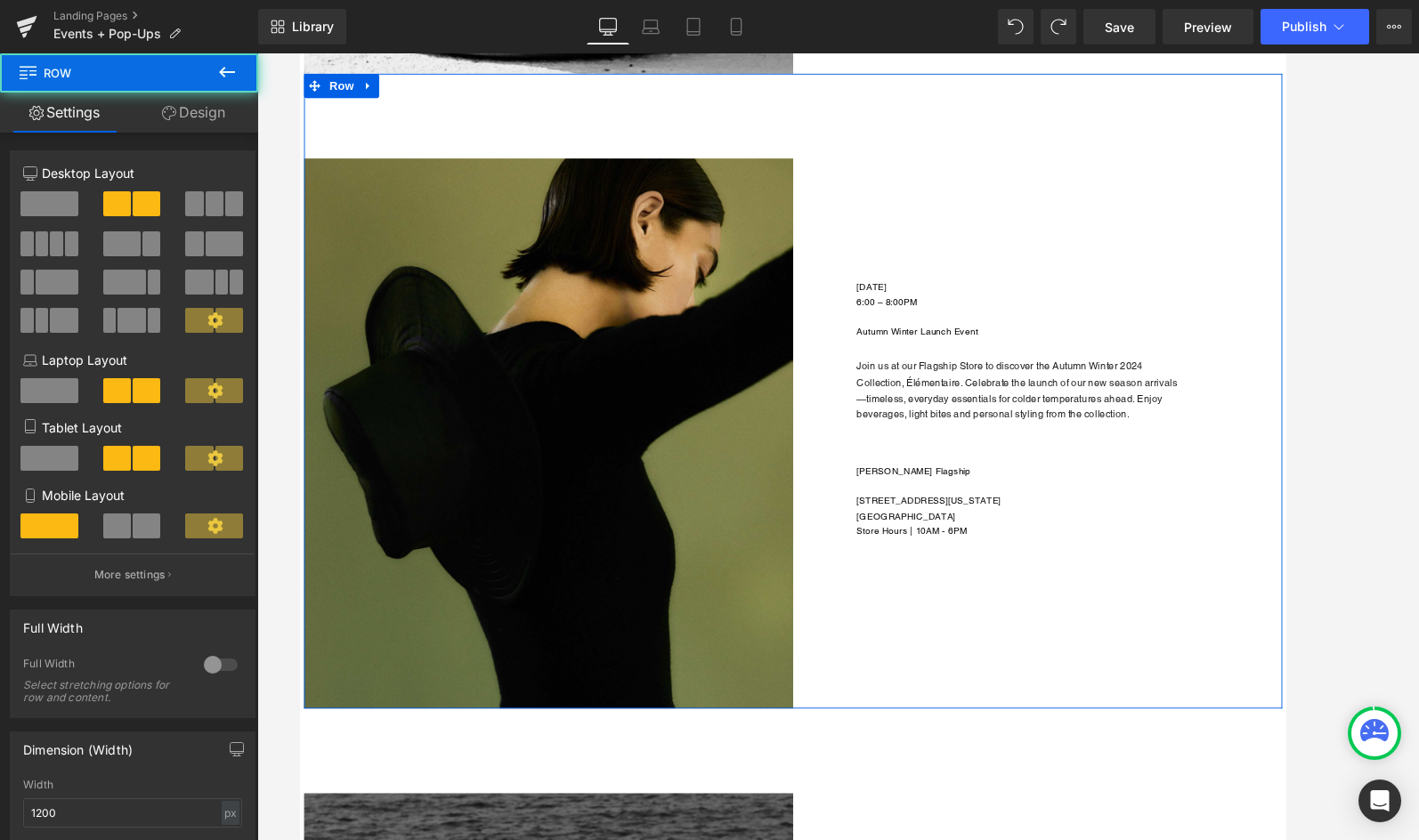 scroll, scrollTop: 3606, scrollLeft: 0, axis: vertical 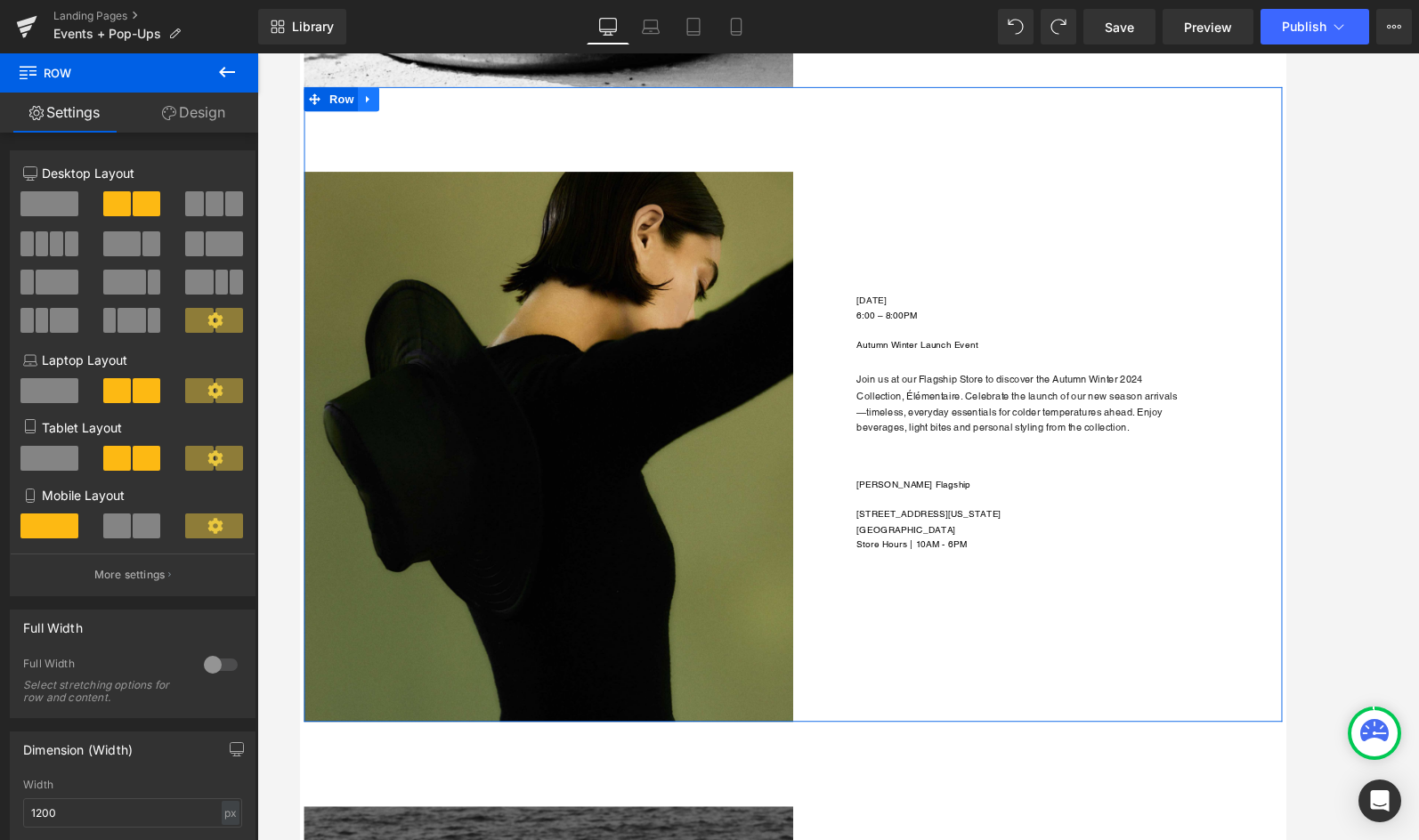 click 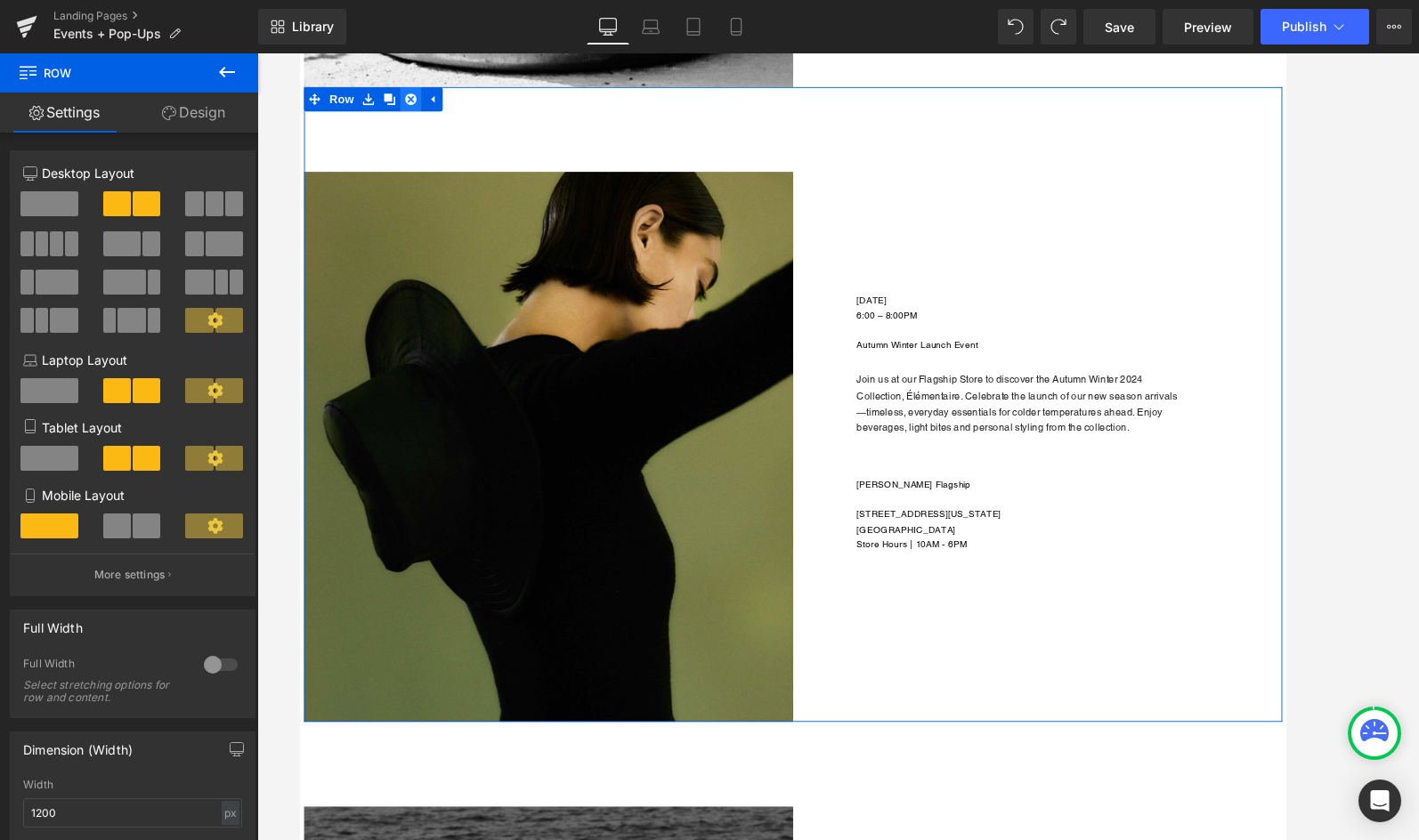 click at bounding box center (420, 103) 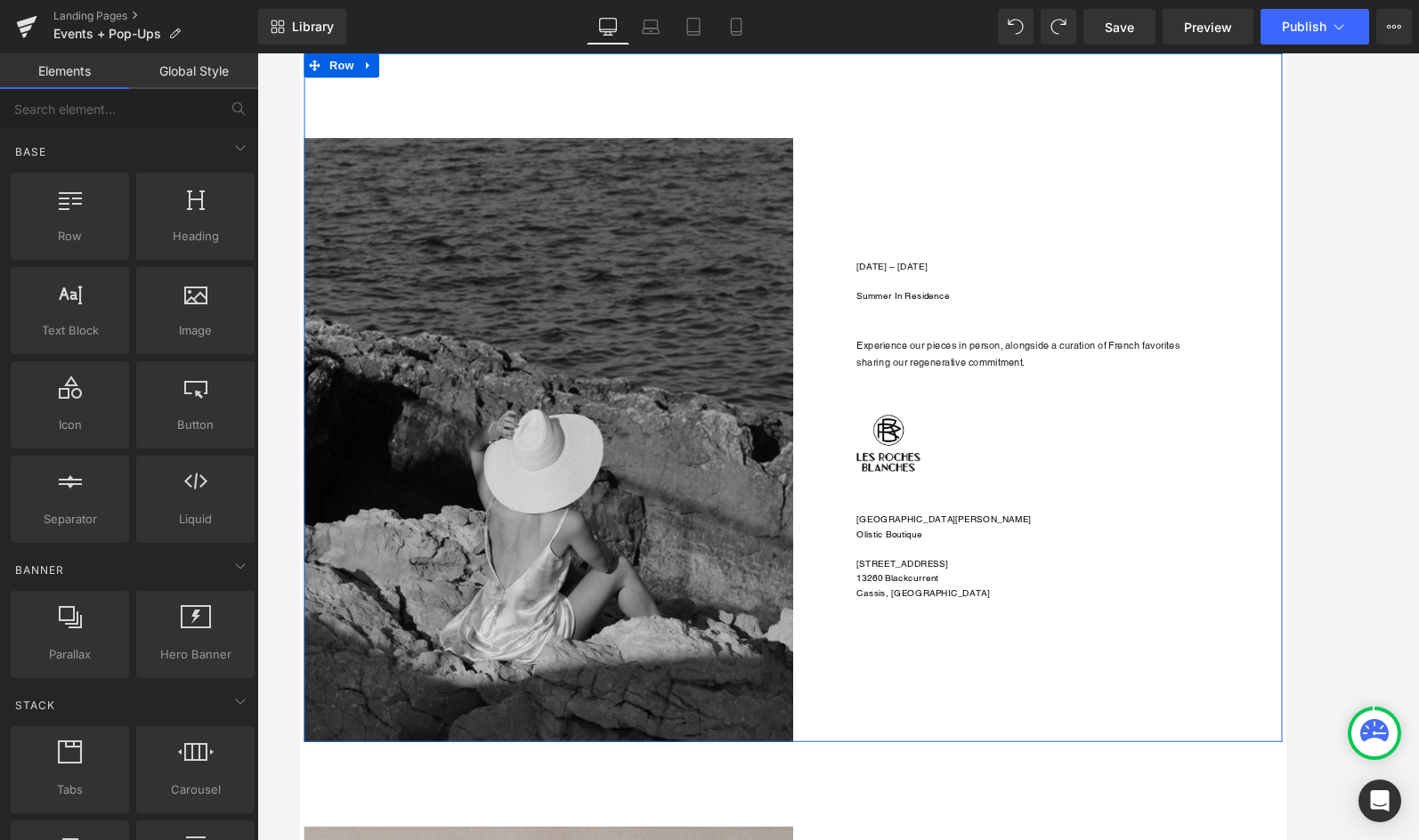 scroll, scrollTop: 3647, scrollLeft: 0, axis: vertical 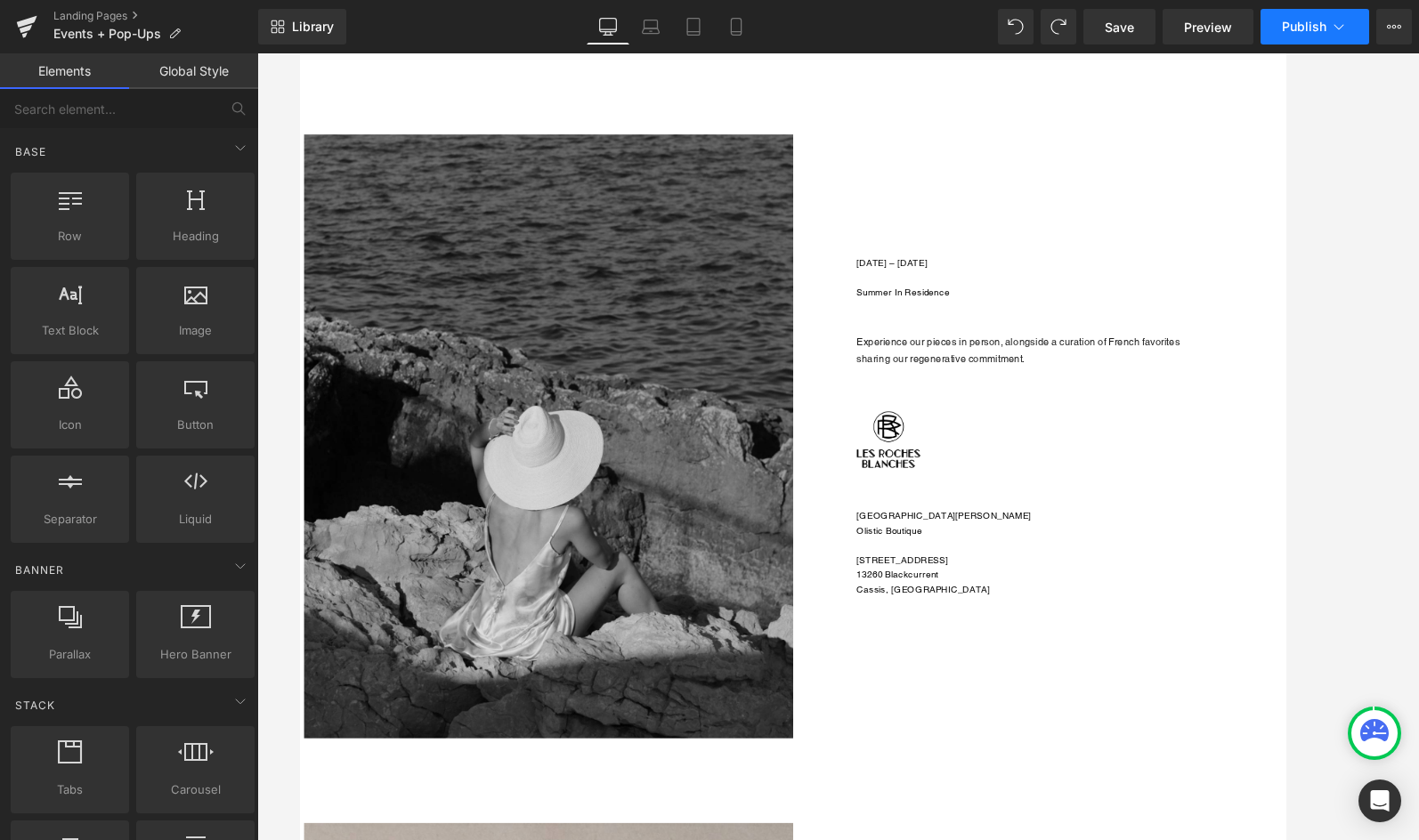 click on "Publish" at bounding box center (1304, 27) 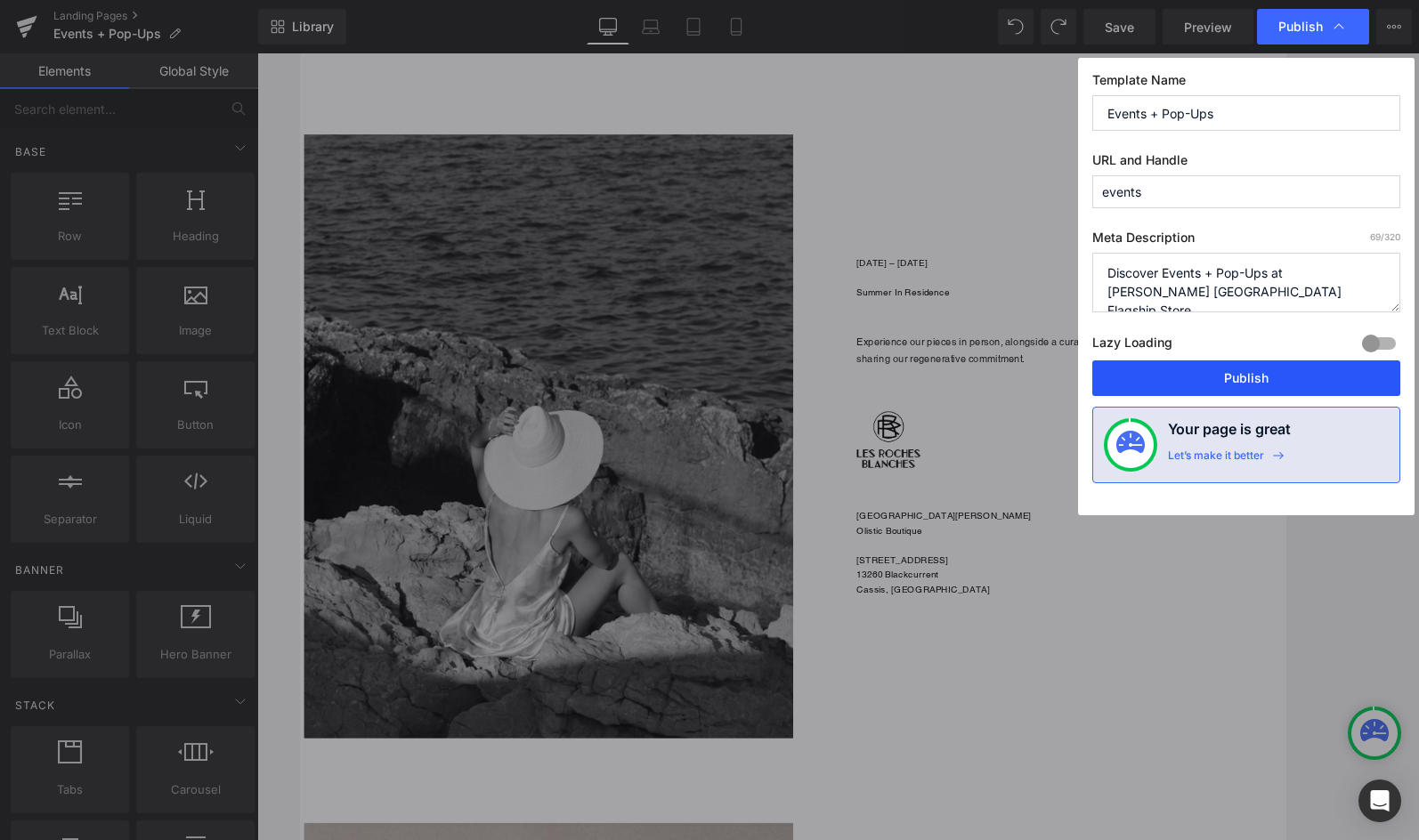 click on "Publish" at bounding box center (1246, 378) 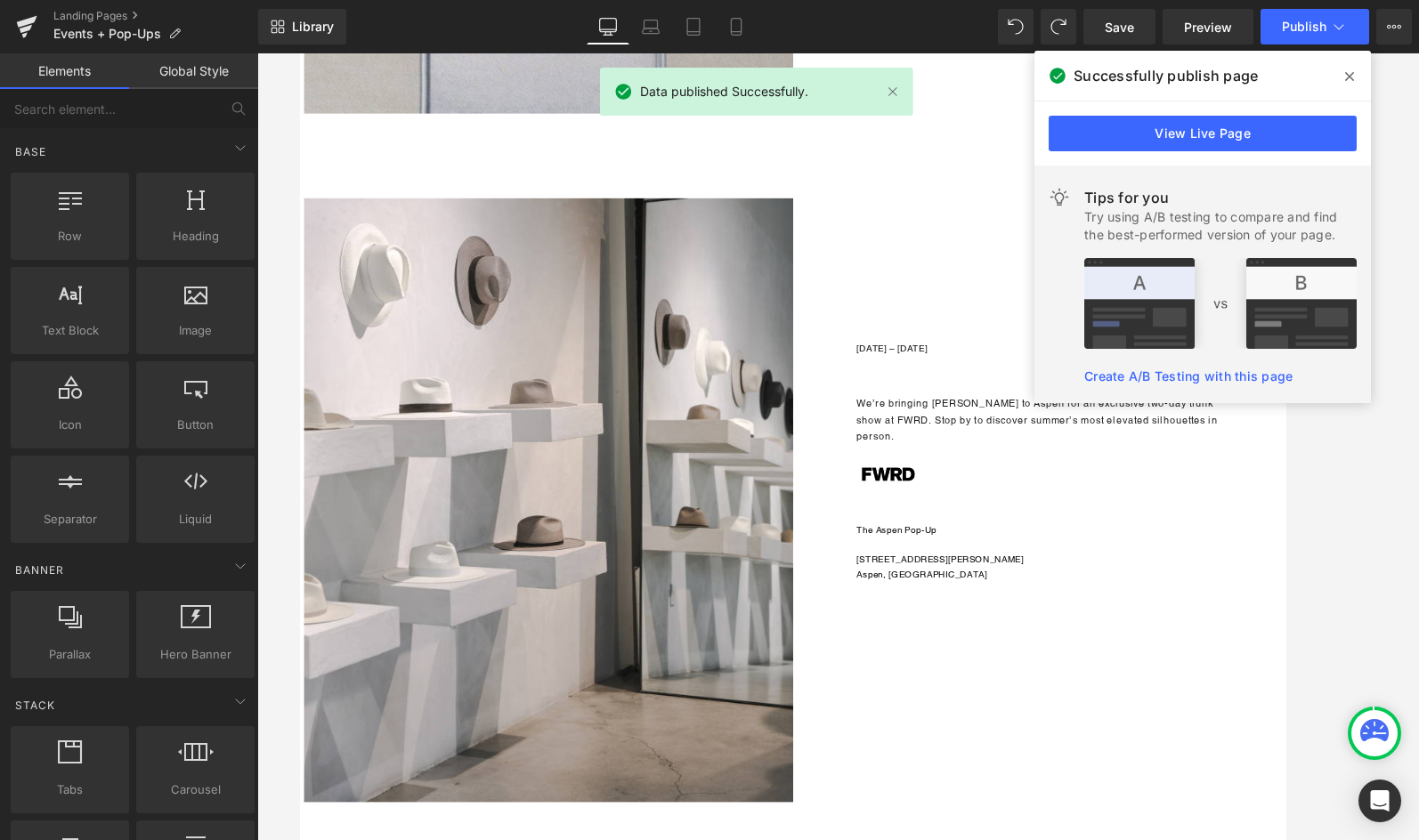 scroll, scrollTop: 5067, scrollLeft: 0, axis: vertical 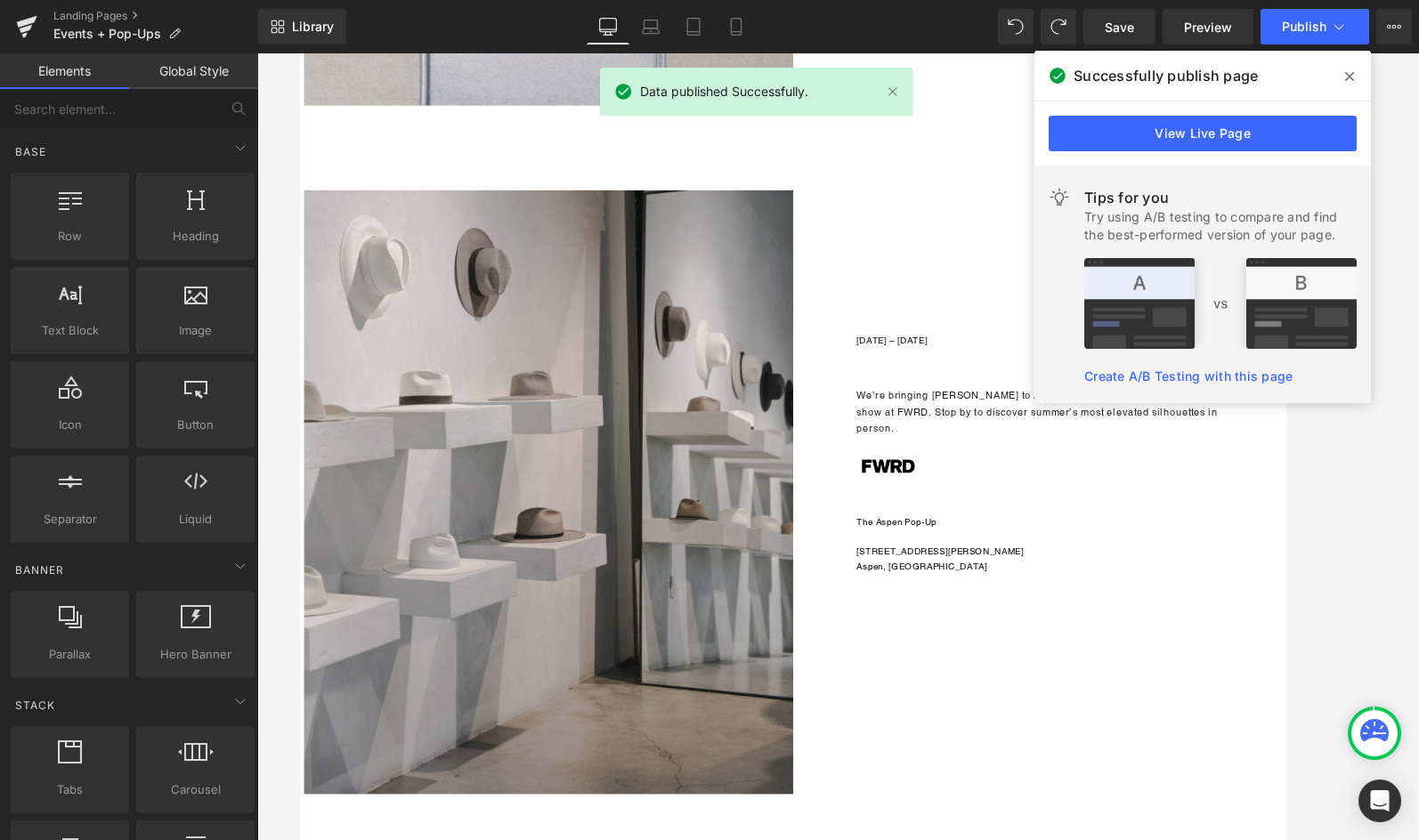 click at bounding box center [571, 532] 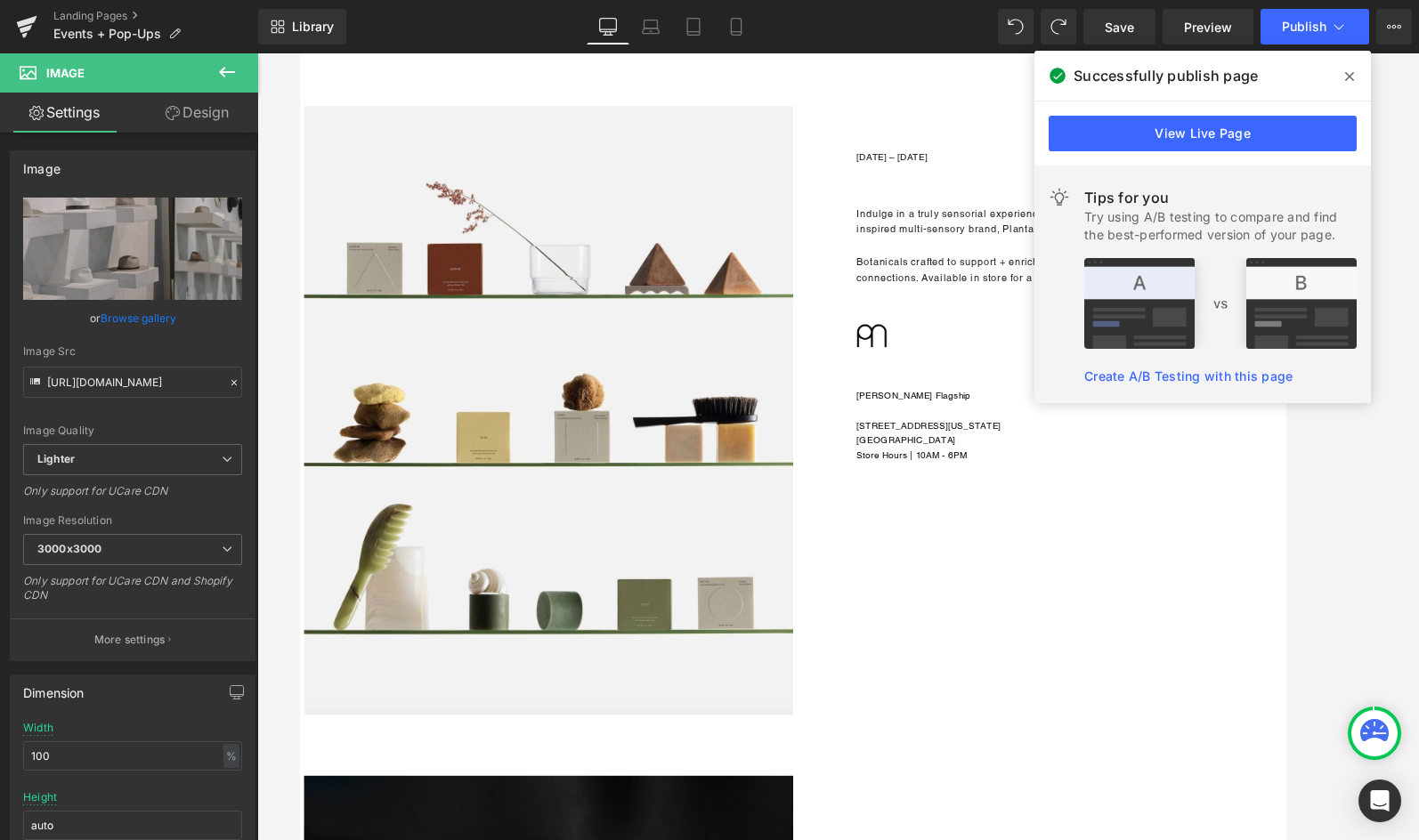 scroll, scrollTop: 6700, scrollLeft: 0, axis: vertical 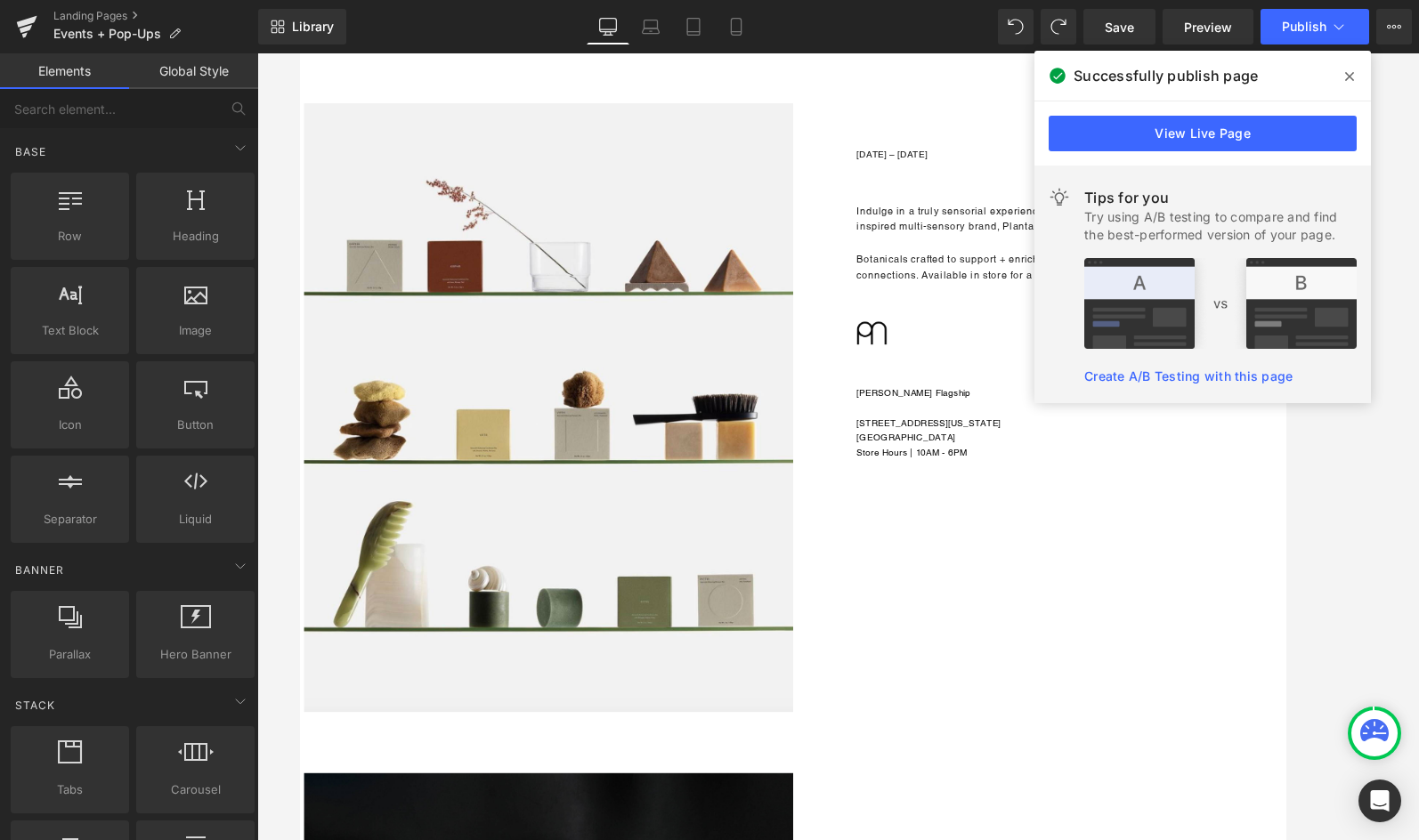 click at bounding box center [838, 447] 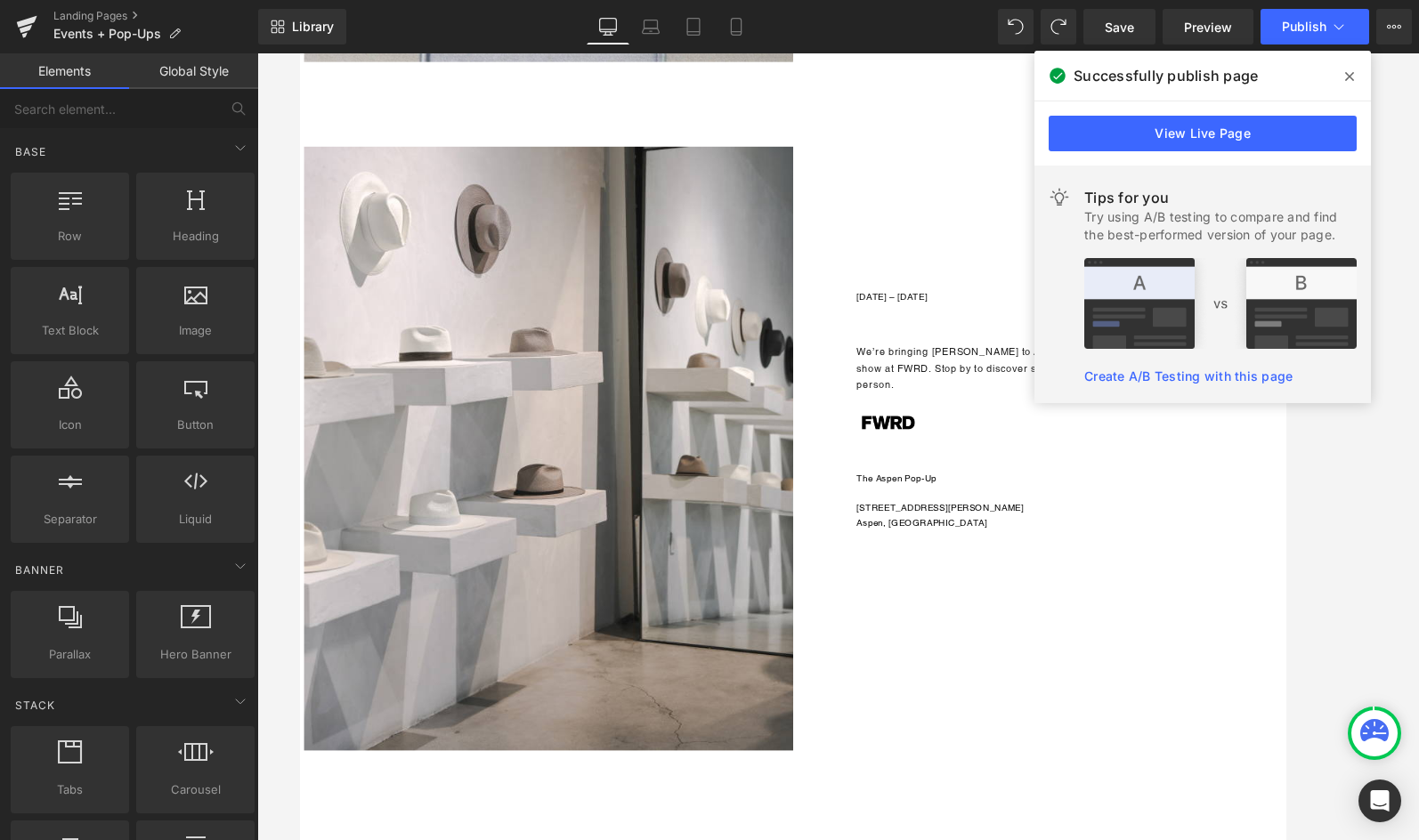 scroll, scrollTop: 5101, scrollLeft: 0, axis: vertical 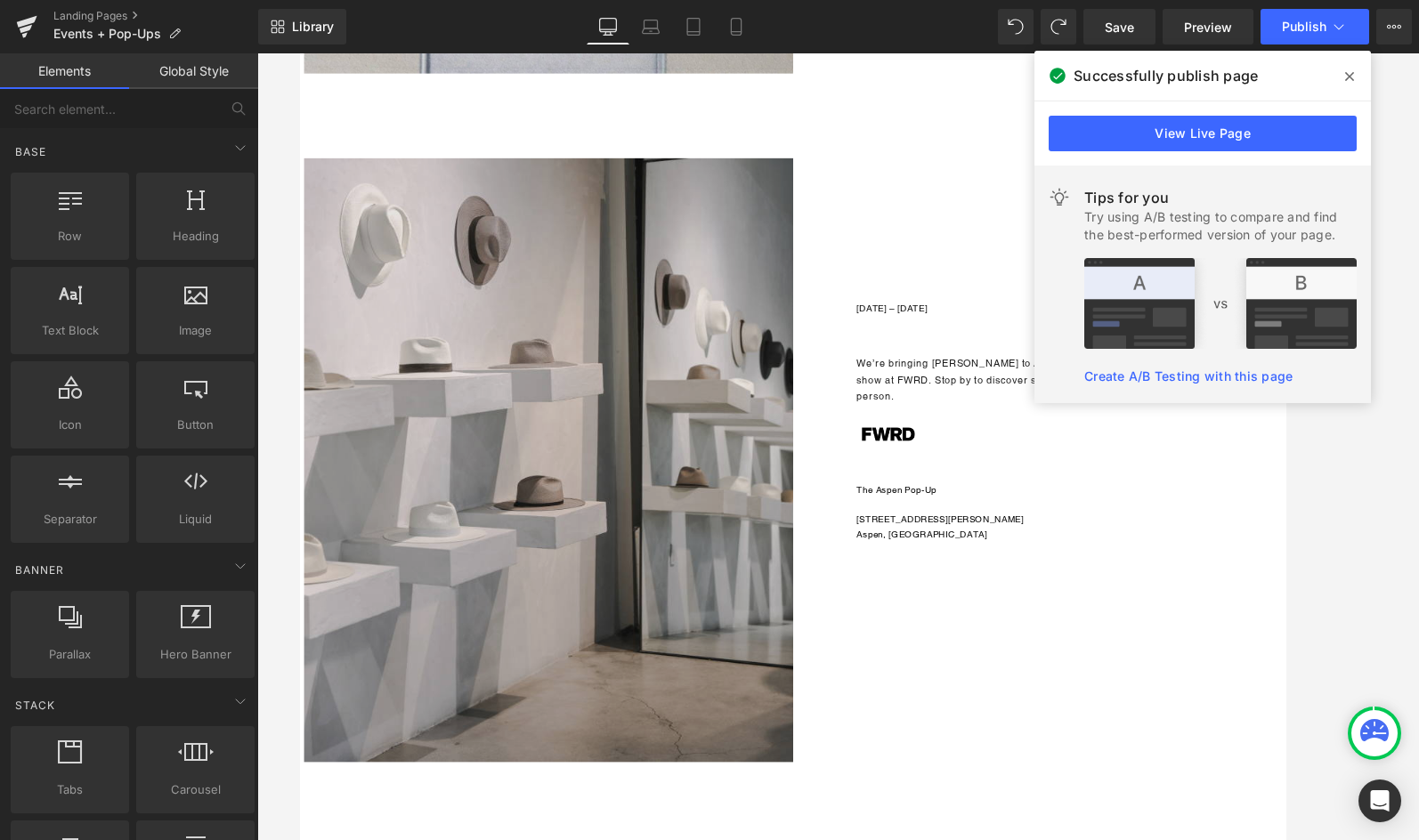 click at bounding box center (571, 497) 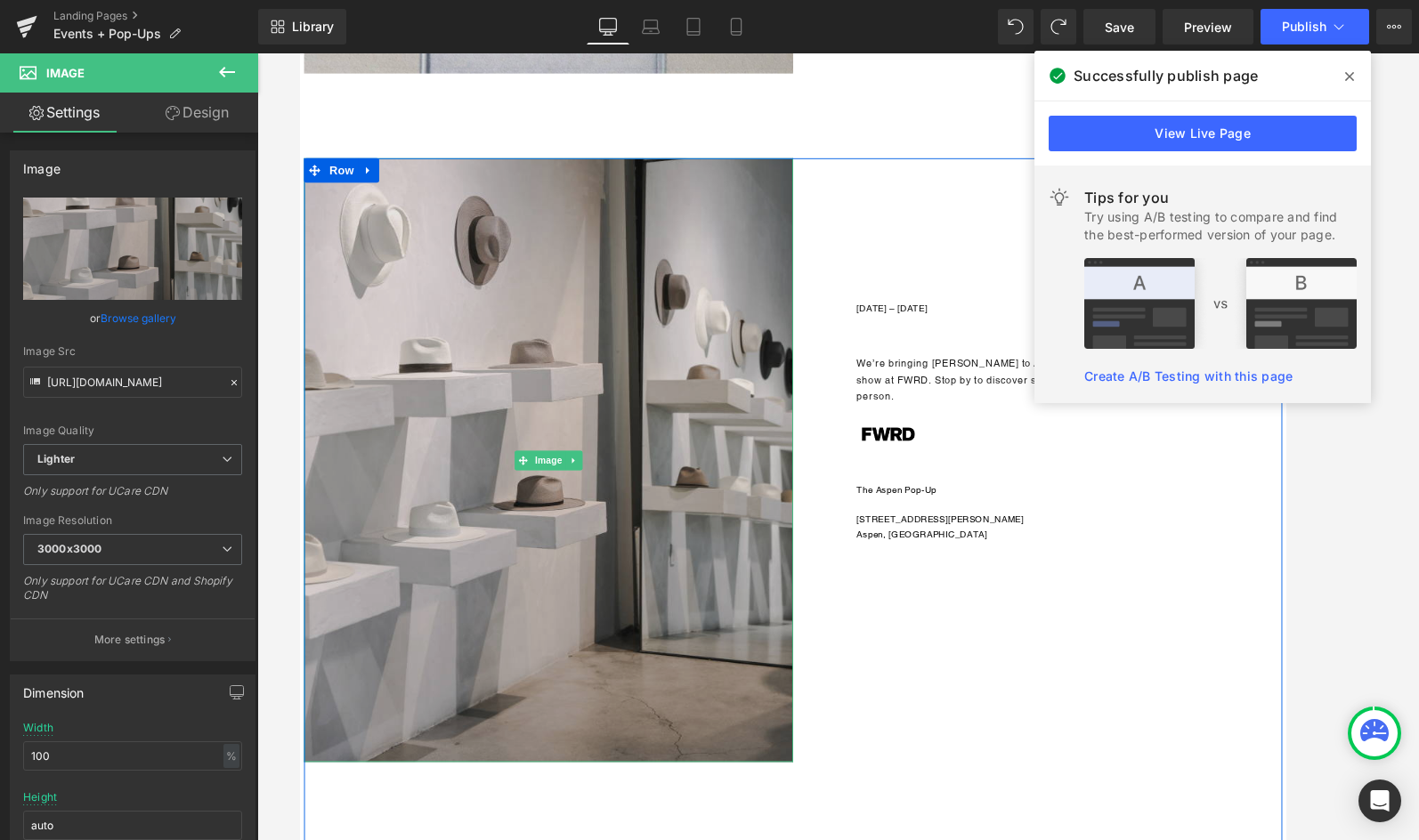click at bounding box center (571, 497) 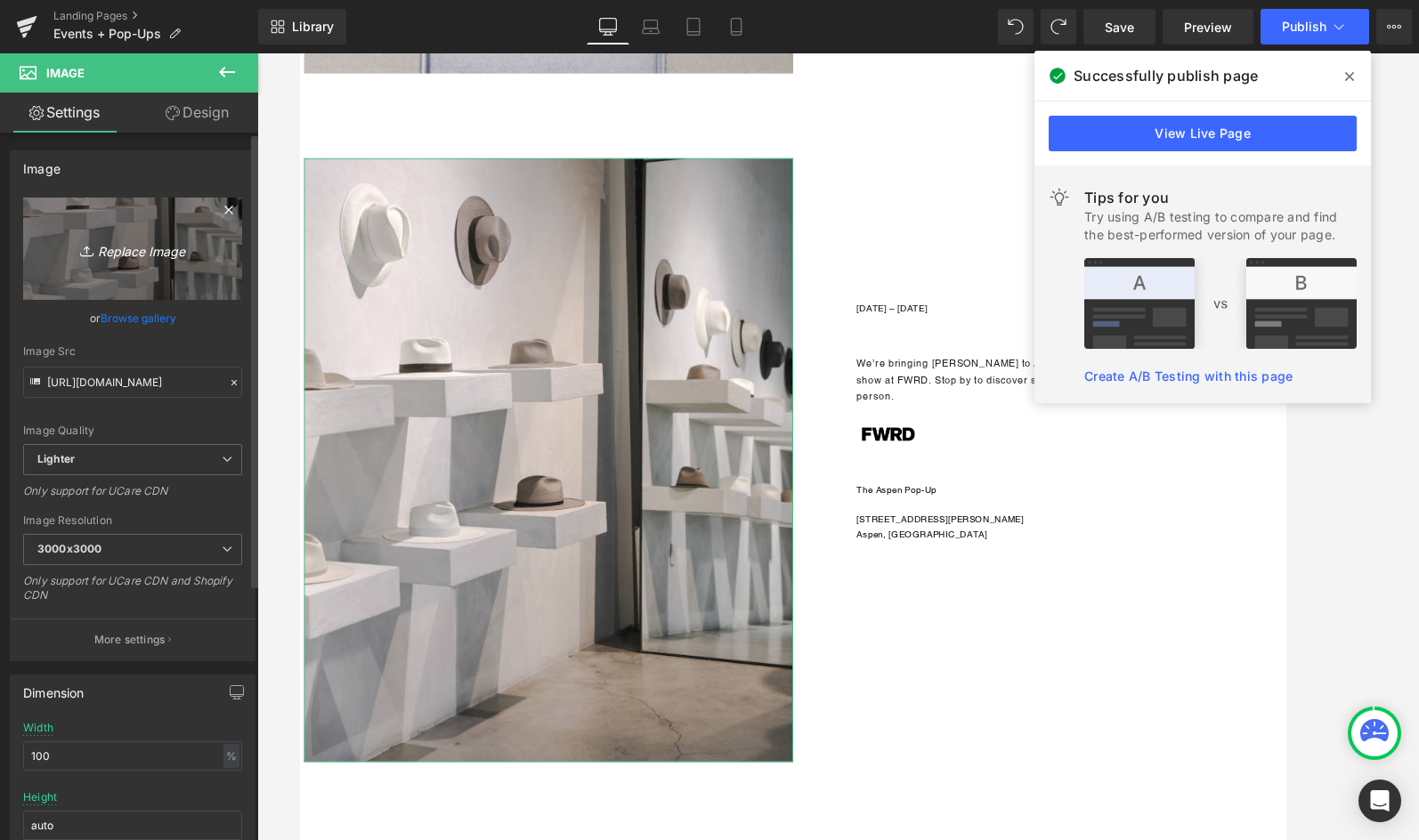 click on "Replace Image" at bounding box center [133, 248] 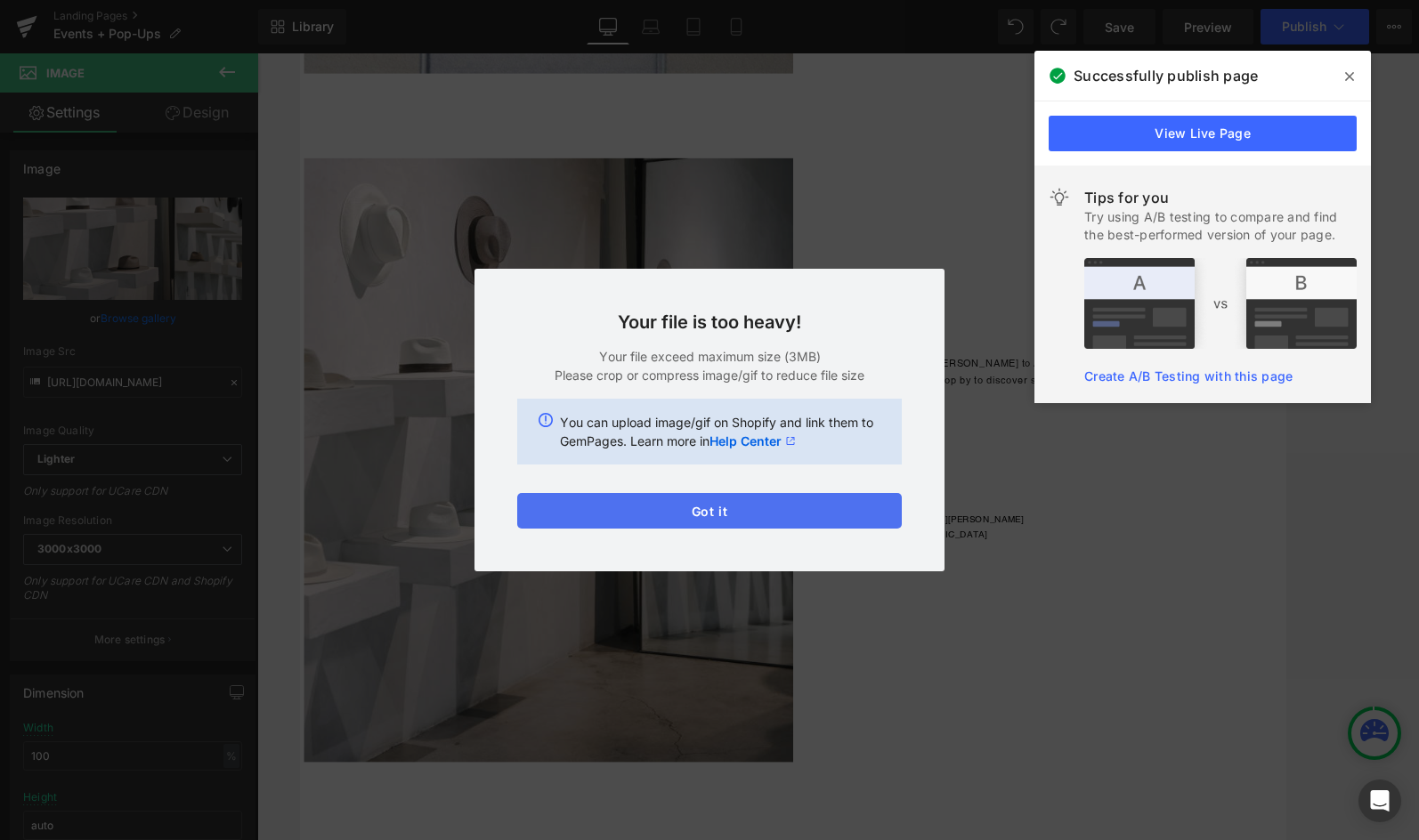 click on "Got it" at bounding box center [710, 511] 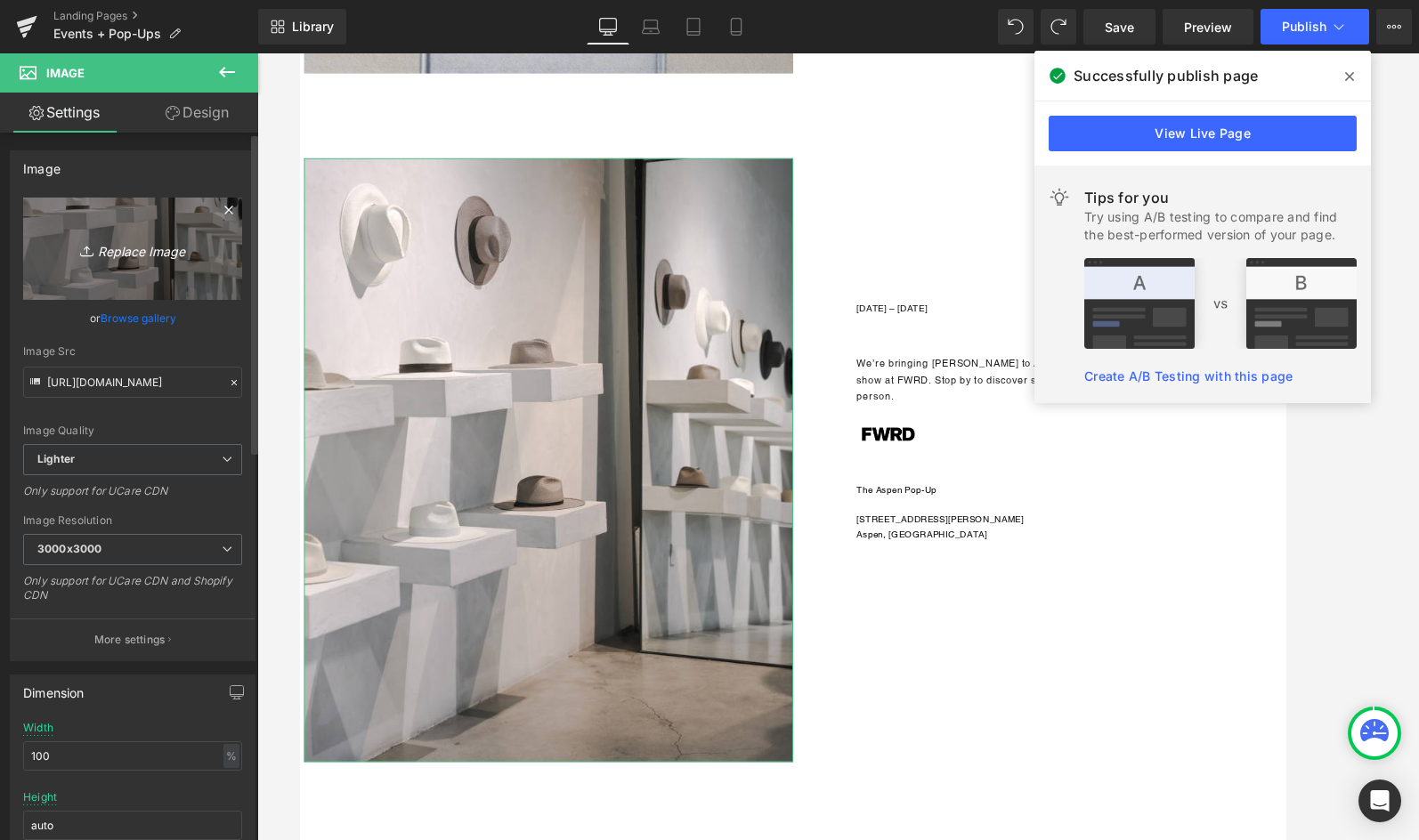 click on "Replace Image" at bounding box center [133, 248] 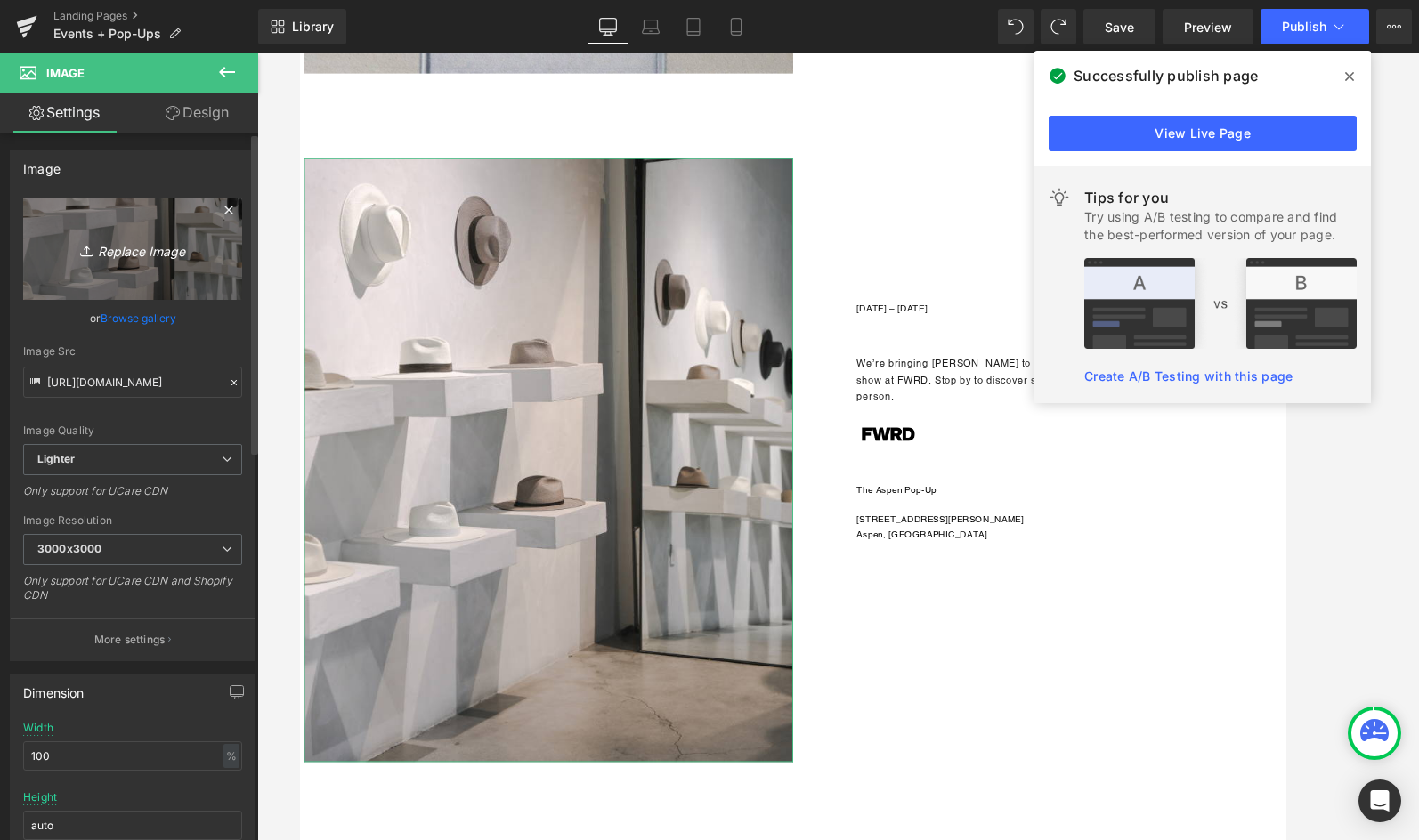 click on "Replace Image" at bounding box center [133, 248] 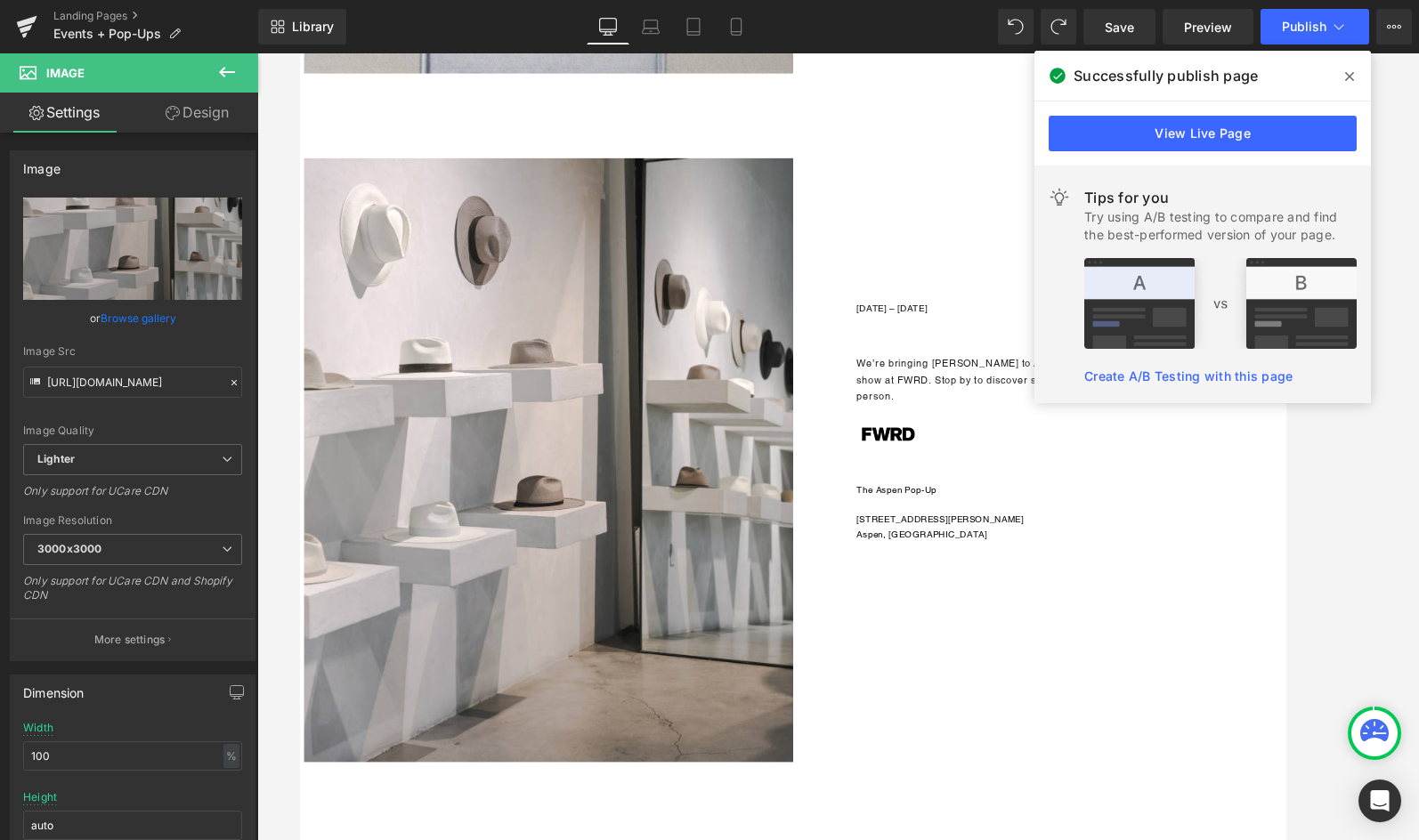 click 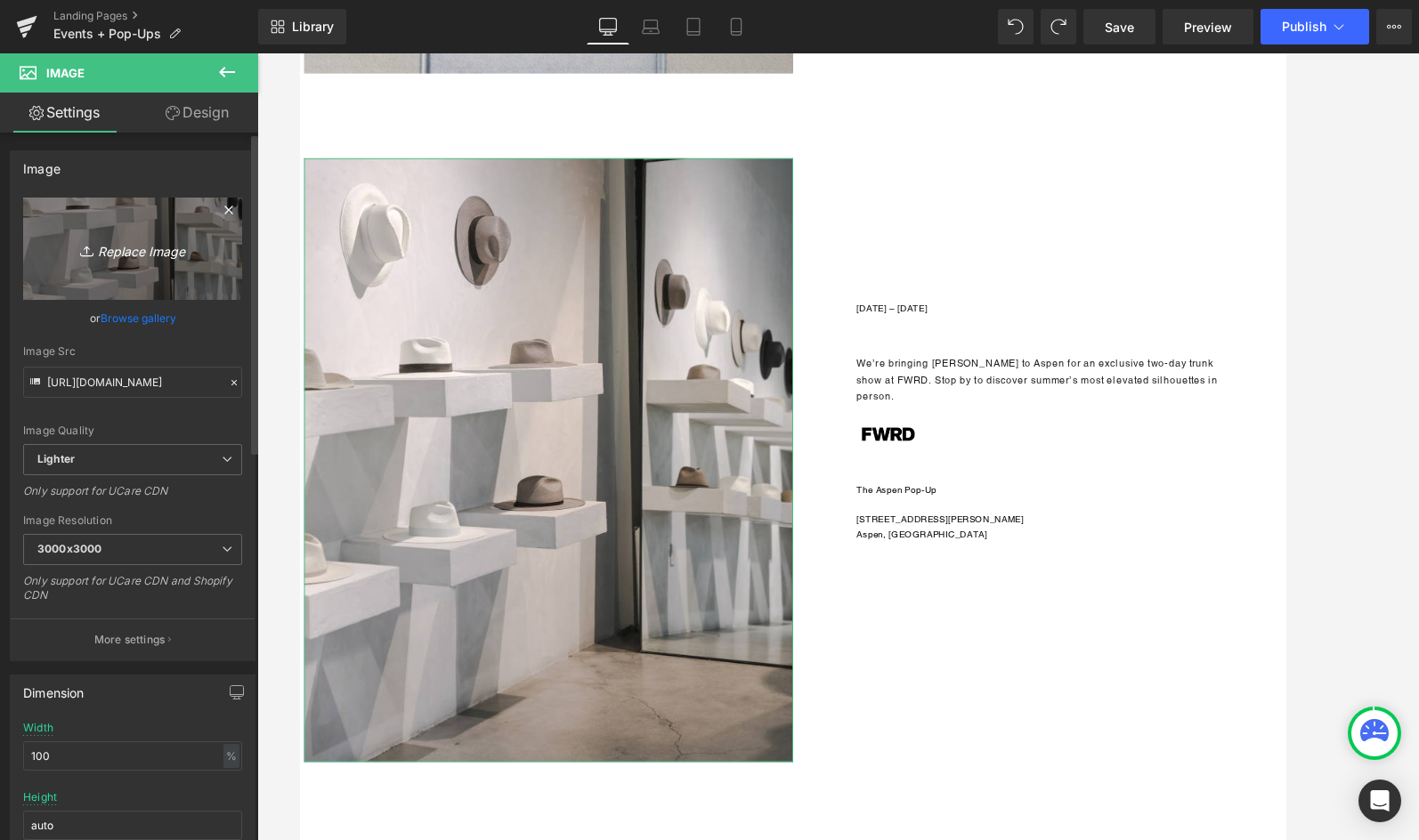 click on "Replace Image" at bounding box center [133, 248] 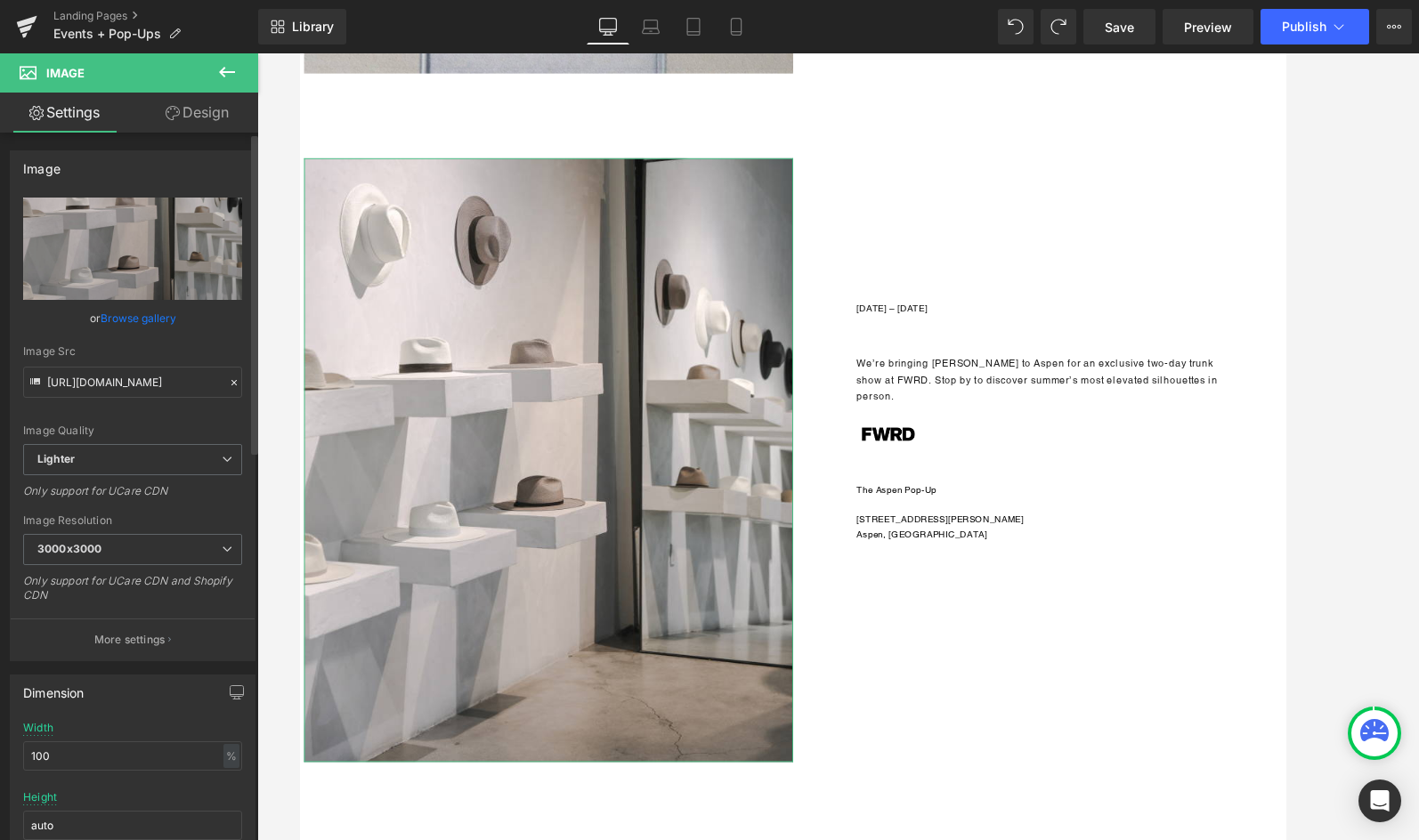 click on "Browse gallery" at bounding box center [138, 318] 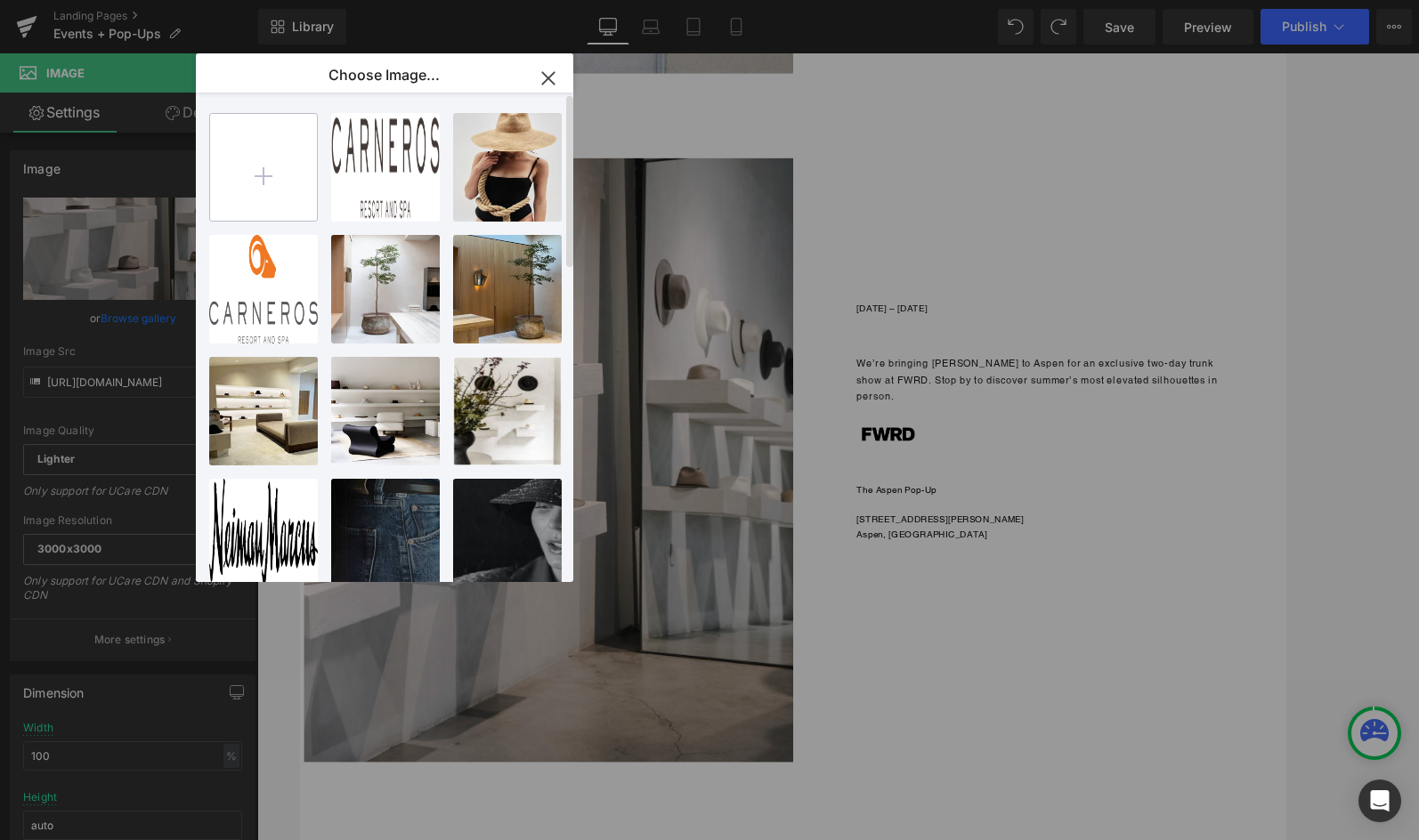 click at bounding box center [264, 167] 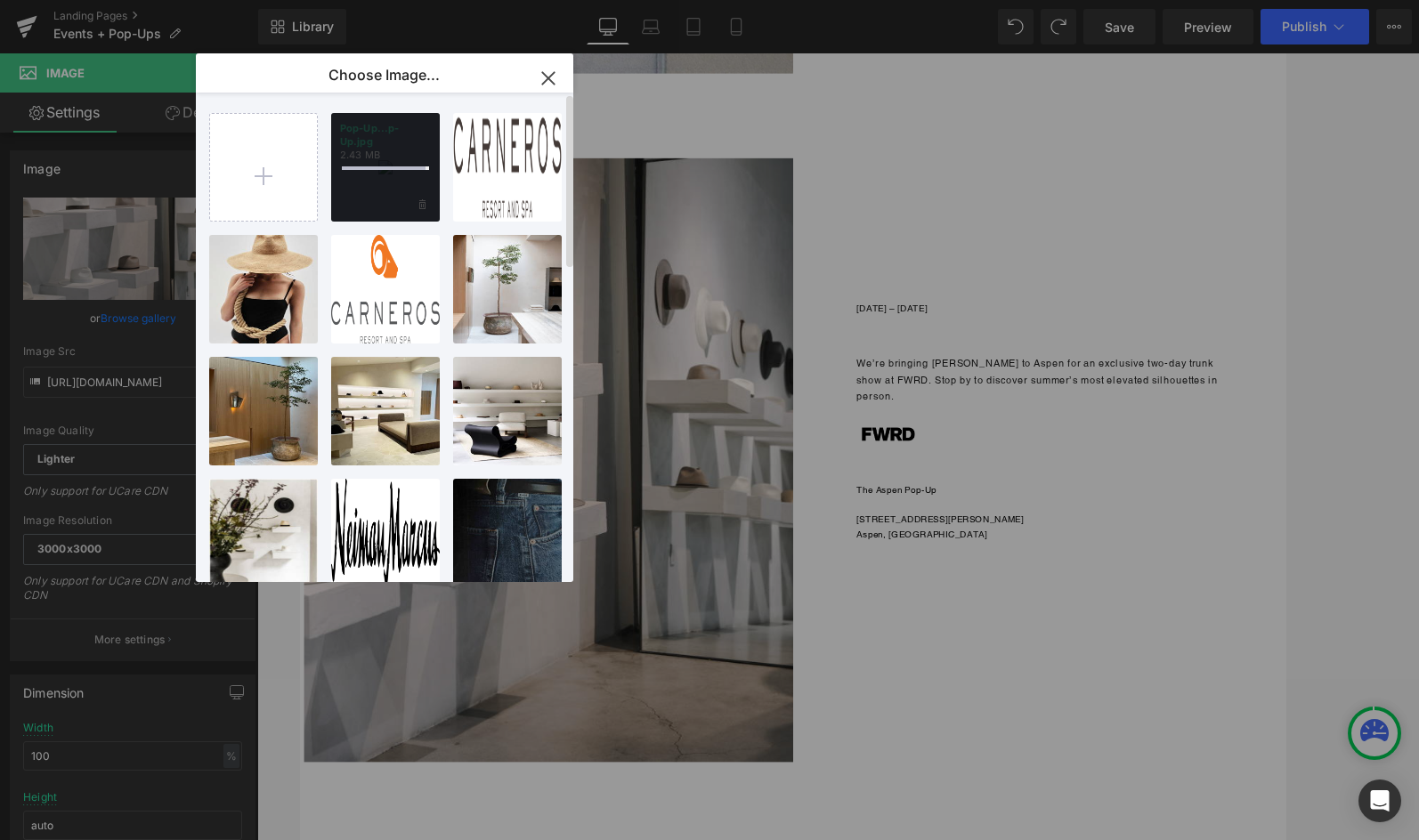 type 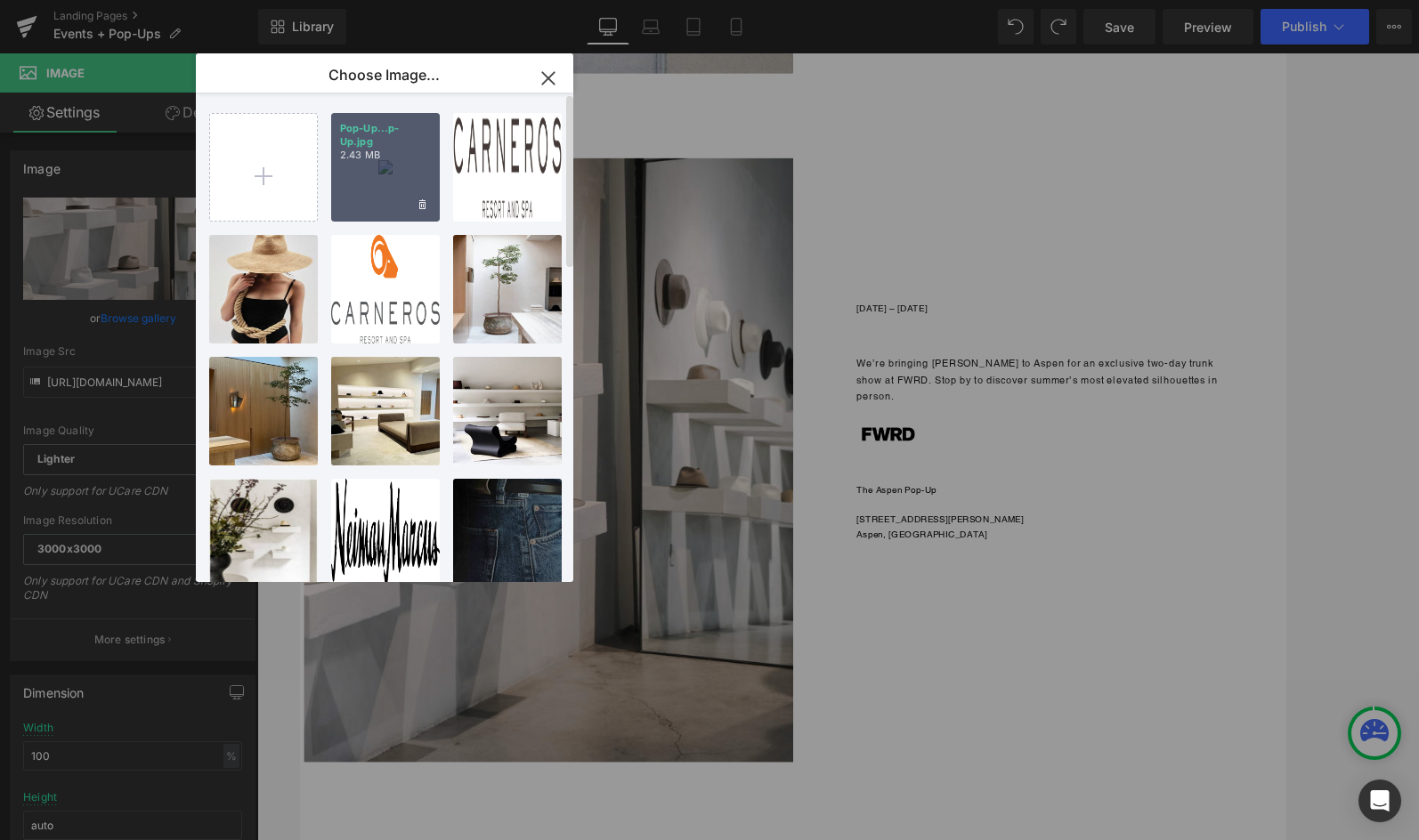 click on "Pop-Up...p-Up.jpg 2.43 MB" at bounding box center (385, 167) 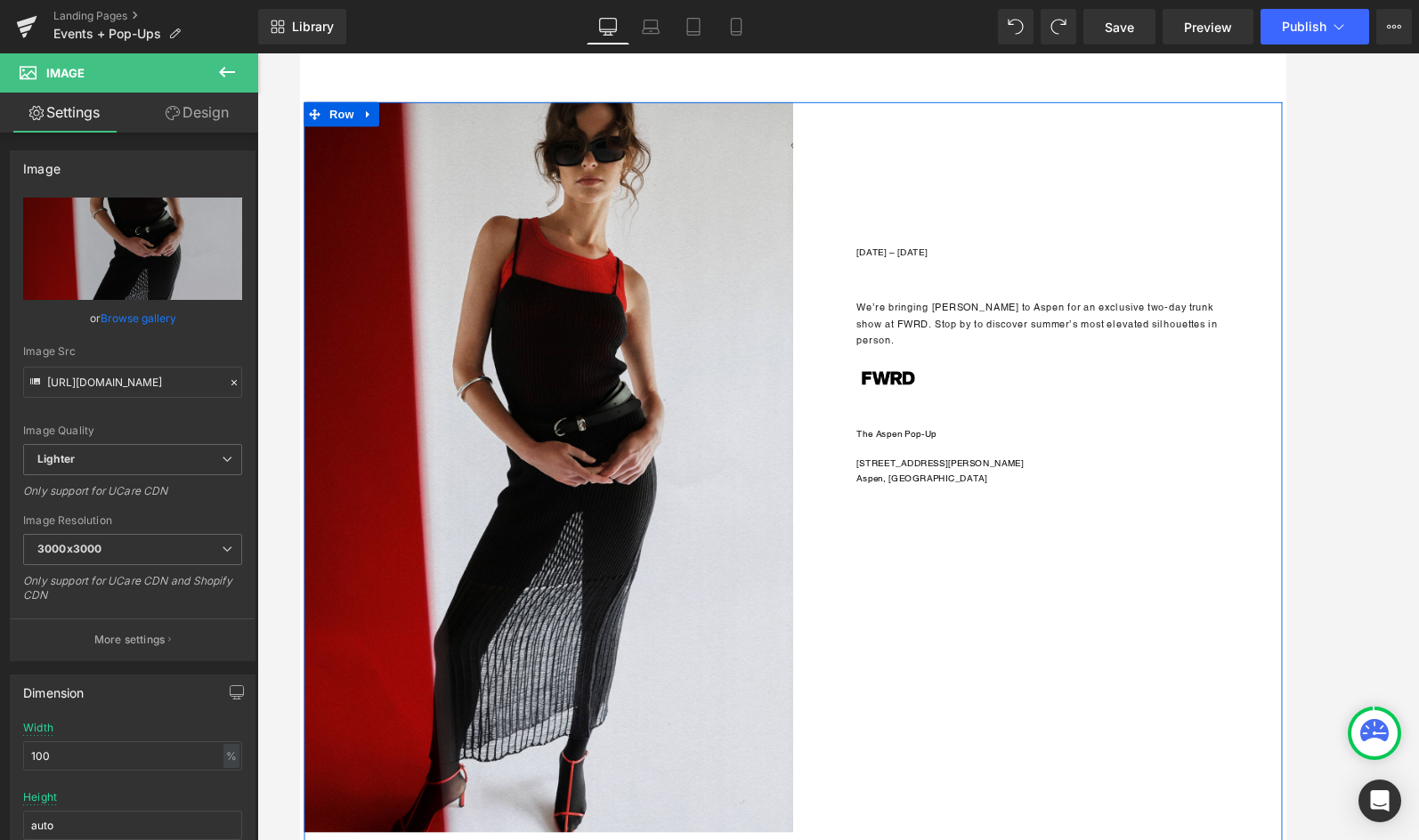 scroll, scrollTop: 5161, scrollLeft: 0, axis: vertical 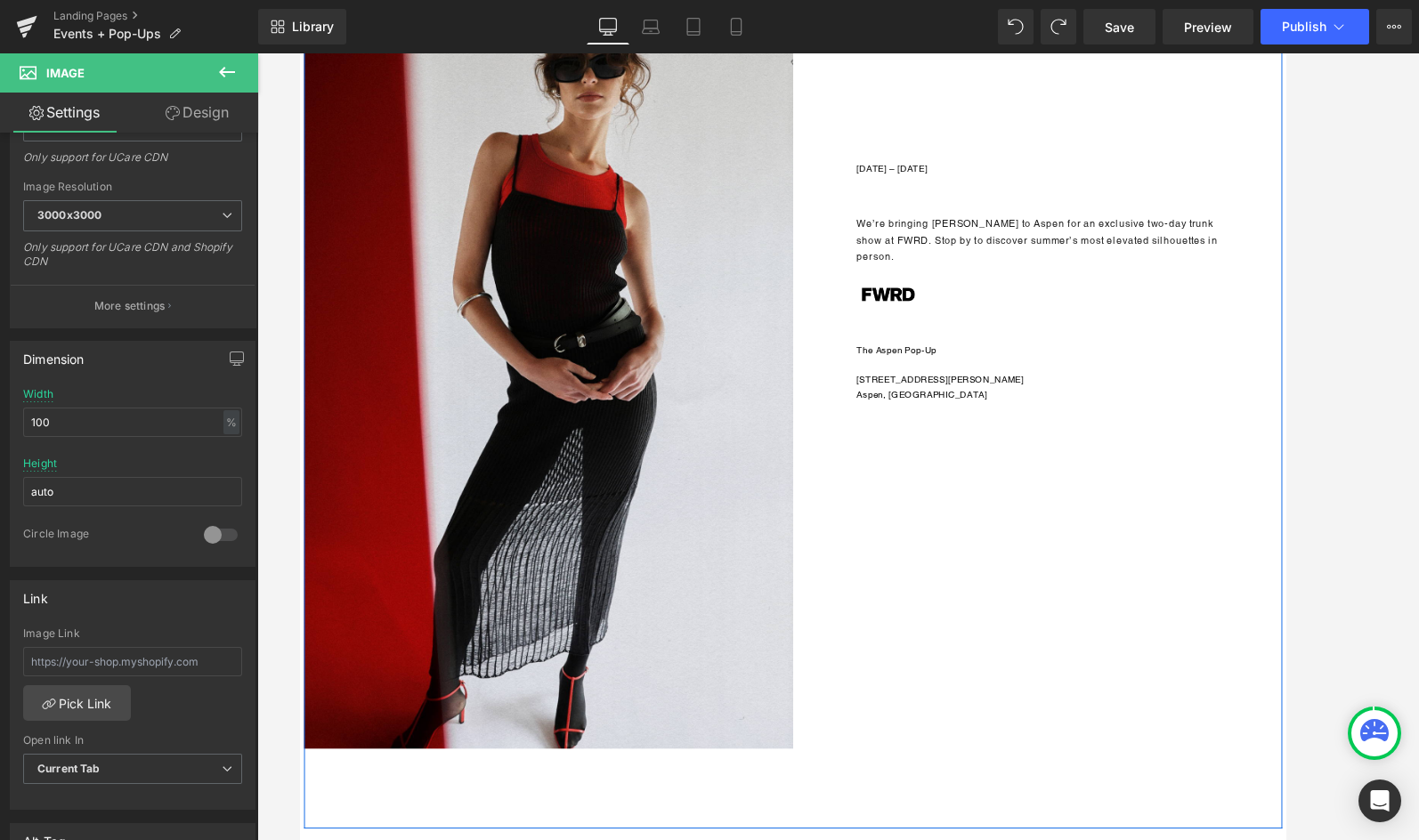 click on "Heading         [DATE] – [DATE] Heading         We’re bringing [PERSON_NAME] to [GEOGRAPHIC_DATA] for an exclusive two-day trunk show at FWRD. Stop by to discover summer’s most elevated silhouettes in person. Text Block         Image         The Aspen Pop-Up [STREET_ADDRESS][PERSON_NAME] Heading" at bounding box center [1105, 224] 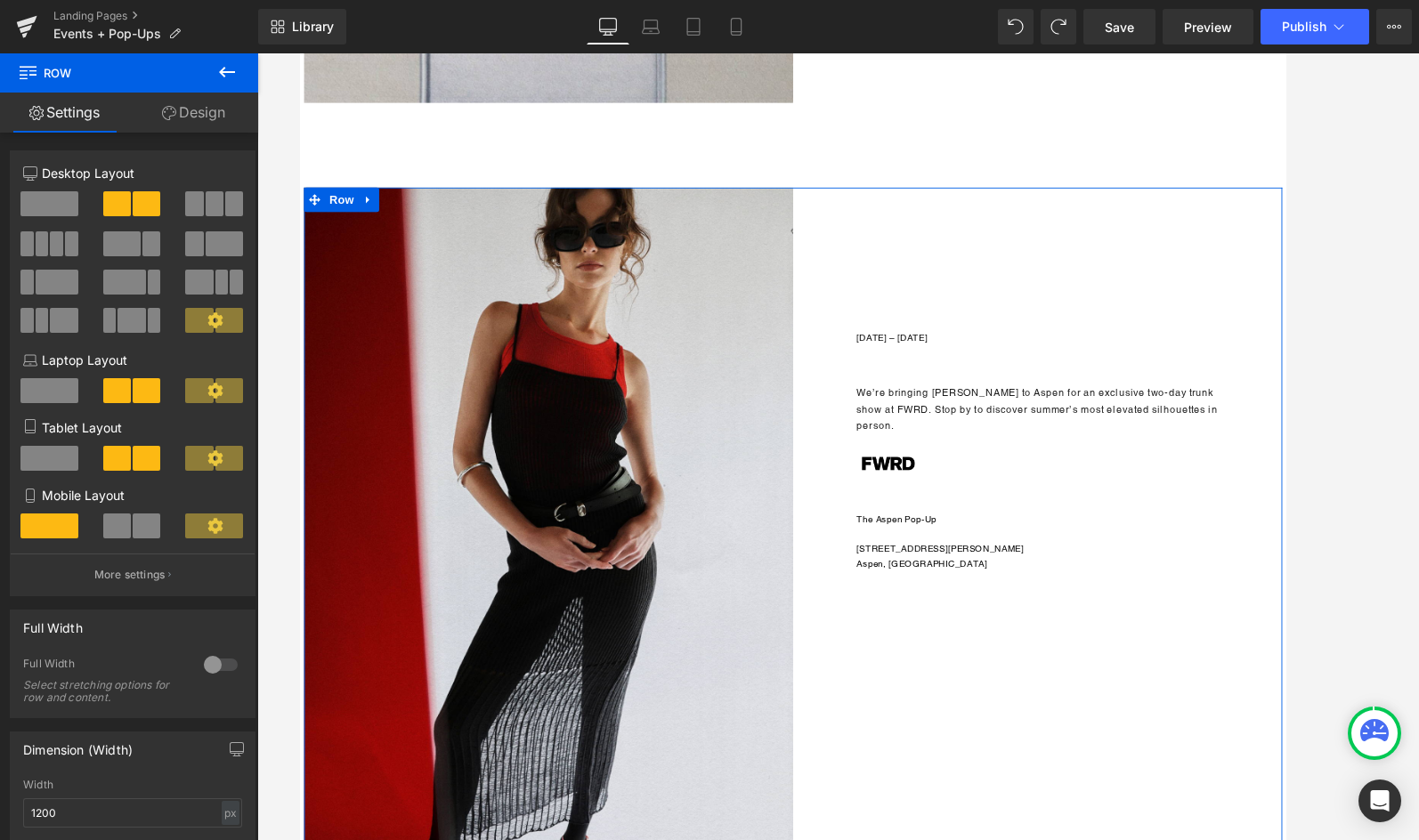 scroll, scrollTop: 5045, scrollLeft: 0, axis: vertical 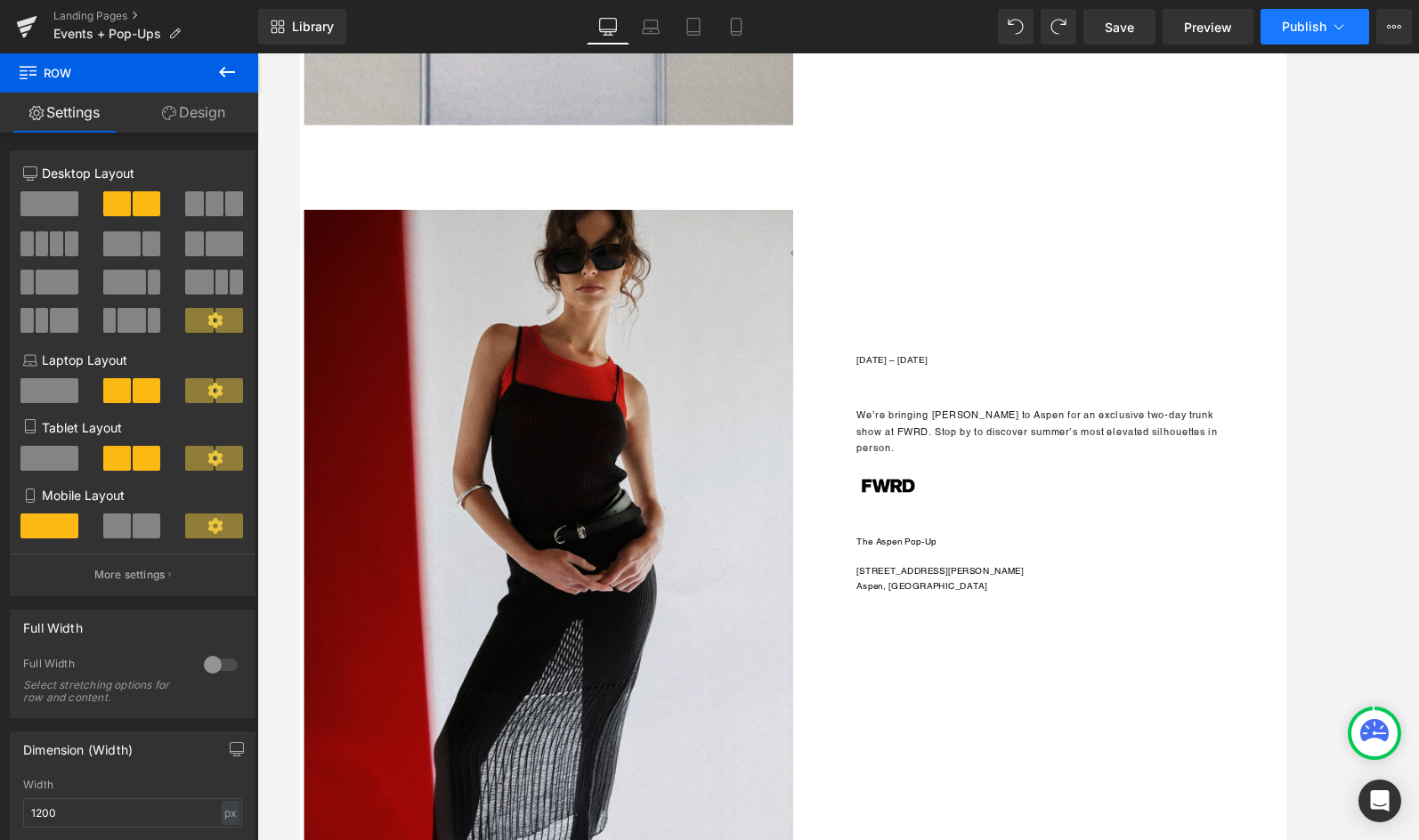 click on "Publish" at bounding box center [1304, 27] 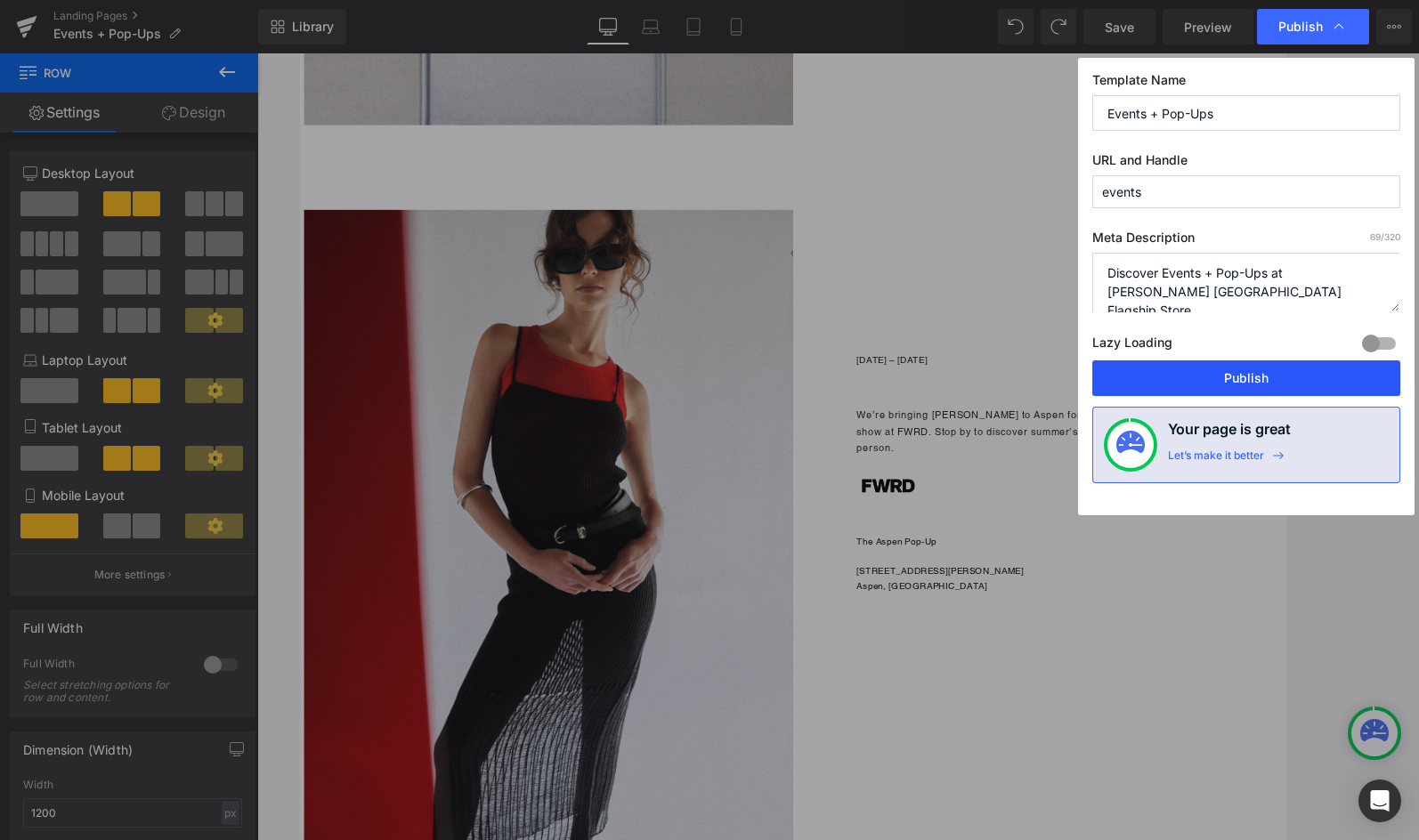 click on "Publish" at bounding box center (1246, 378) 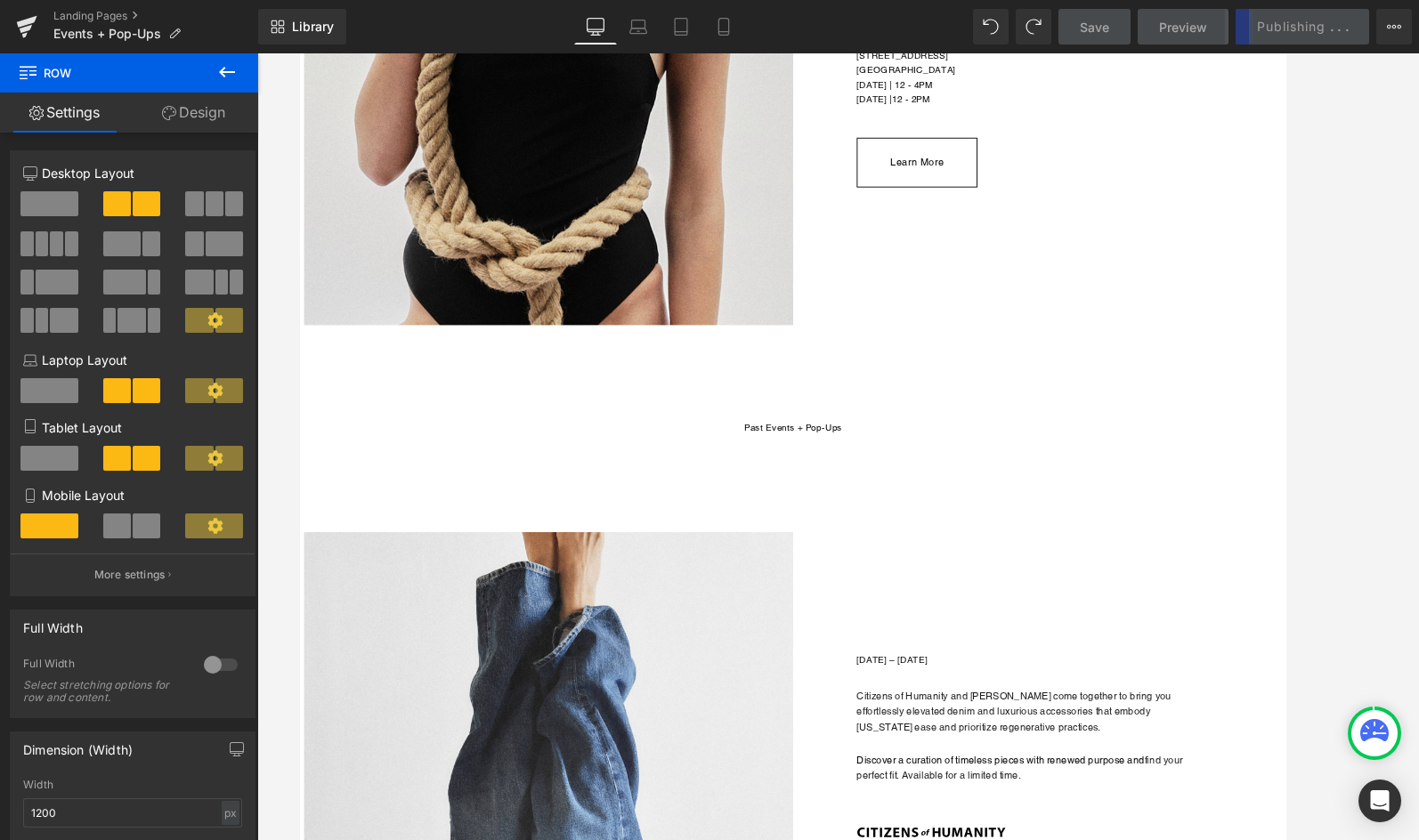 scroll, scrollTop: 733, scrollLeft: 0, axis: vertical 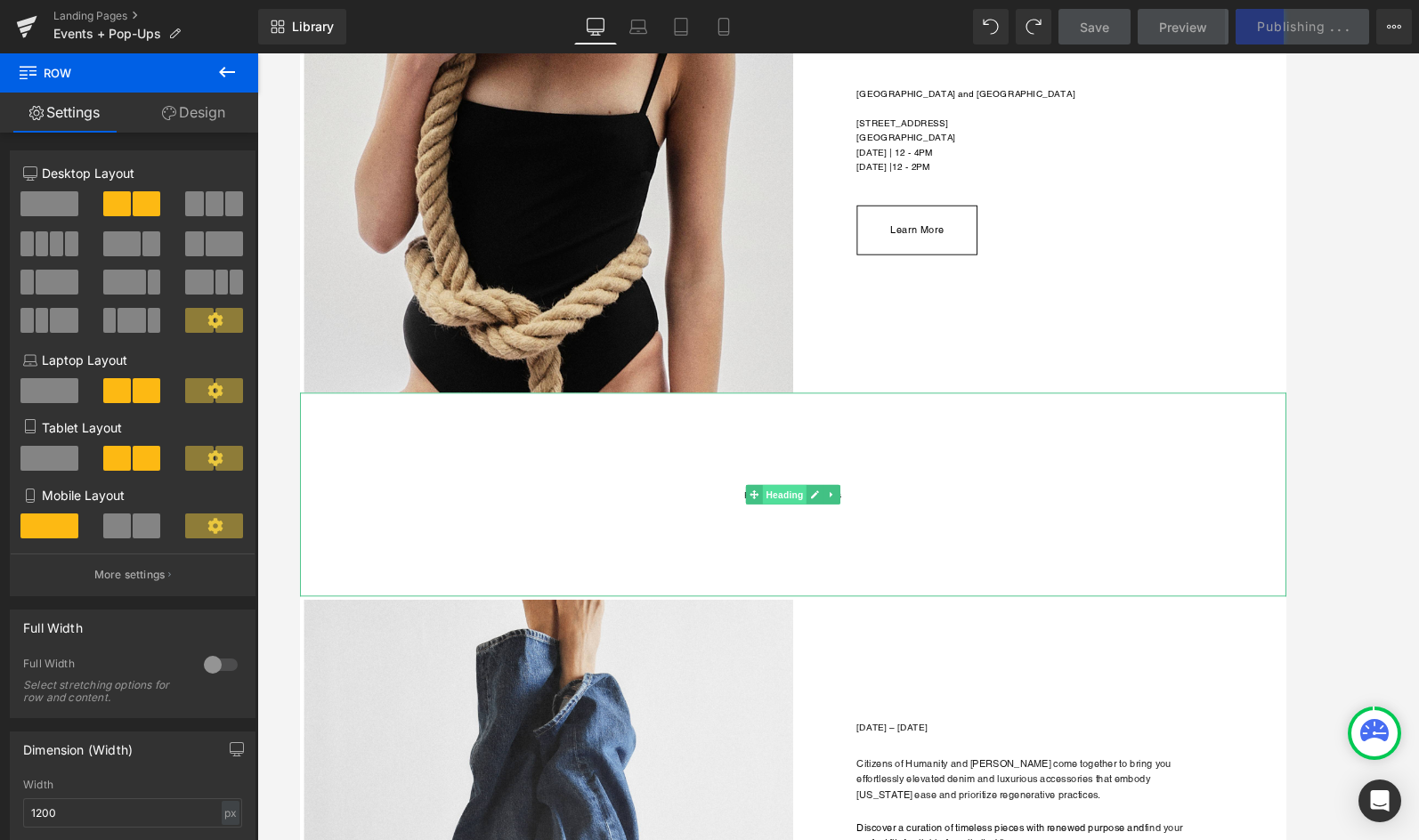 click on "Heading" at bounding box center [829, 536] 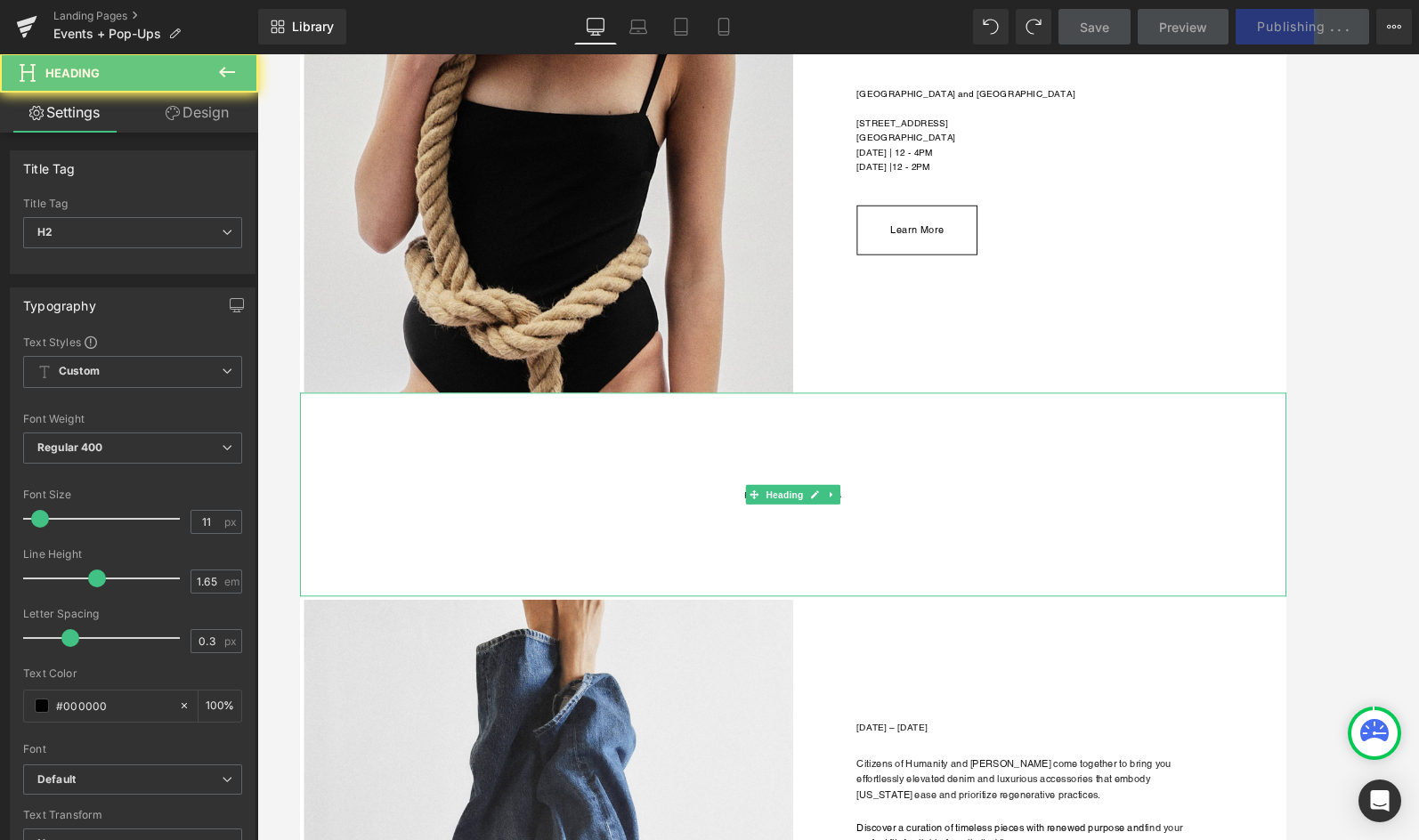click on "Past Events + Pop-Ups" at bounding box center [838, 536] 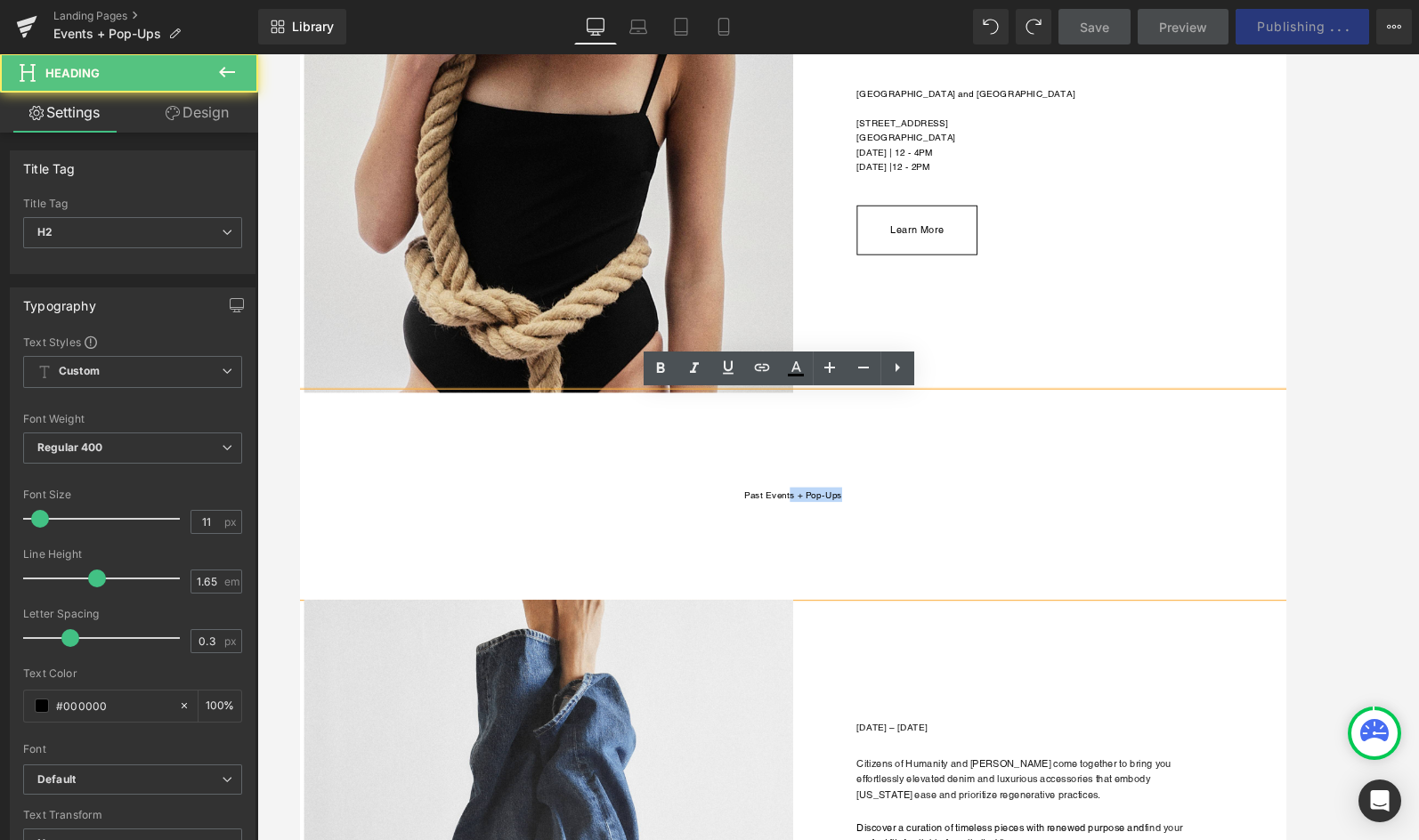drag, startPoint x: 836, startPoint y: 534, endPoint x: 898, endPoint y: 534, distance: 62 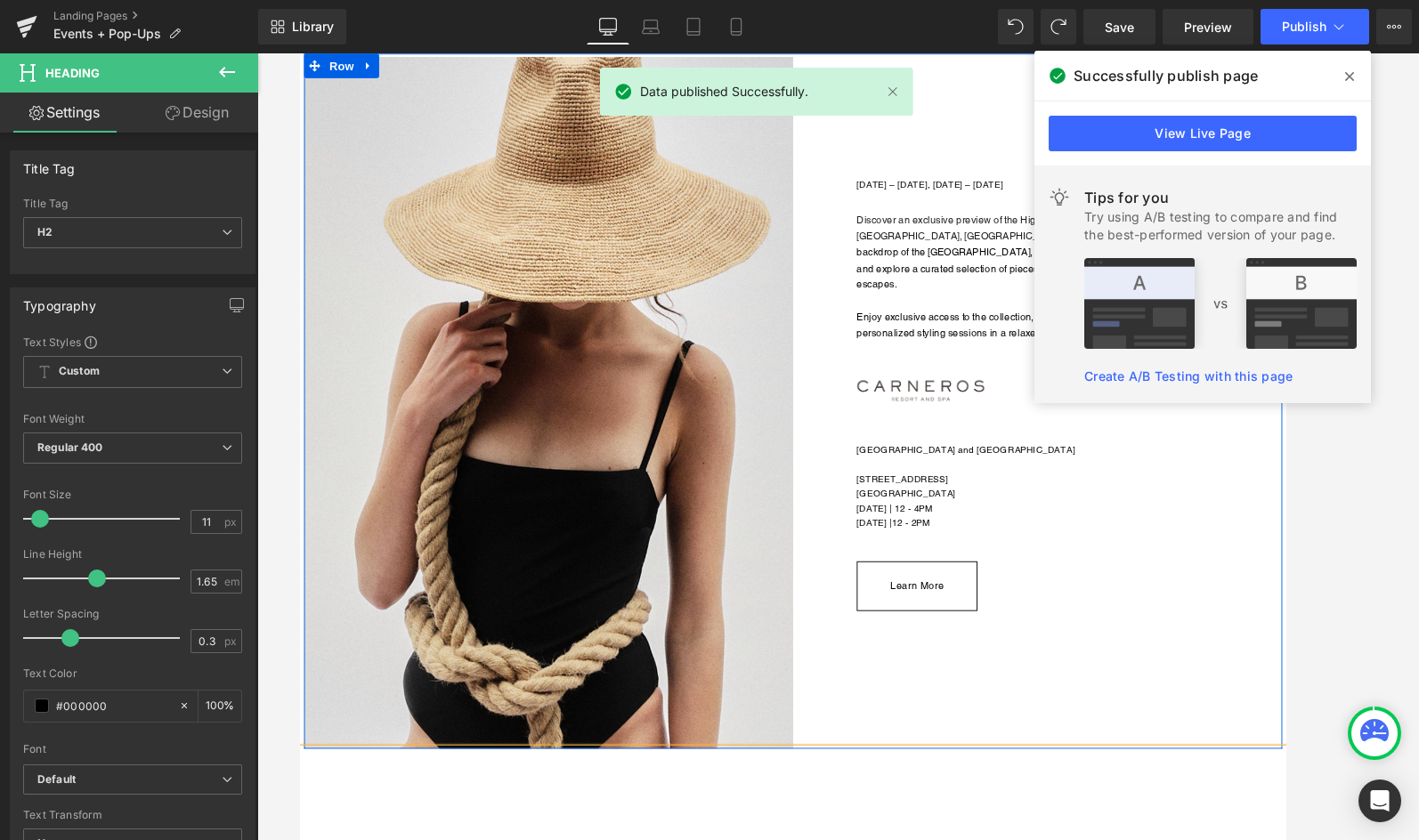 scroll, scrollTop: 0, scrollLeft: 0, axis: both 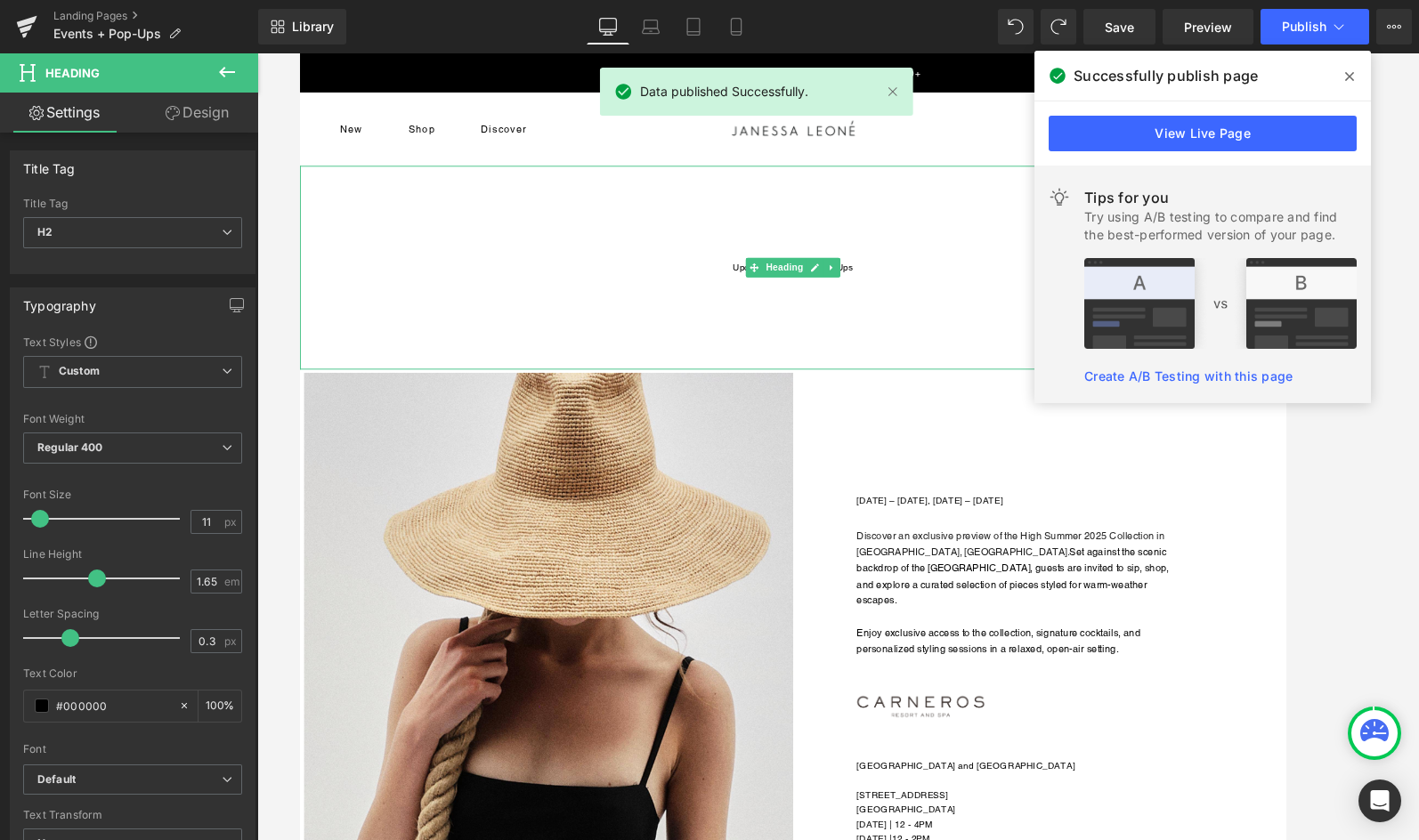 click on "Heading" at bounding box center (829, 287) 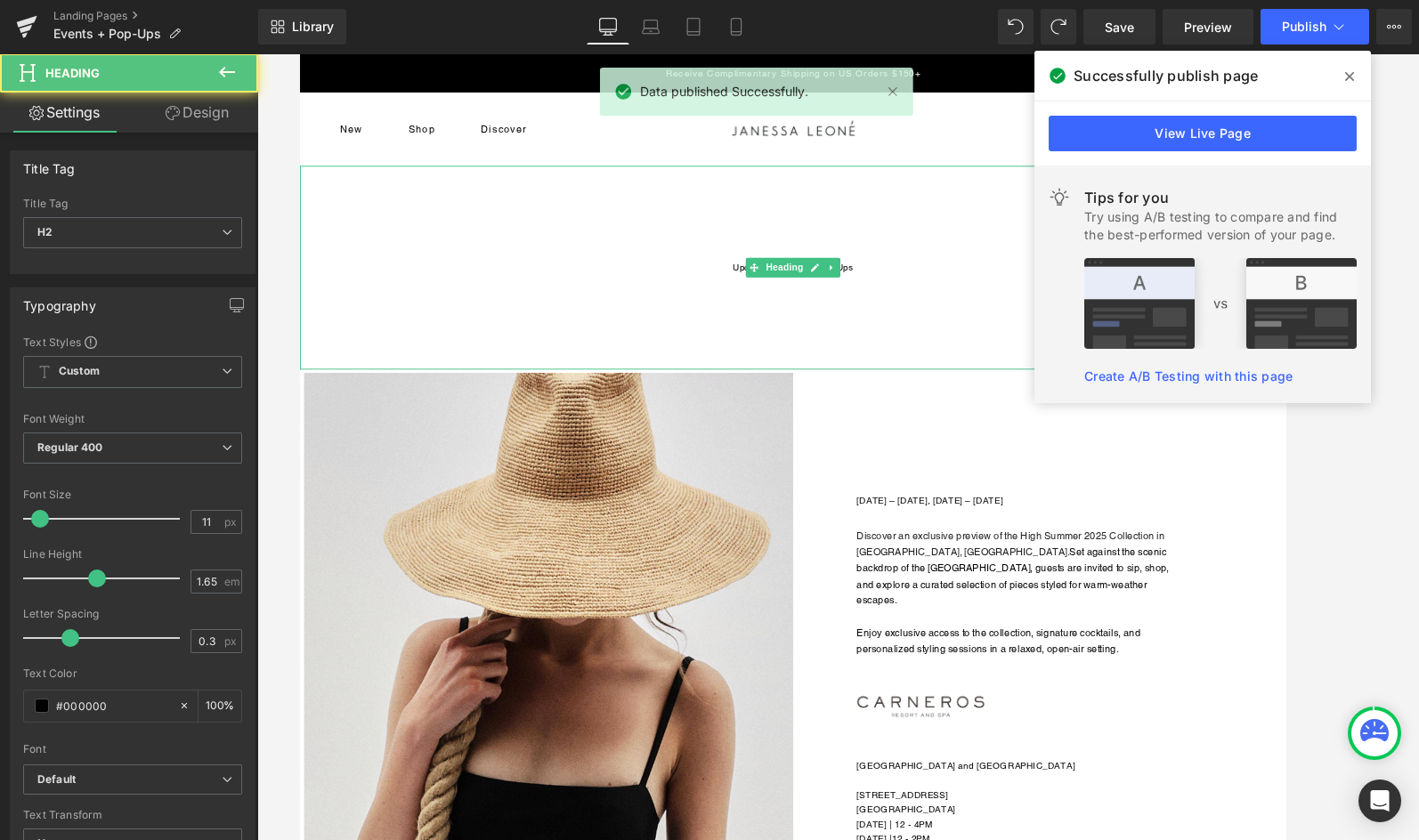 click on "Upcoming Events + Pop-Ups" at bounding box center (838, 287) 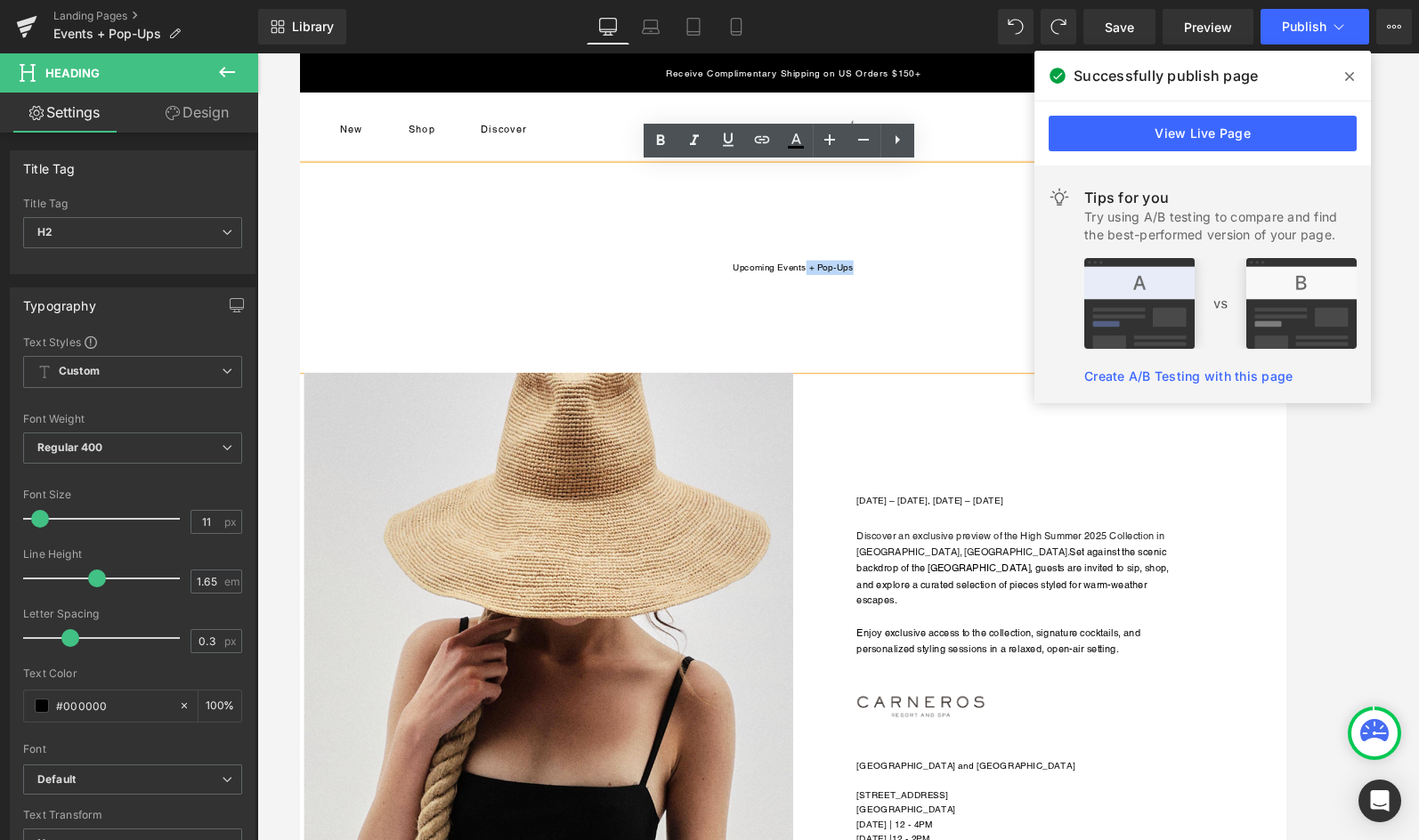 drag, startPoint x: 913, startPoint y: 286, endPoint x: 853, endPoint y: 286, distance: 60 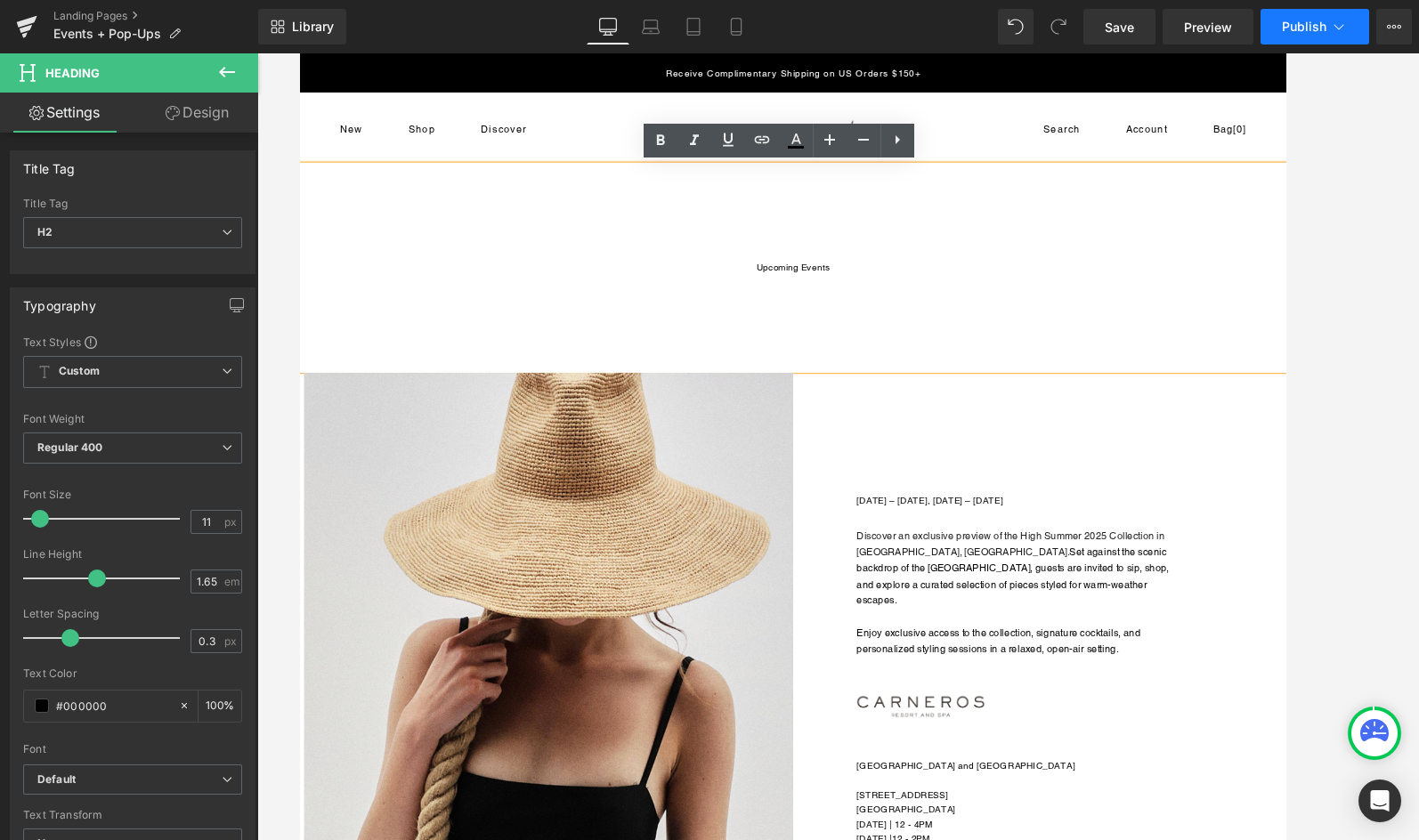 click on "Publish" at bounding box center [1304, 27] 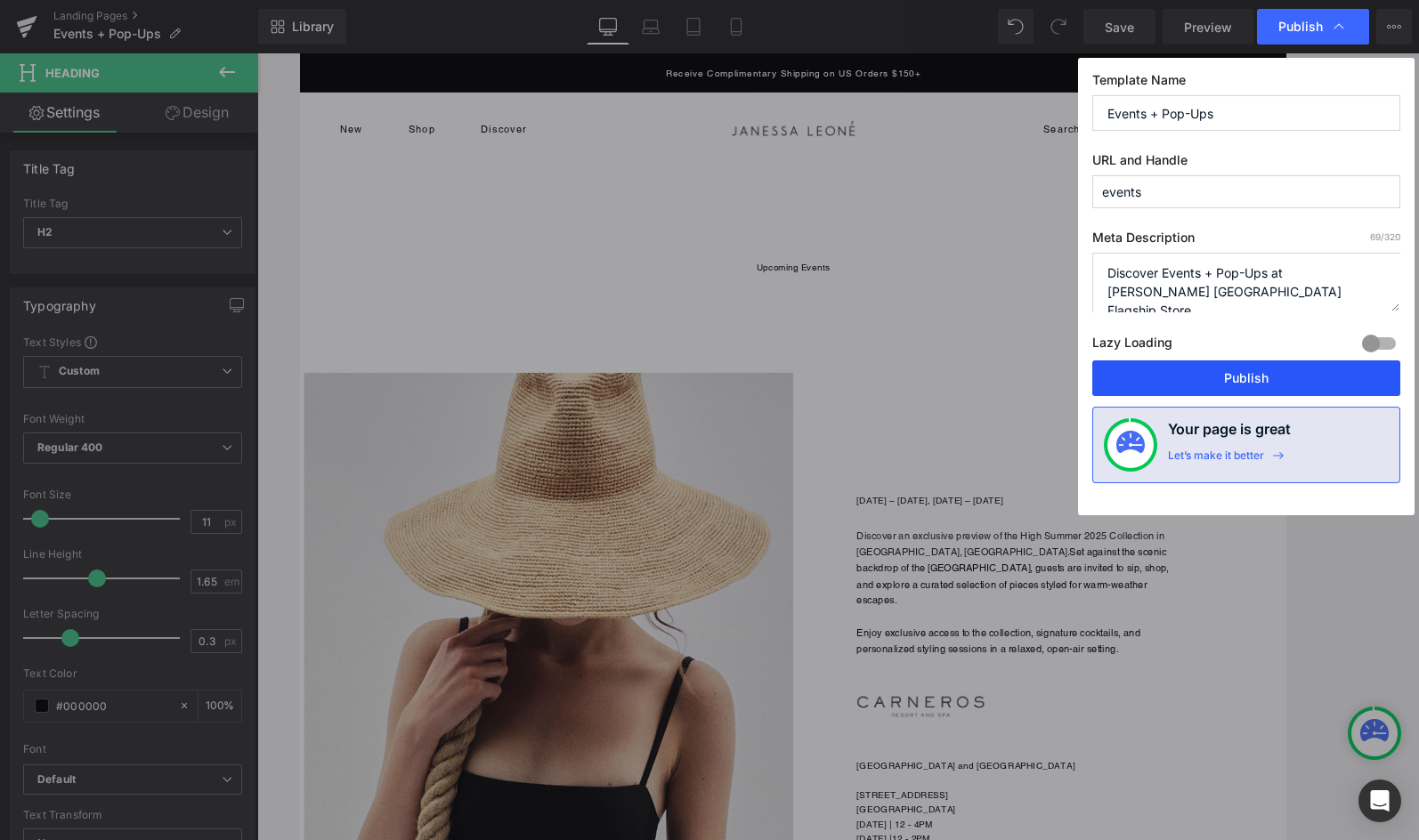 drag, startPoint x: 1225, startPoint y: 373, endPoint x: 673, endPoint y: 333, distance: 553.4474 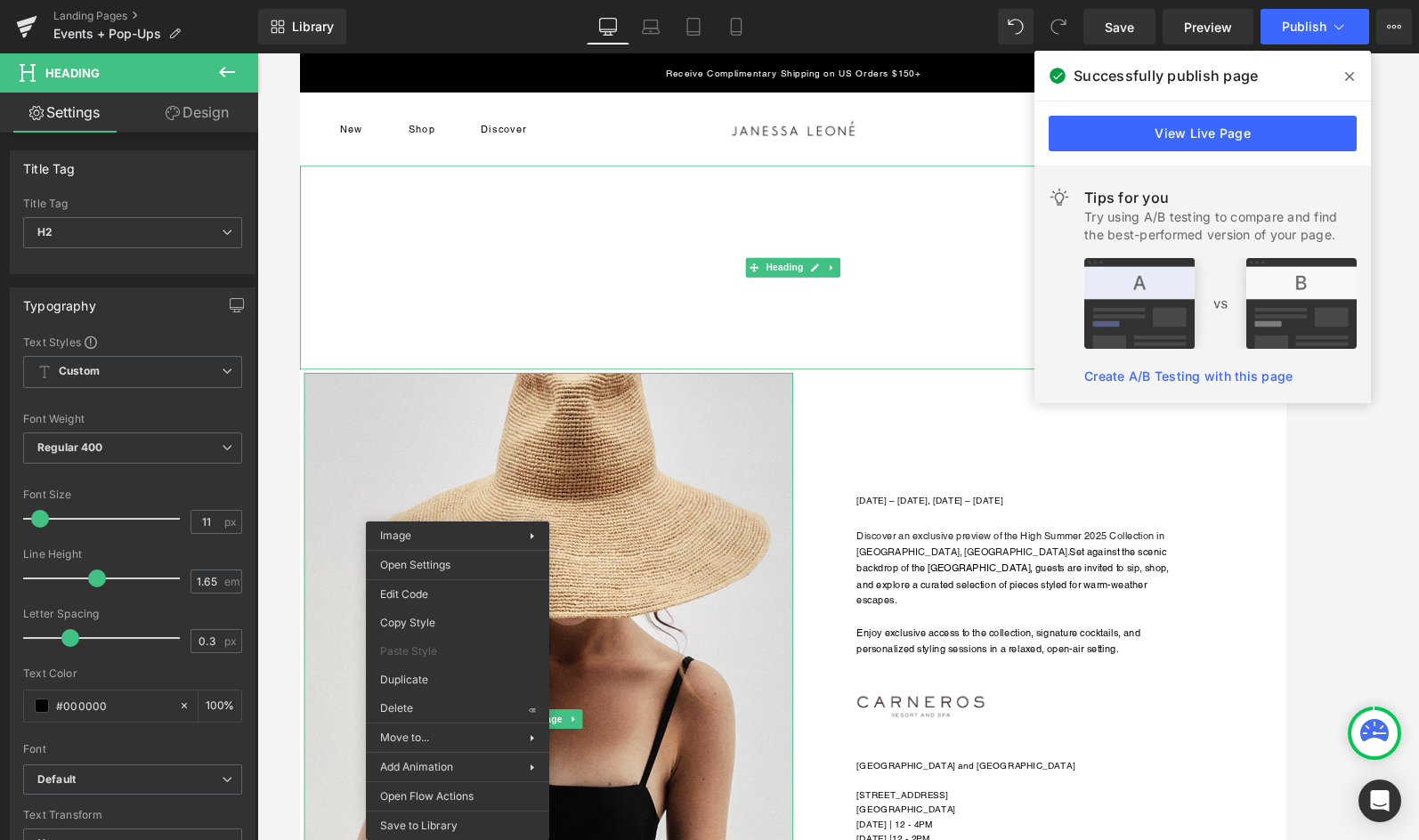 click on "Upcoming Events" at bounding box center (838, 287) 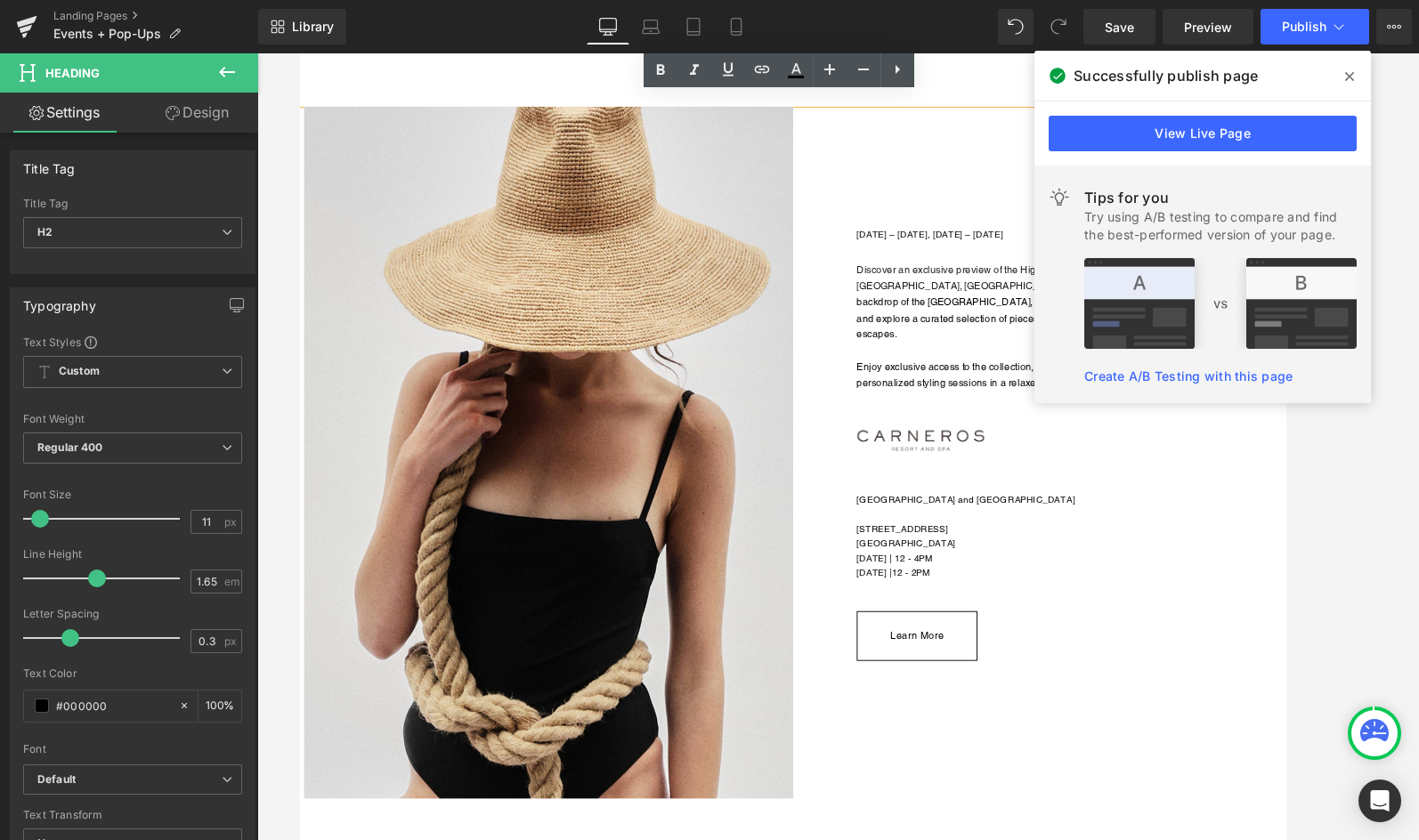 scroll, scrollTop: 293, scrollLeft: 0, axis: vertical 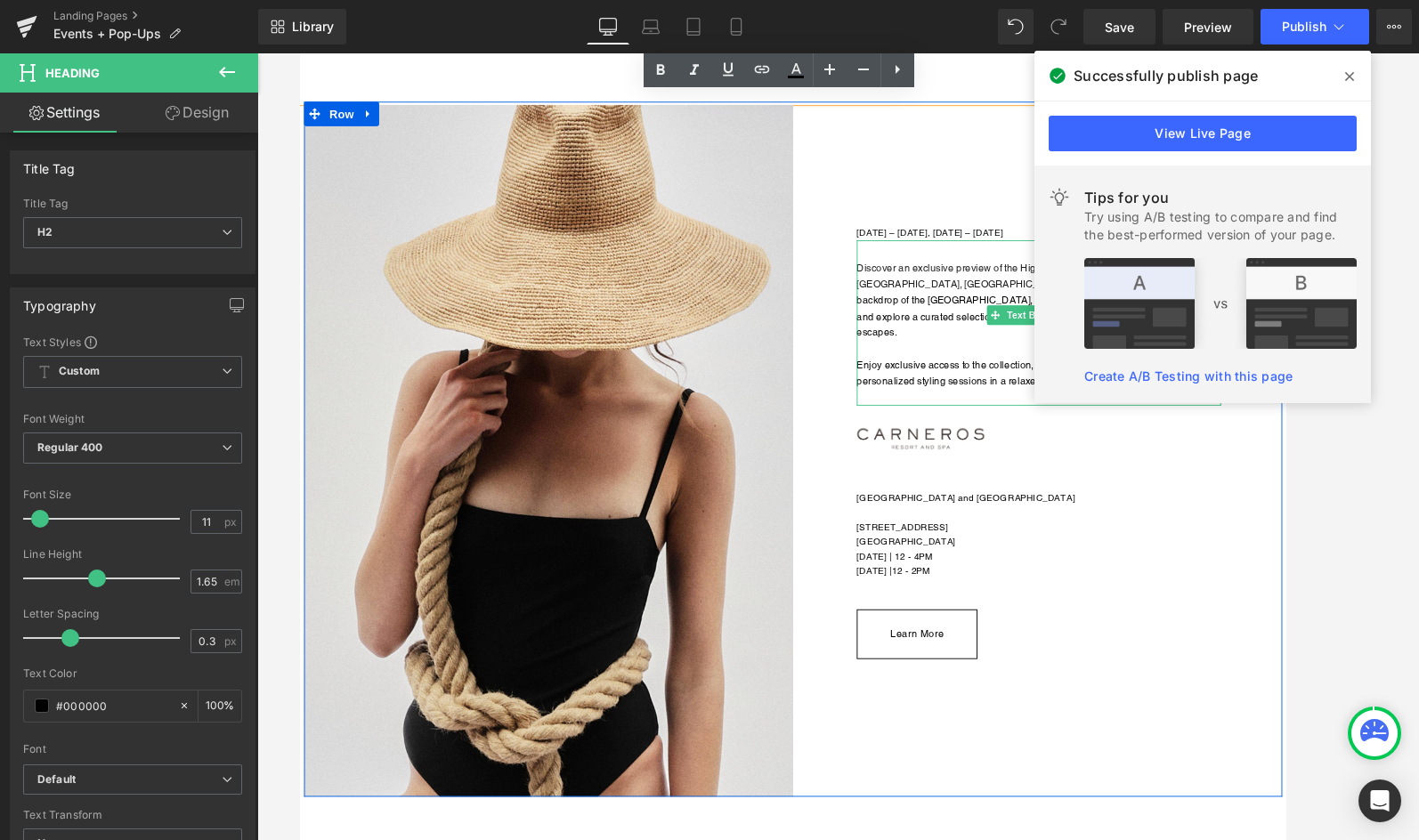click on "Set against the scenic backdrop of the [GEOGRAPHIC_DATA], guests are invited to sip, shop, and explore a curated selection of pieces styled for warm-weather escapes." at bounding box center (1077, 331) 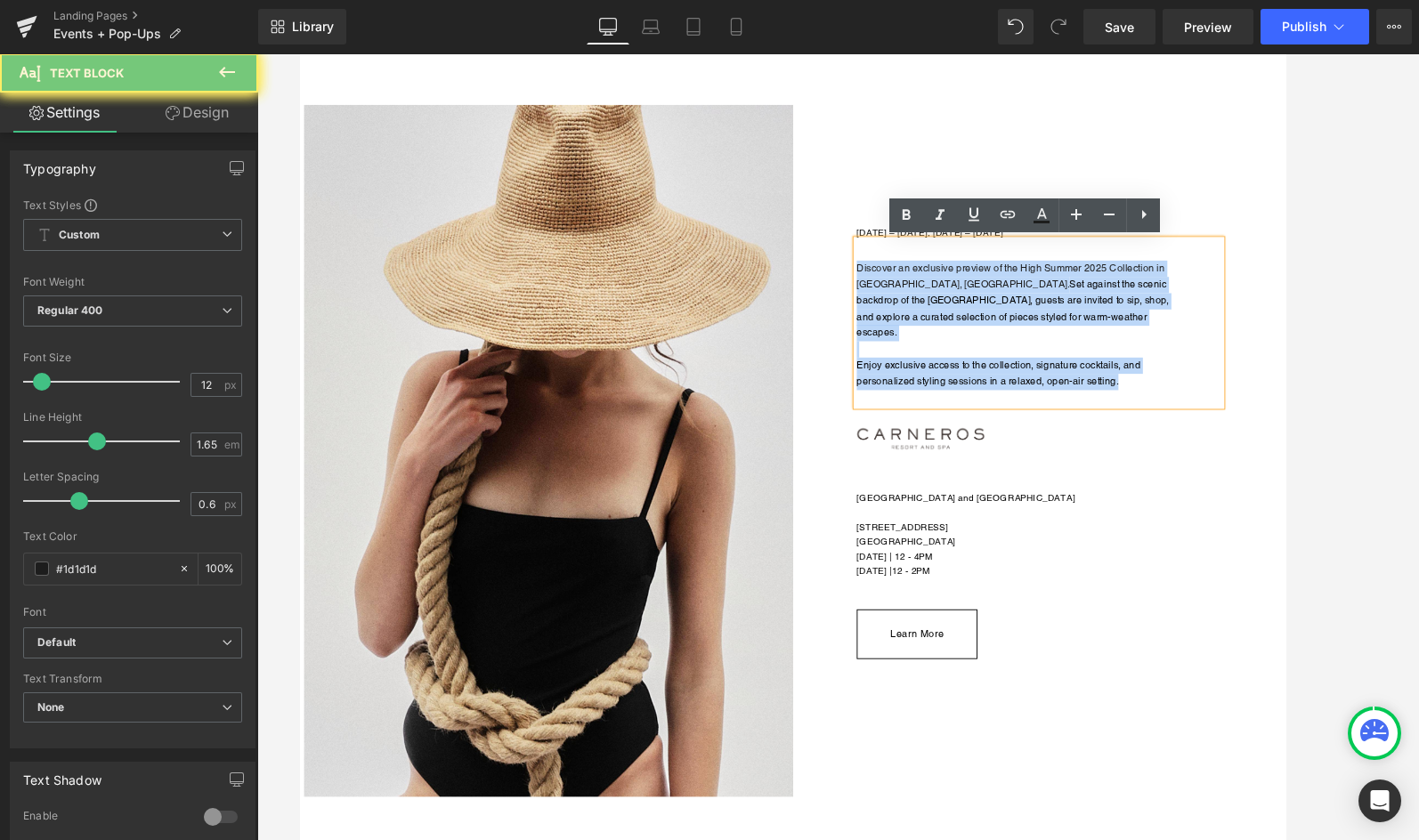 copy on "Discover an exclusive preview of the High Summer 2025 Collection in [GEOGRAPHIC_DATA], [GEOGRAPHIC_DATA].  Set against the scenic backdrop of the [GEOGRAPHIC_DATA], guests are invited to sip, shop, and explore a curated selection of pieces styled for warm-weather escapes. Enjoy exclusive access to the collection, signature cocktails, and personalized styling sessions in a relaxed, open-air setting." 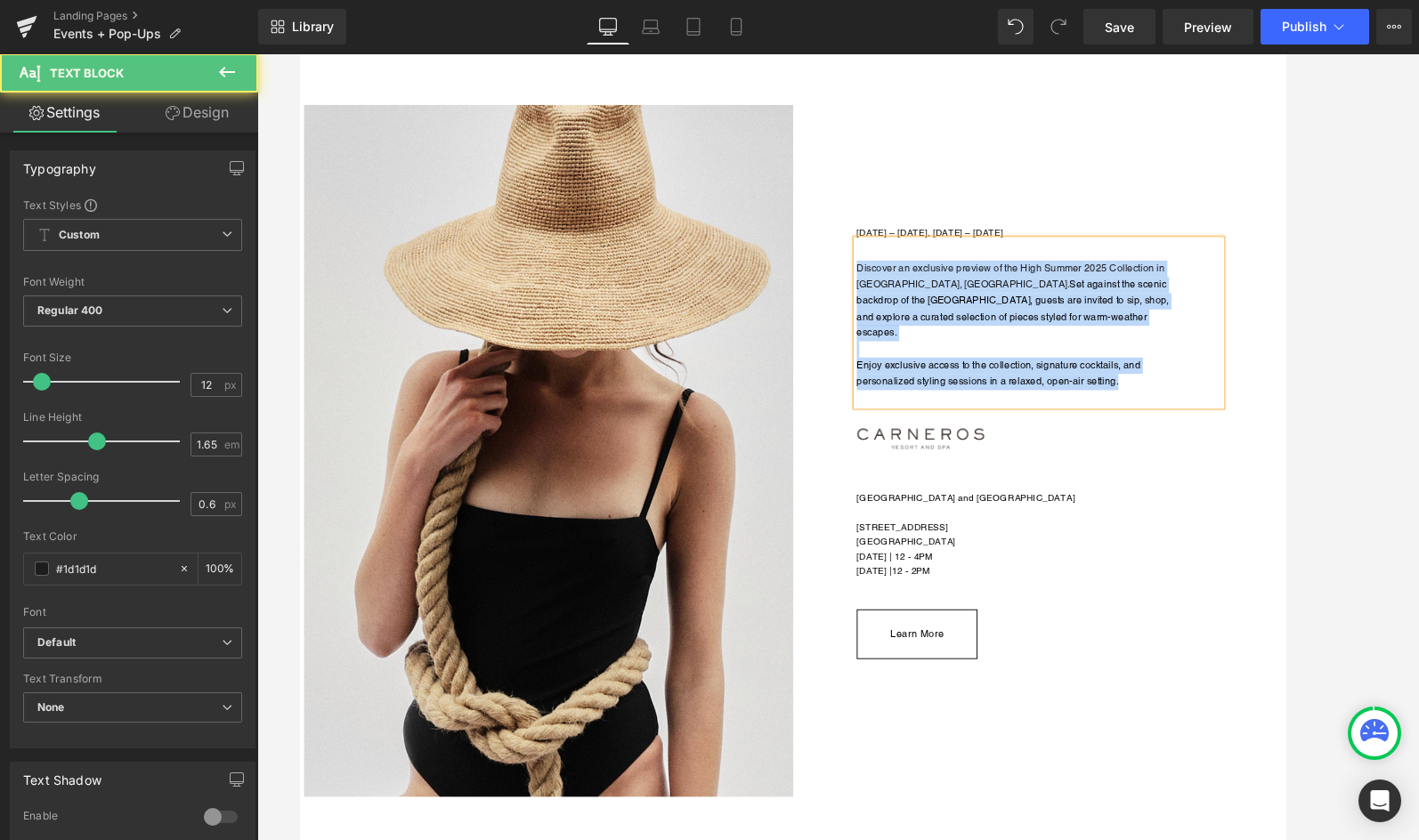 click on "Discover an exclusive preview of the High Summer 2025 Collection in [GEOGRAPHIC_DATA], [GEOGRAPHIC_DATA].  Set against the scenic backdrop of the [GEOGRAPHIC_DATA], guests are invited to sip, shop, and explore a curated selection of pieces styled for warm-weather escapes." at bounding box center [1085, 323] 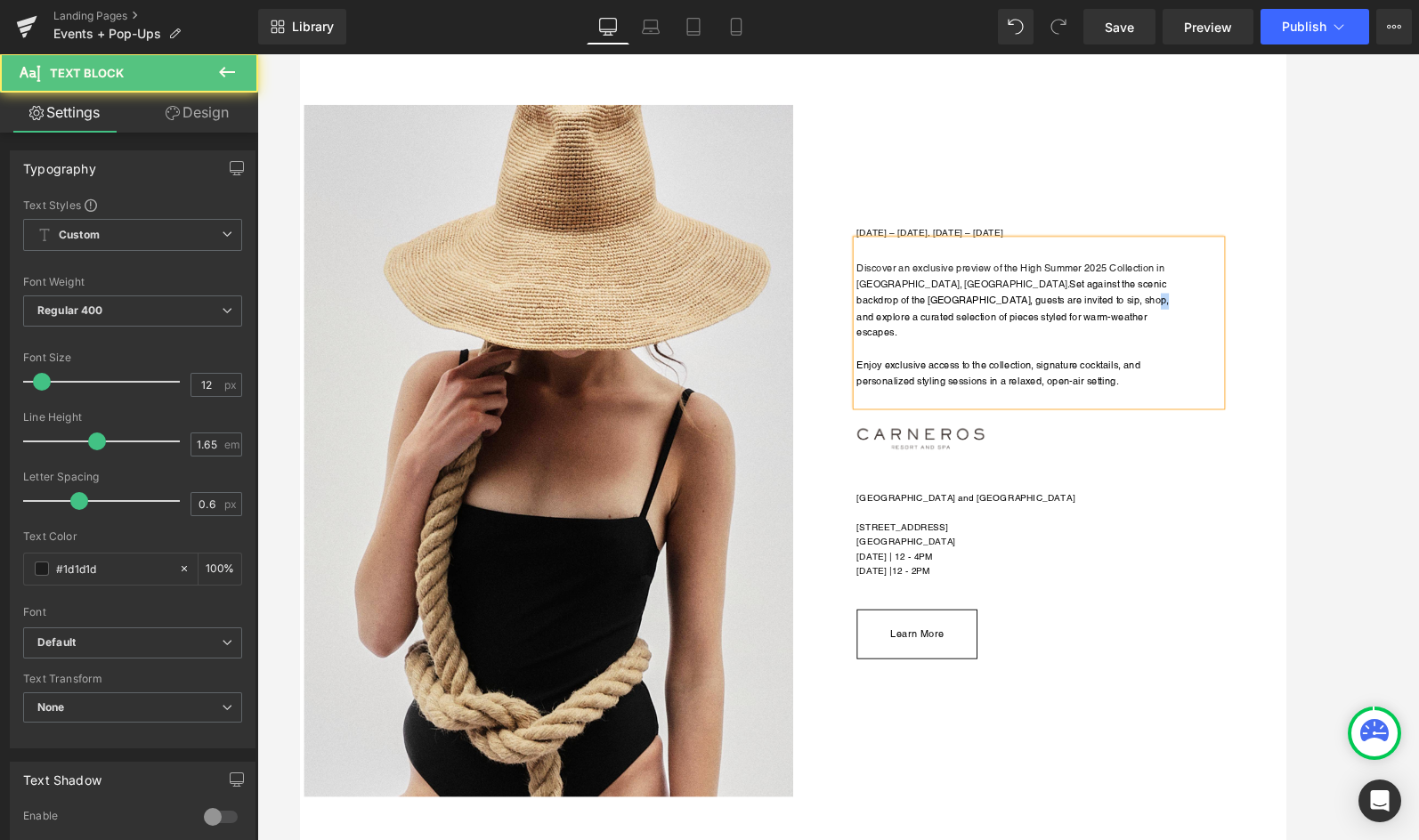 click on "Discover an exclusive preview of the High Summer 2025 Collection in [GEOGRAPHIC_DATA], [GEOGRAPHIC_DATA].  Set against the scenic backdrop of the [GEOGRAPHIC_DATA], guests are invited to sip, shop, and explore a curated selection of pieces styled for warm-weather escapes." at bounding box center (1085, 323) 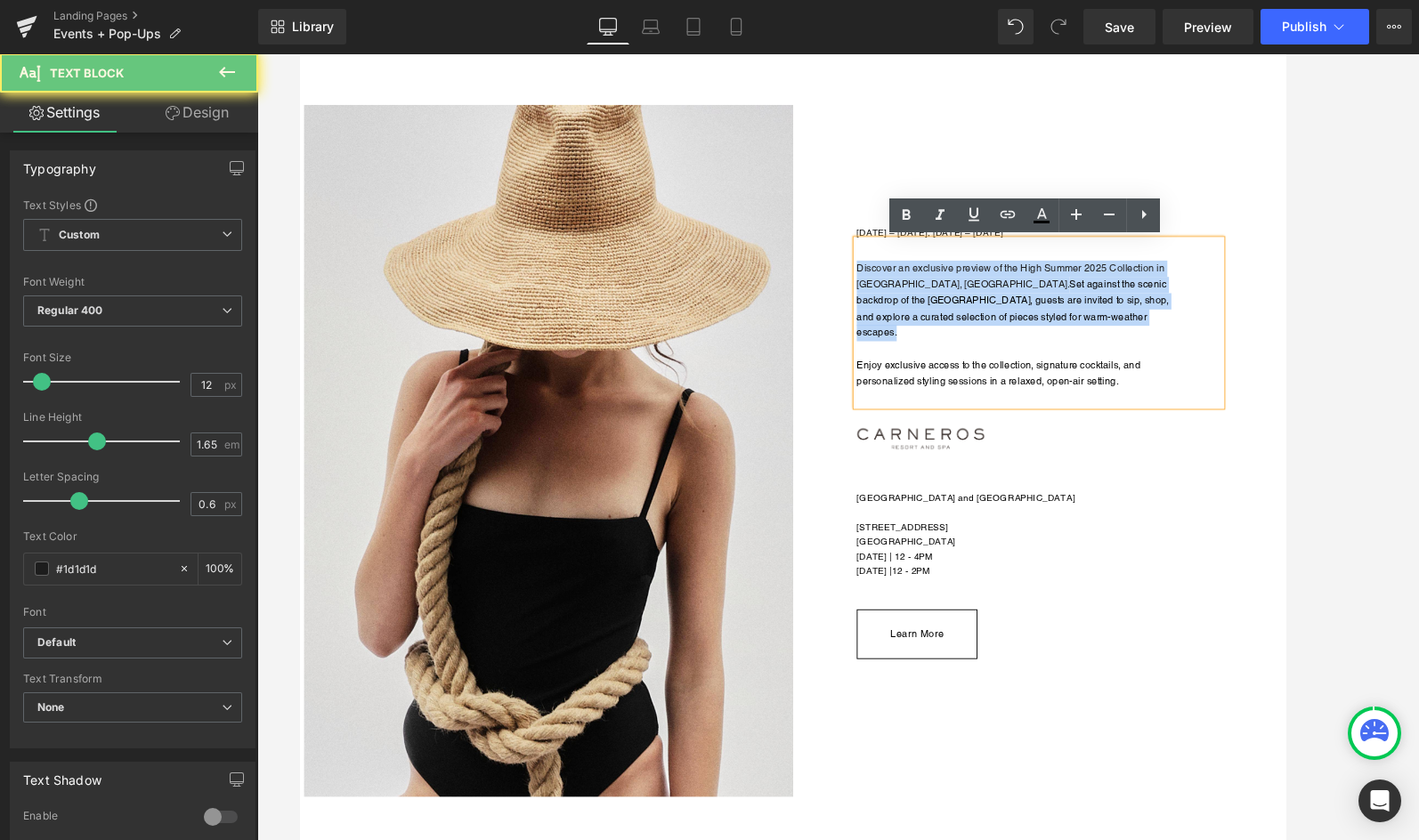 click on "Discover an exclusive preview of the High Summer 2025 Collection in [GEOGRAPHIC_DATA], [GEOGRAPHIC_DATA].  Set against the scenic backdrop of the [GEOGRAPHIC_DATA], guests are invited to sip, shop, and explore a curated selection of pieces styled for warm-weather escapes." at bounding box center (1085, 323) 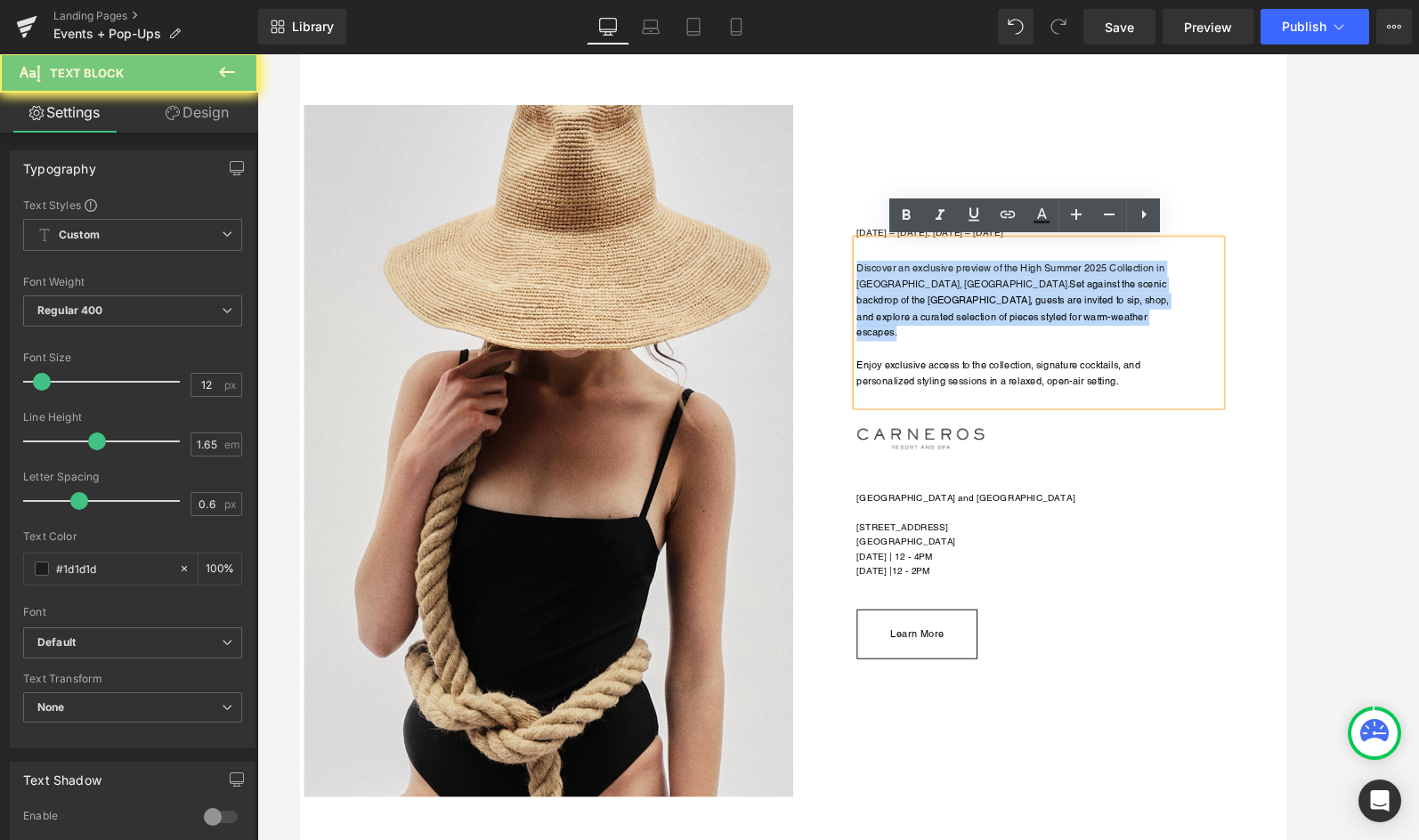 copy on "Discover an exclusive preview of the High Summer 2025 Collection in [GEOGRAPHIC_DATA], [GEOGRAPHIC_DATA].  Set against the scenic backdrop of the [GEOGRAPHIC_DATA], guests are invited to sip, shop, and explore a curated selection of pieces styled for warm-weather escapes." 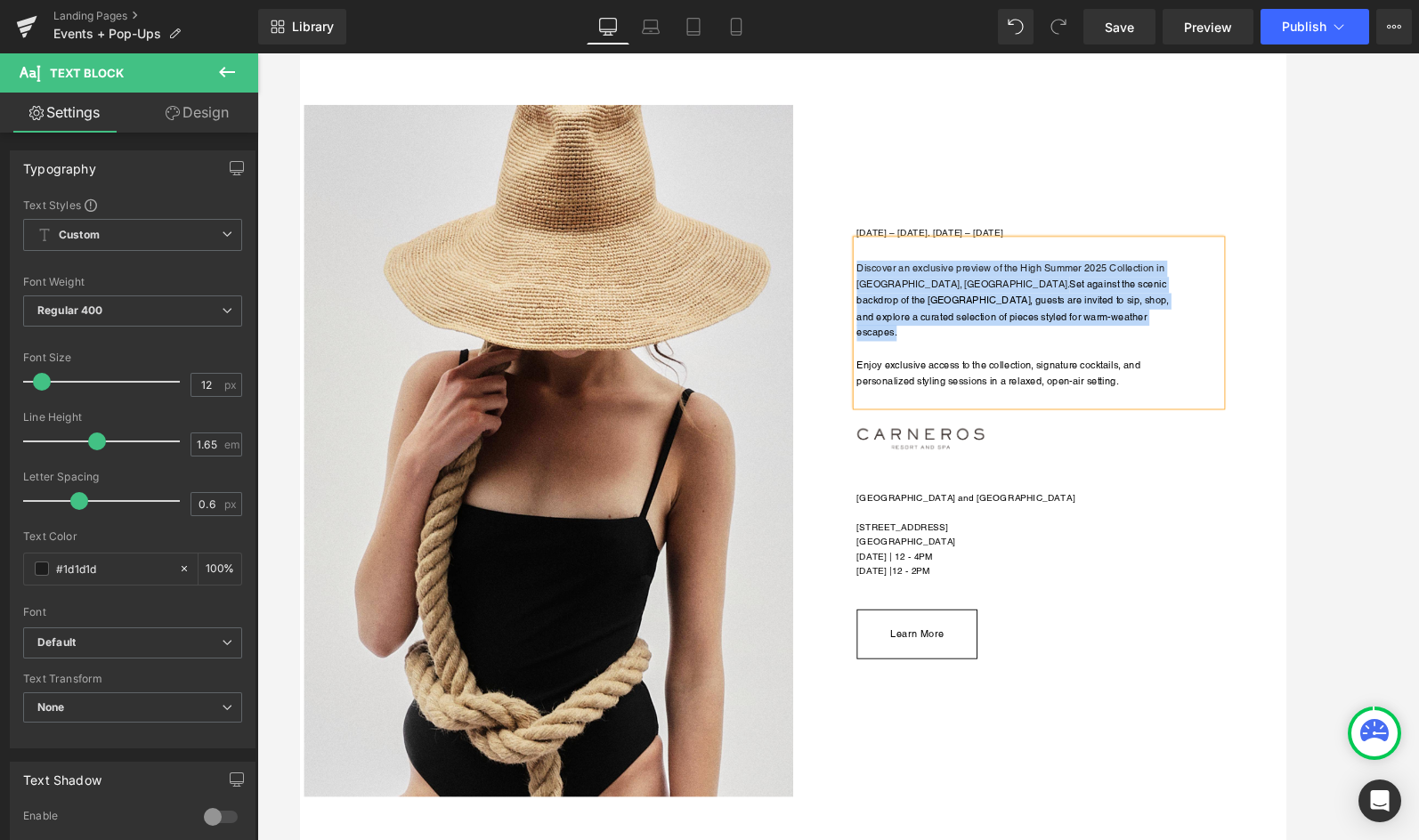 click at bounding box center [1085, 376] 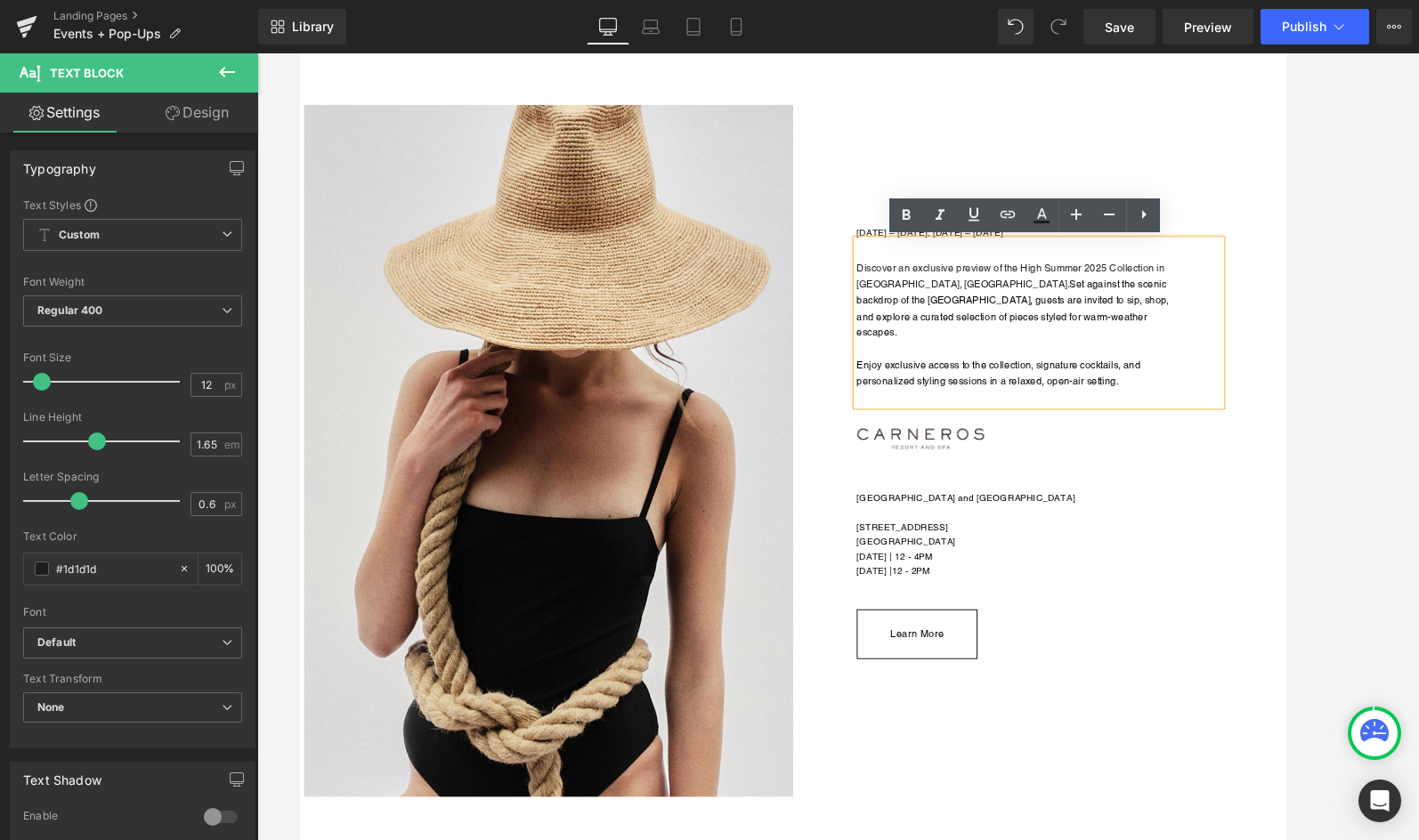 click on "Heading         [DATE] – [DATE], [DATE] – [DATE] Heading         Discover an exclusive preview of the High Summer 2025 Collection in [GEOGRAPHIC_DATA], [GEOGRAPHIC_DATA].  Set against the scenic backdrop of the [GEOGRAPHIC_DATA], guests are invited to sip, shop, and explore a curated selection of pieces styled for warm-weather escapes. Enjoy exclusive access to the collection, signature cocktails, and personalized styling sessions in a relaxed, open-air setting. Text Block         Image         Carneros Resort and [GEOGRAPHIC_DATA] [STREET_ADDRESS] [DATE] | 12 - 4PM [DATE] |  12 - 2PM Heading         Learn More Button" at bounding box center (1105, 412) 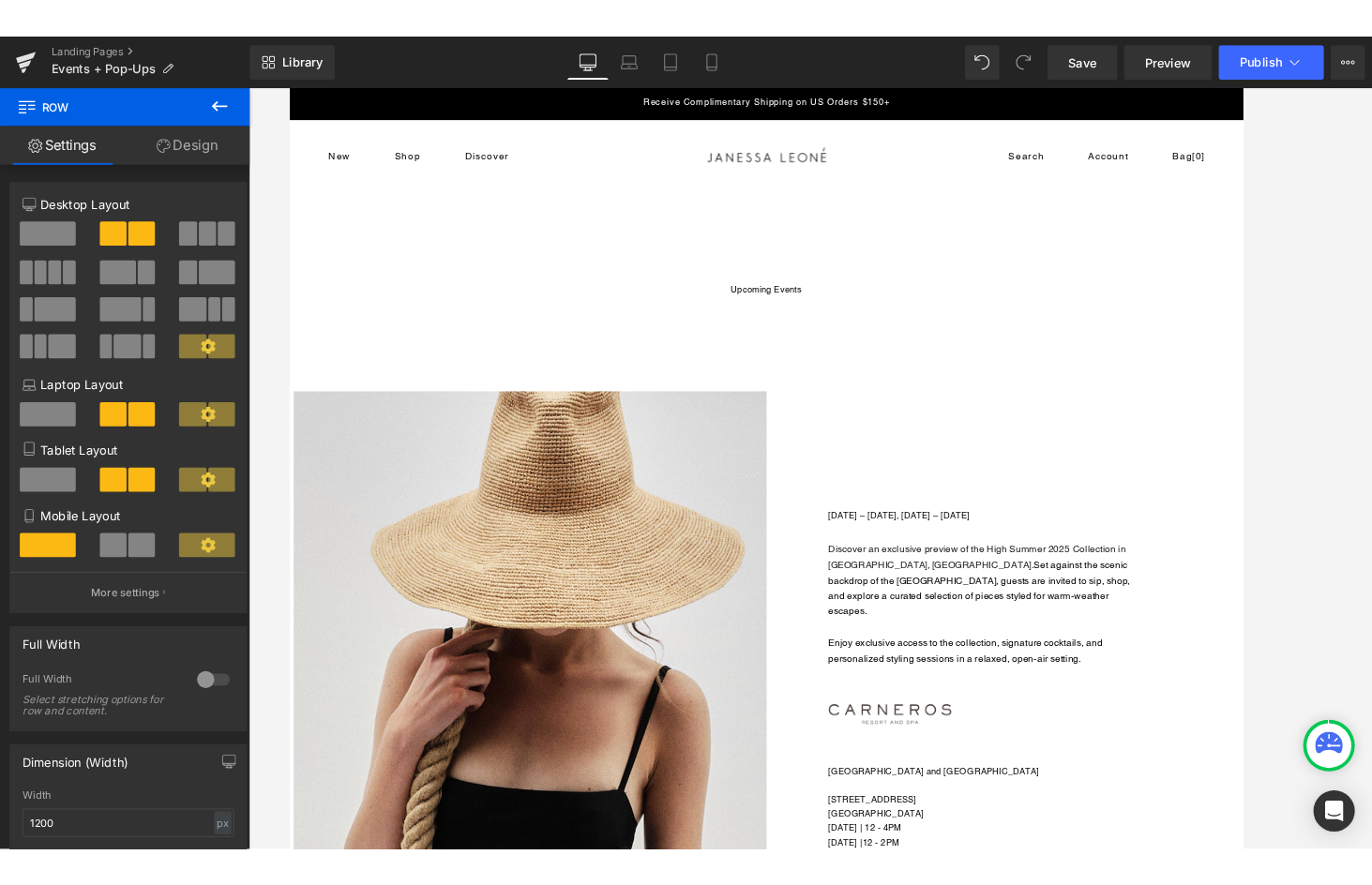 scroll, scrollTop: 0, scrollLeft: 0, axis: both 